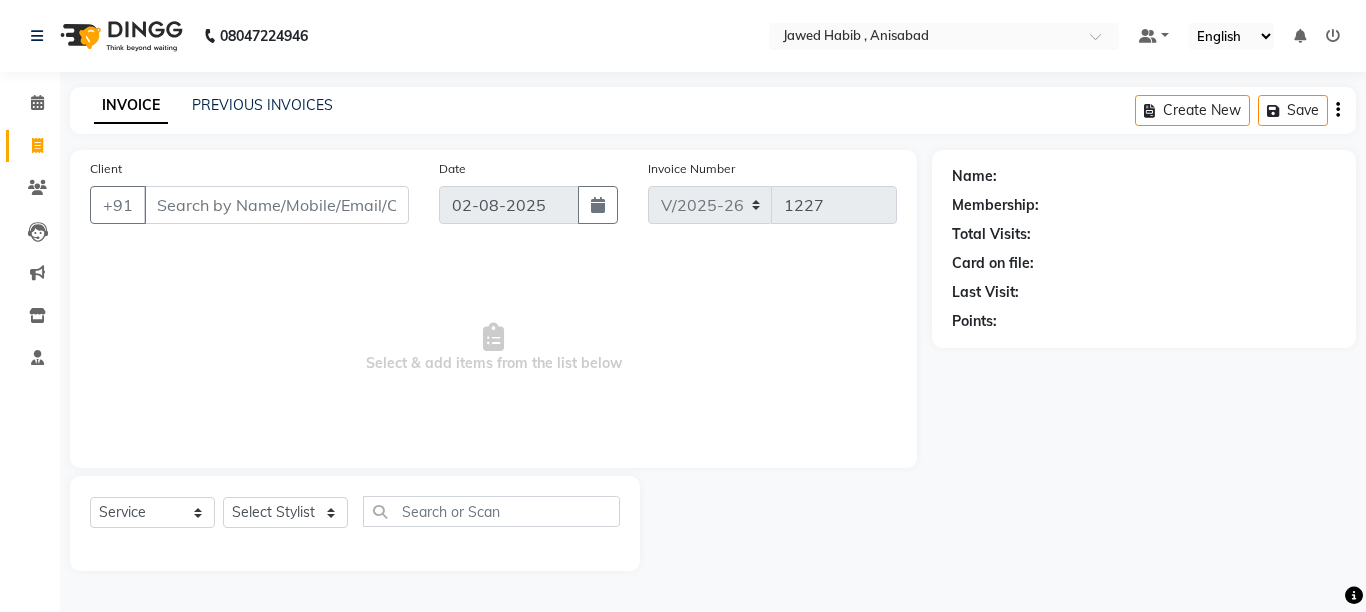select on "6967" 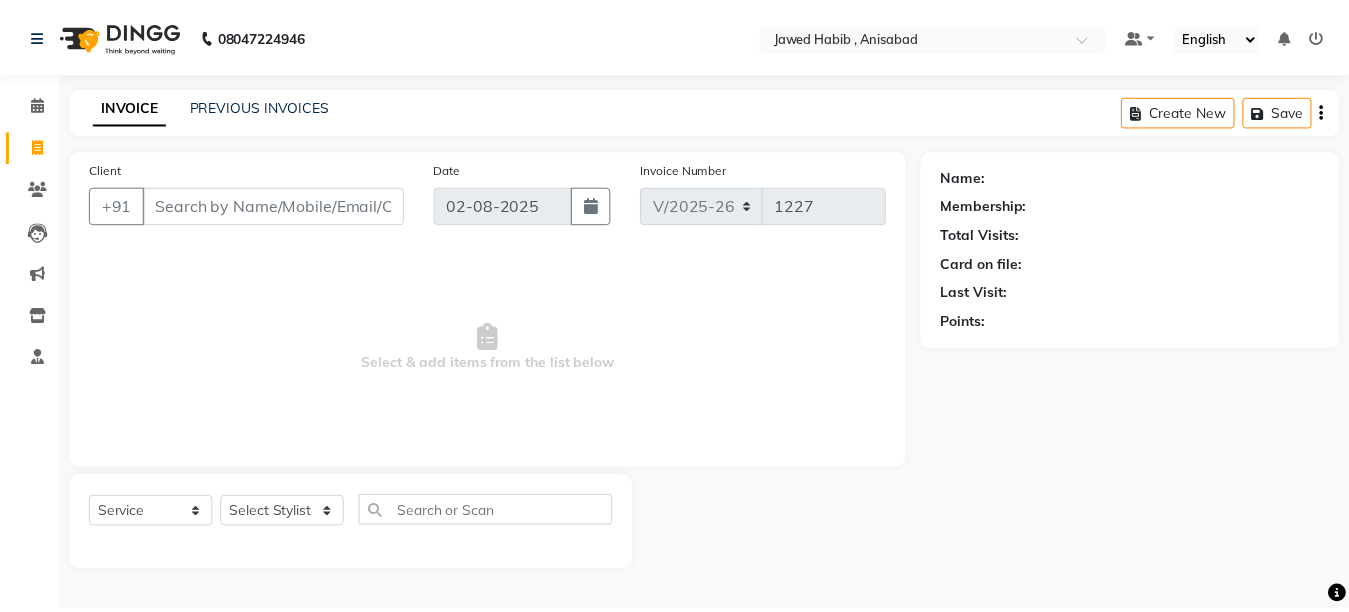 scroll, scrollTop: 0, scrollLeft: 0, axis: both 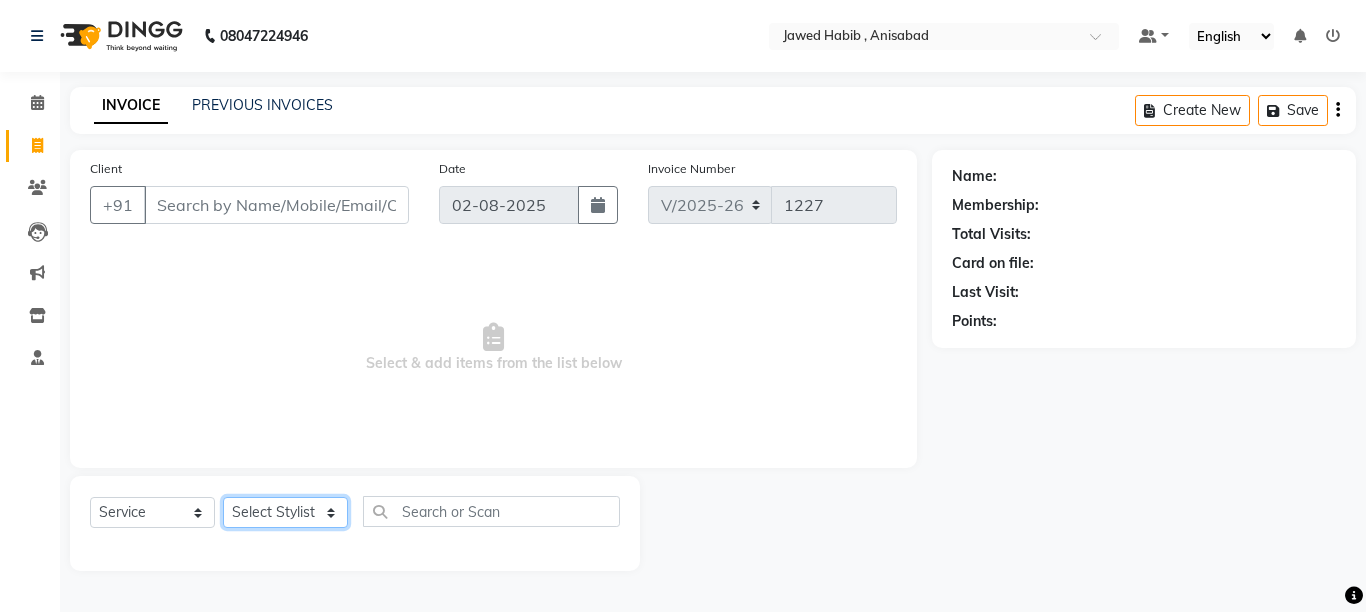 click on "Select Stylist [FIRST] [LAST] [FIRST] [LAST] [FIRST] [LAST] [FIRST] [LAST] [FIRST] [LAST]" 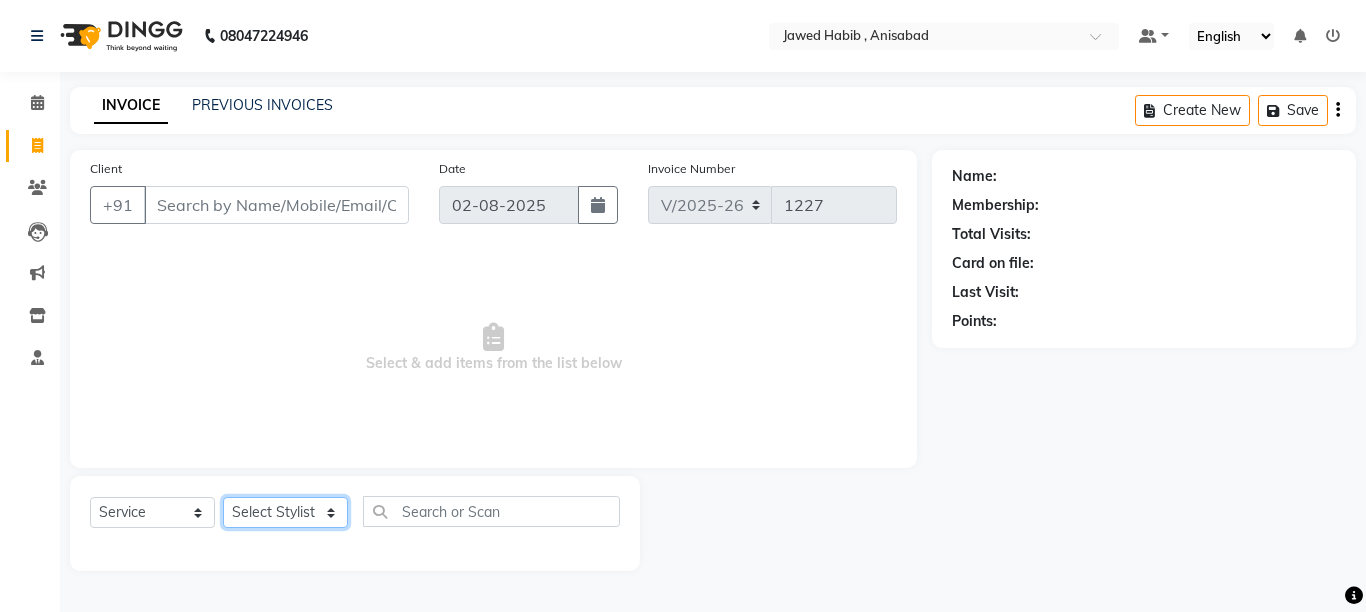 select on "57497" 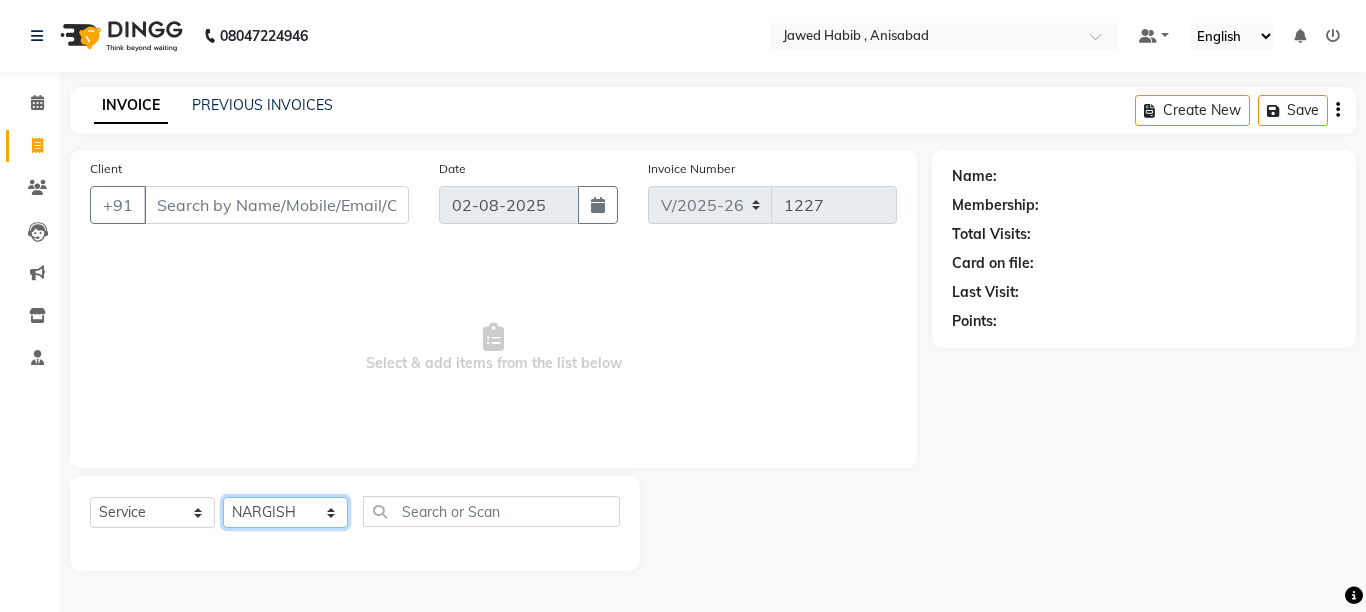 click on "Select Stylist [FIRST] [LAST] [FIRST] [LAST] [FIRST] [LAST] [FIRST] [LAST] [FIRST] [LAST]" 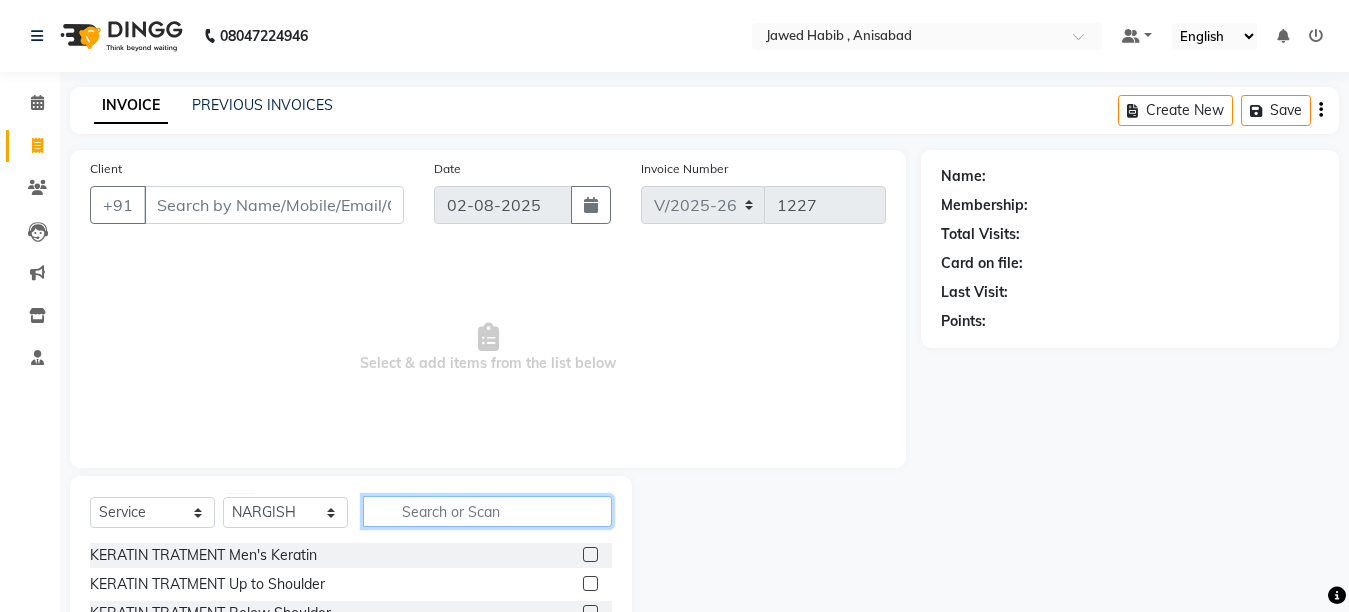click 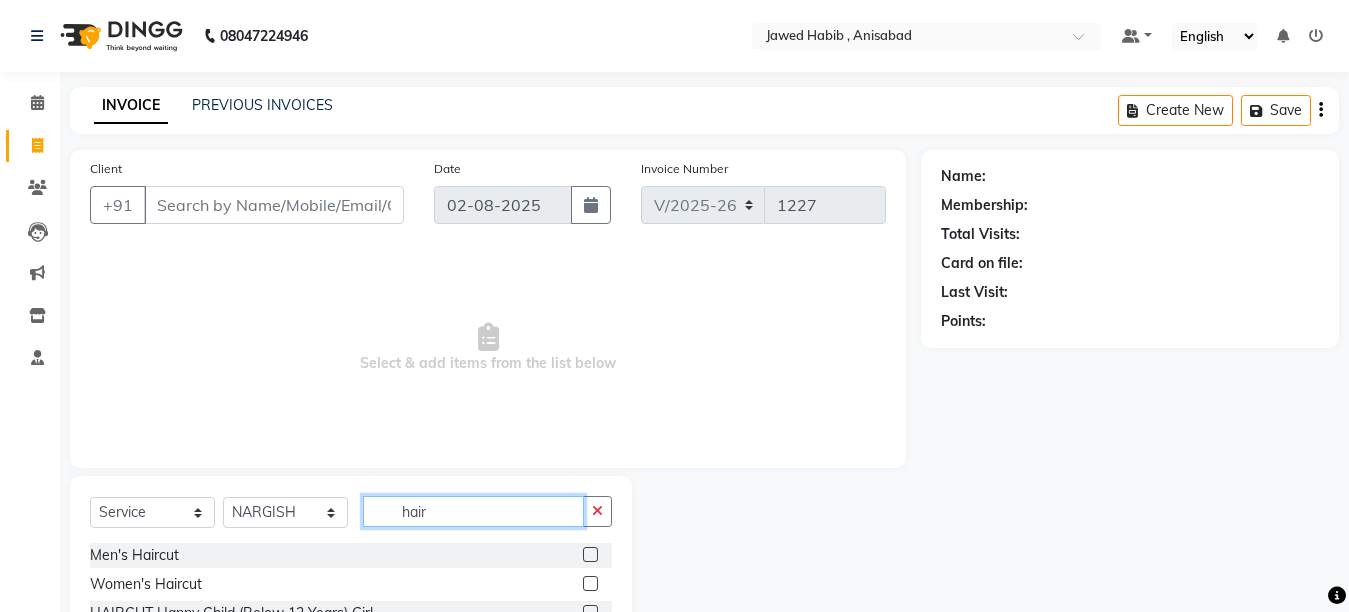 type on "hair" 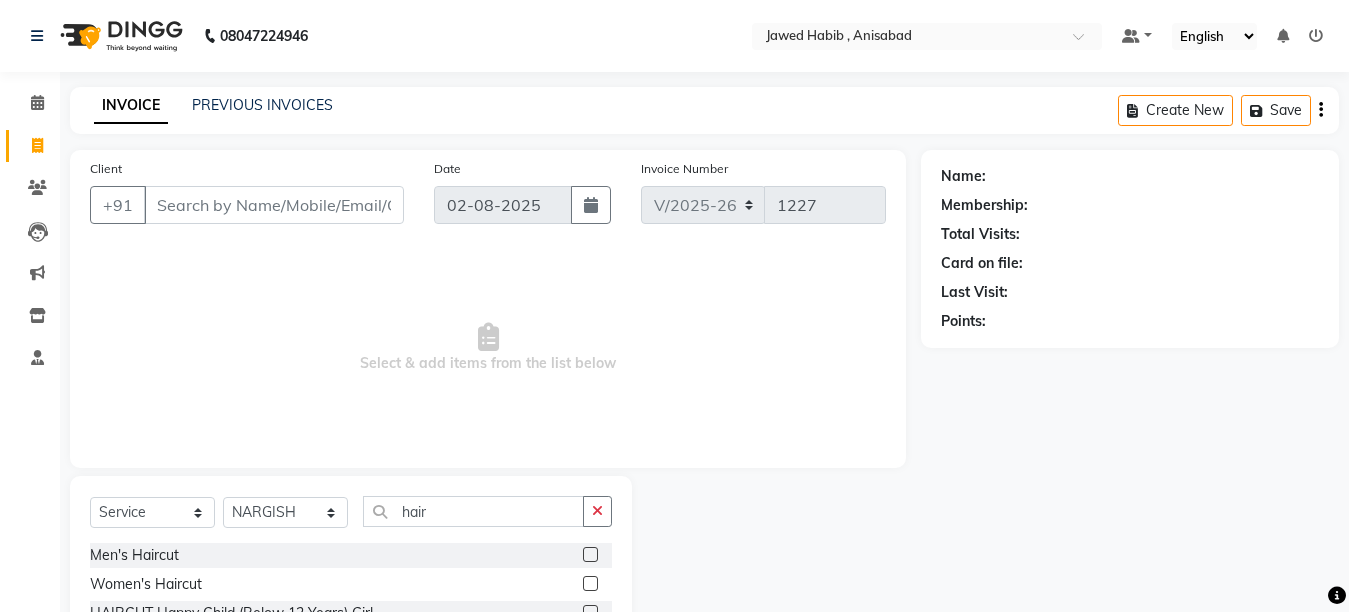 click 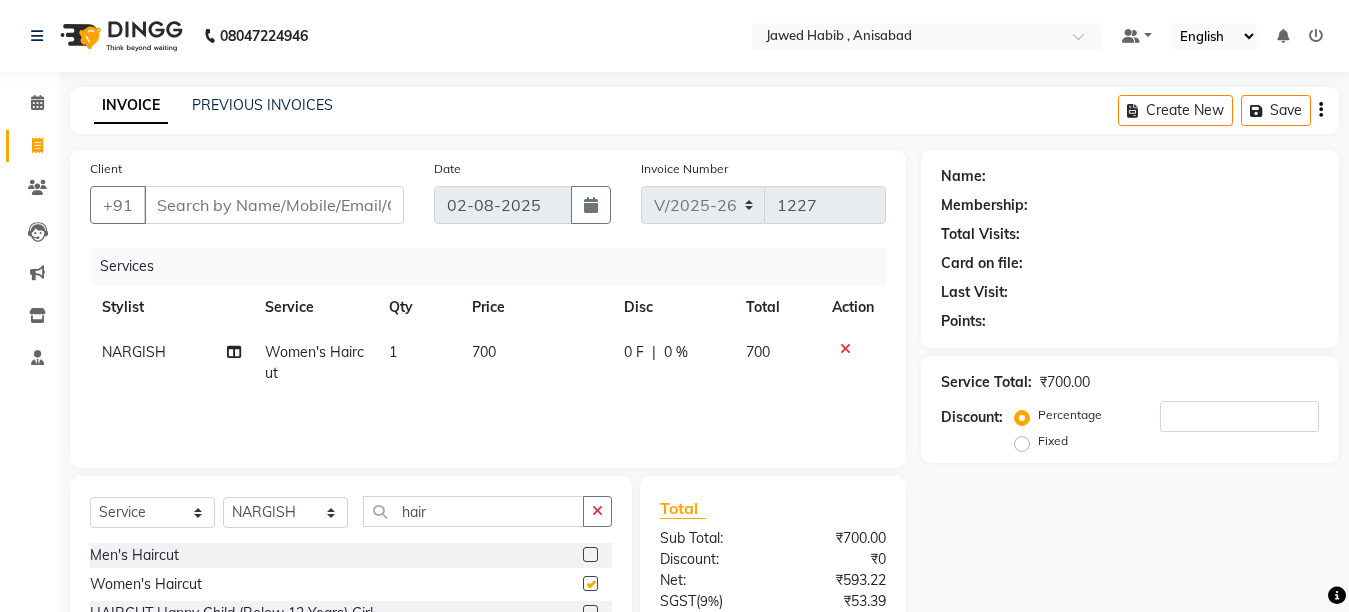 checkbox on "false" 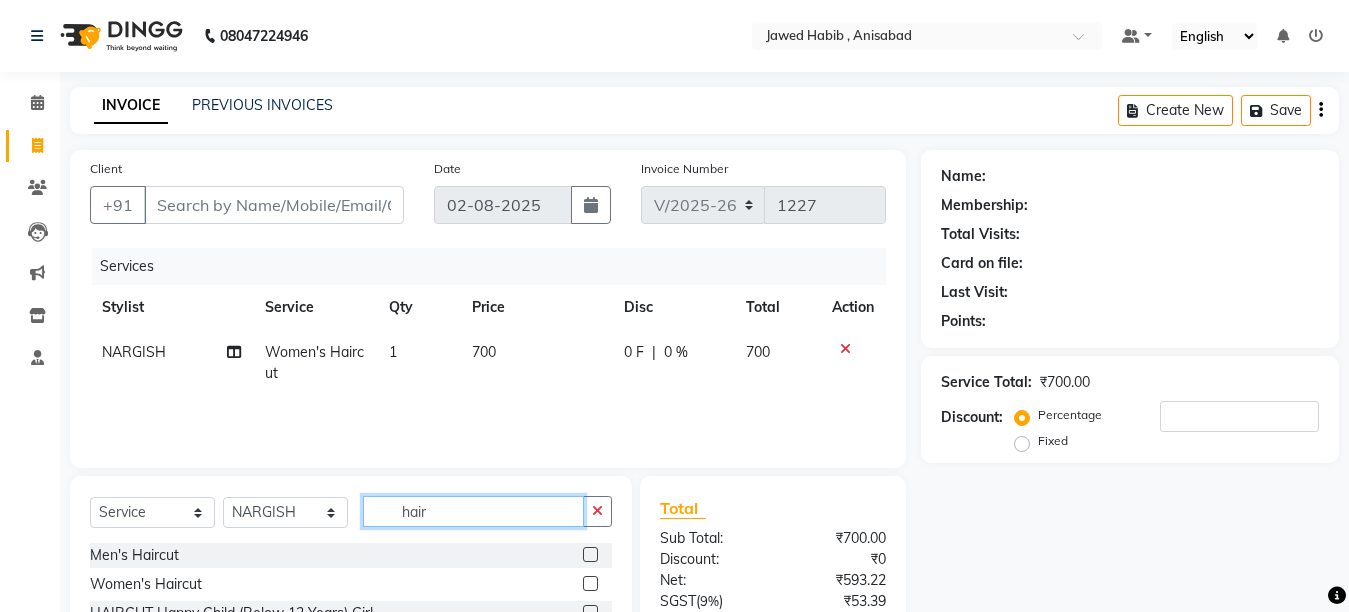 click on "hair" 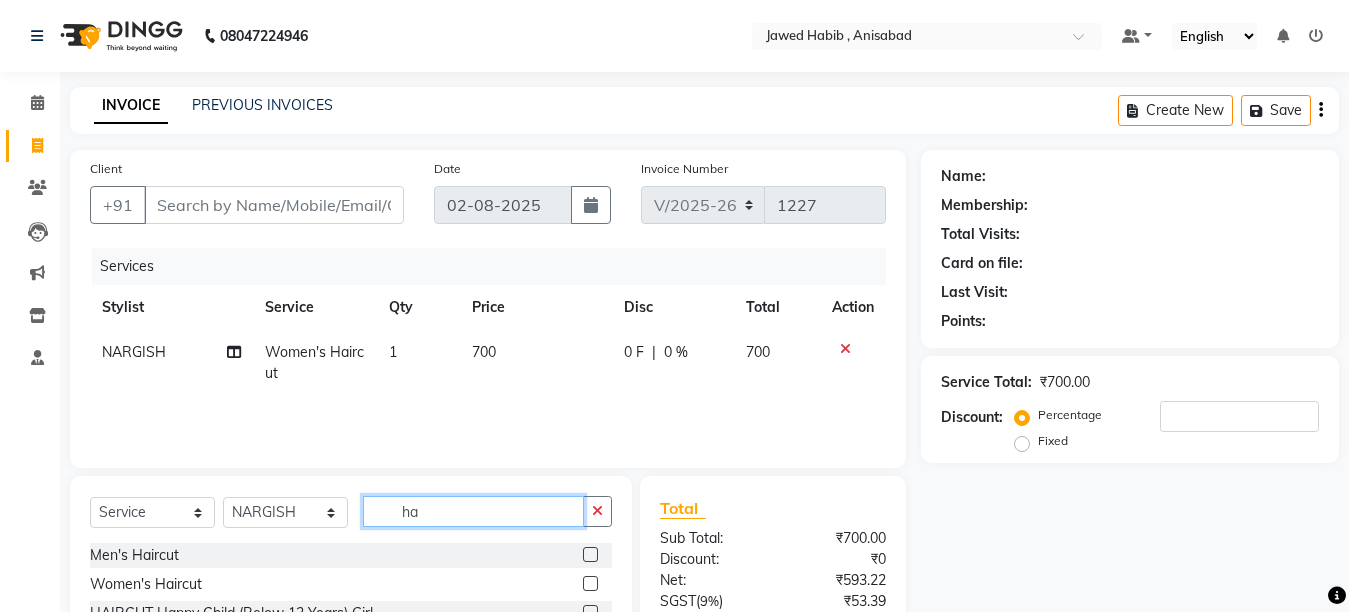 type on "h" 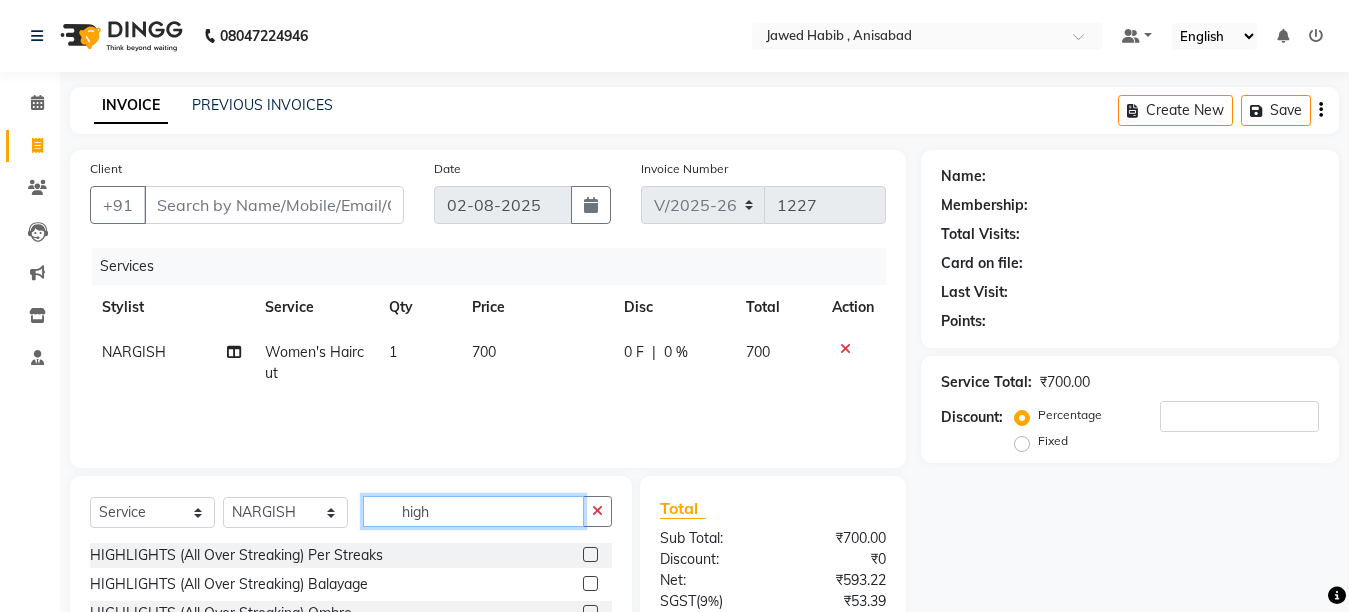 type on "high" 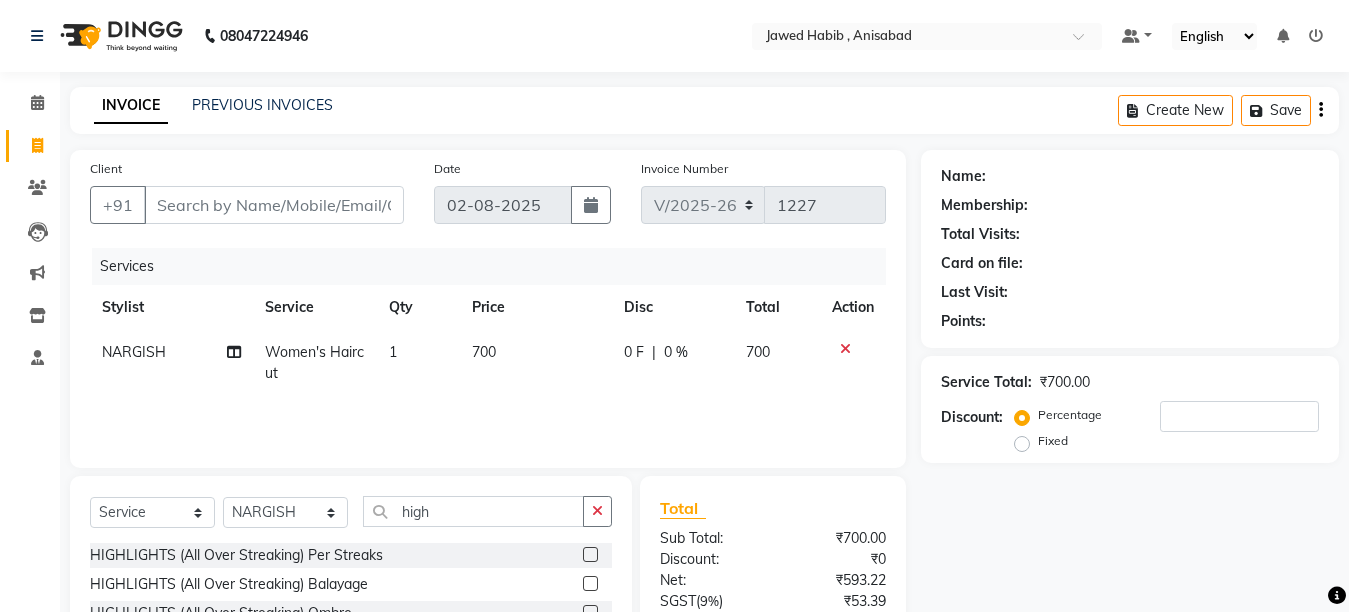 click 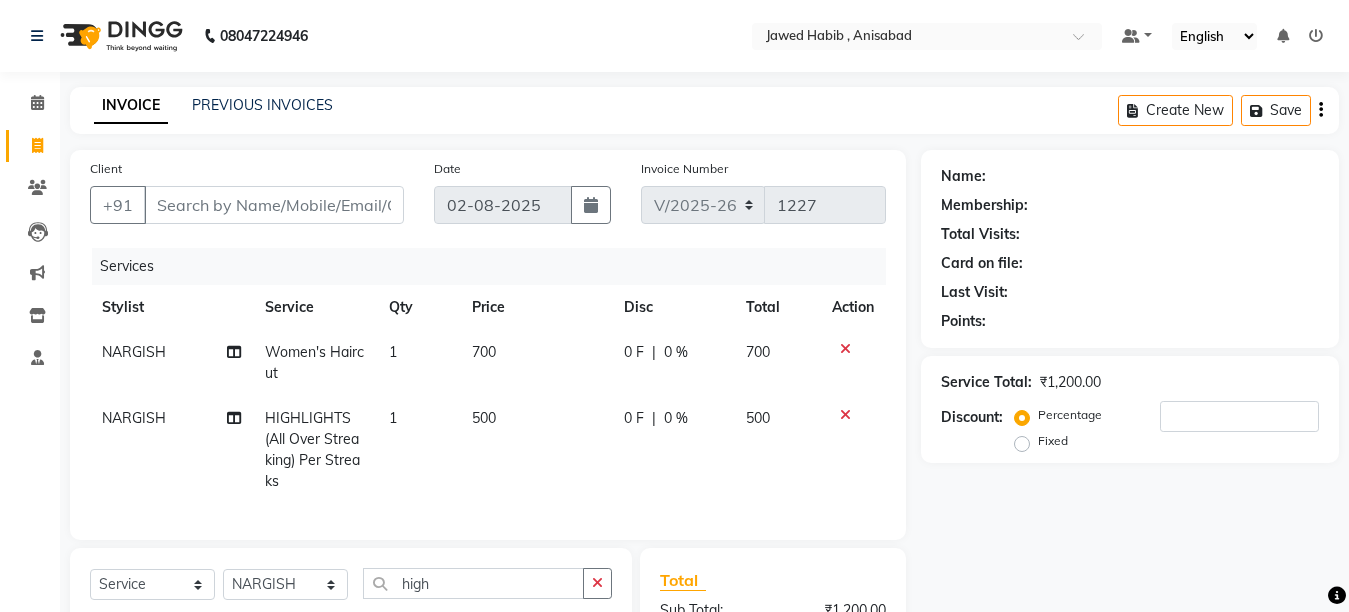checkbox on "false" 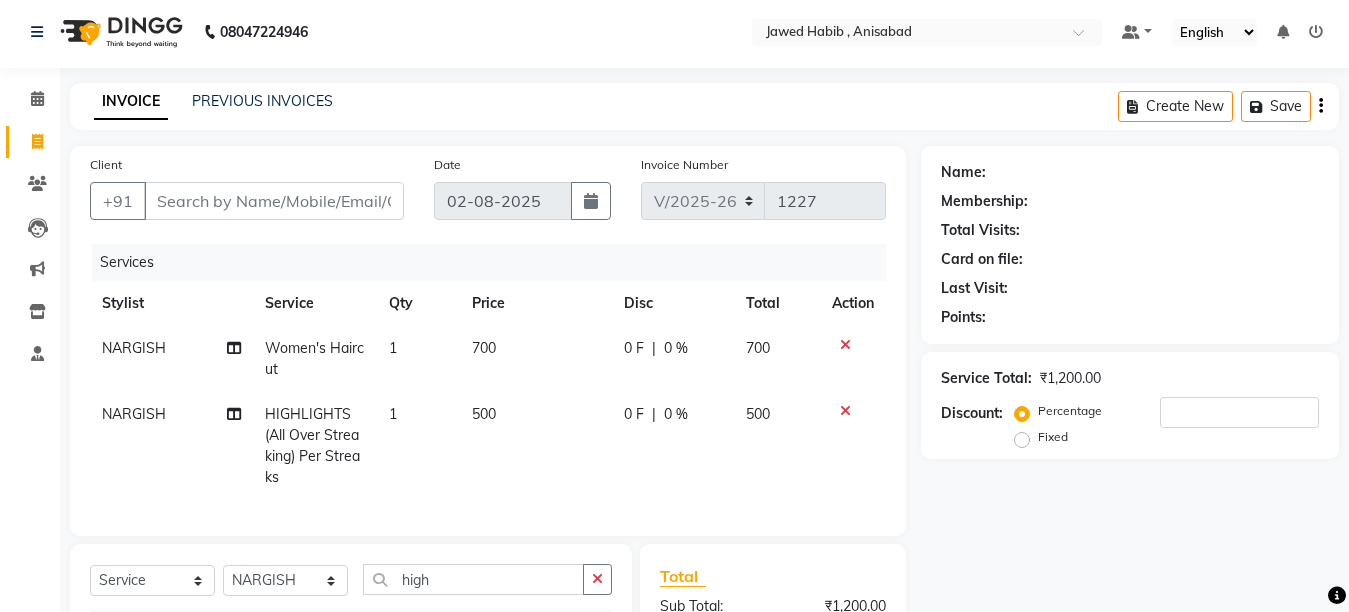 scroll, scrollTop: 0, scrollLeft: 0, axis: both 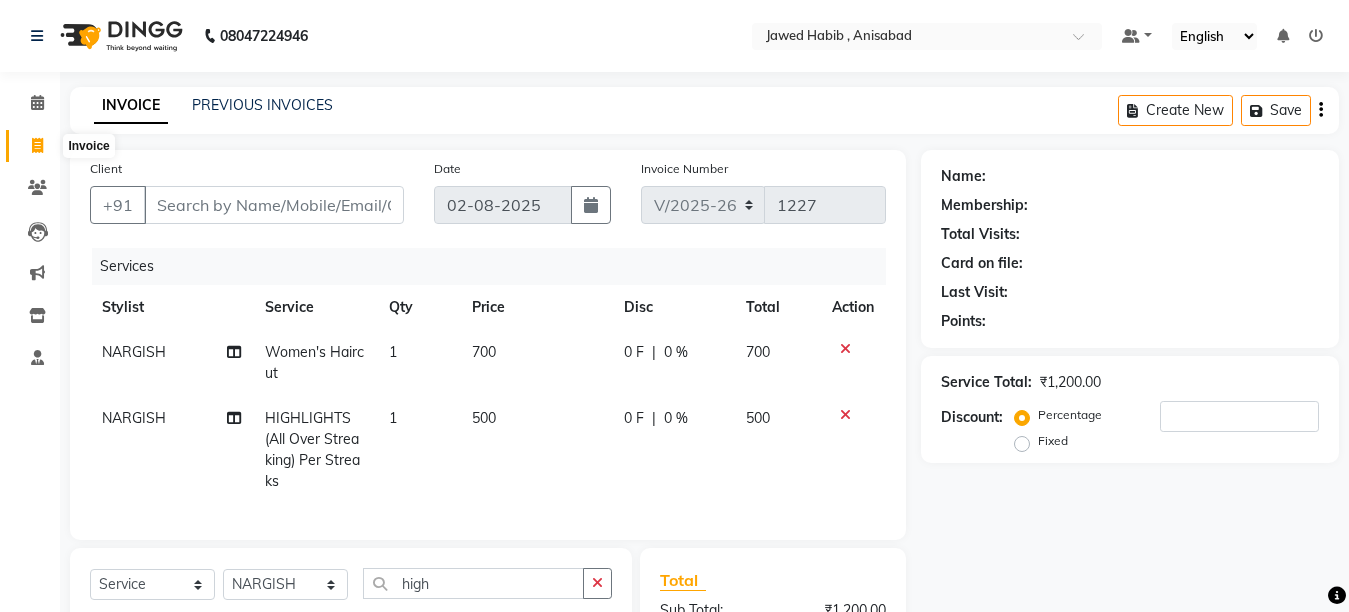 click 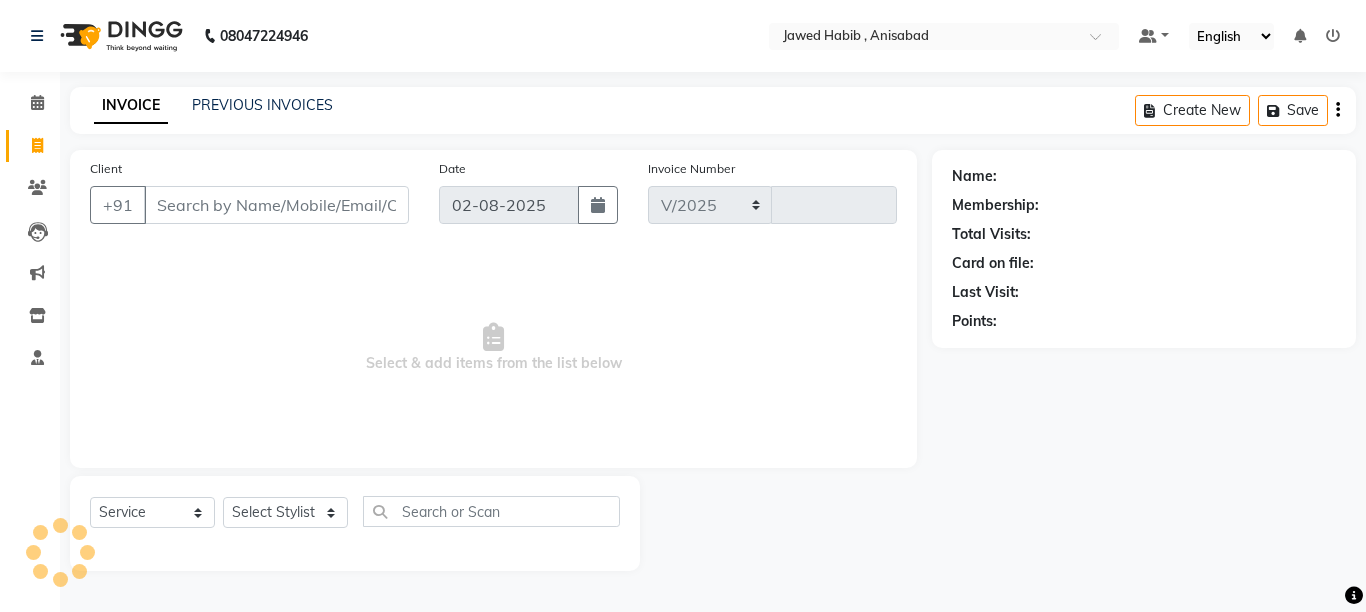 select on "6967" 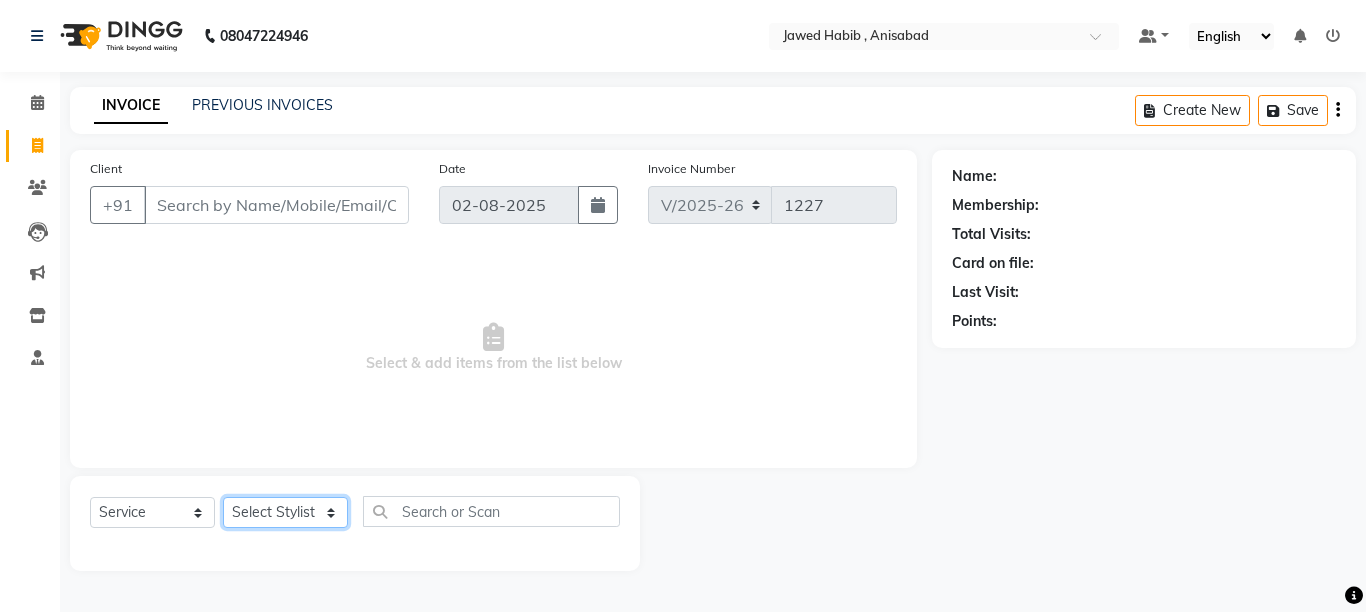 click on "Select Stylist [FIRST] [LAST] [FIRST] [LAST] [FIRST] [LAST] [FIRST] [LAST] [FIRST] [LAST]" 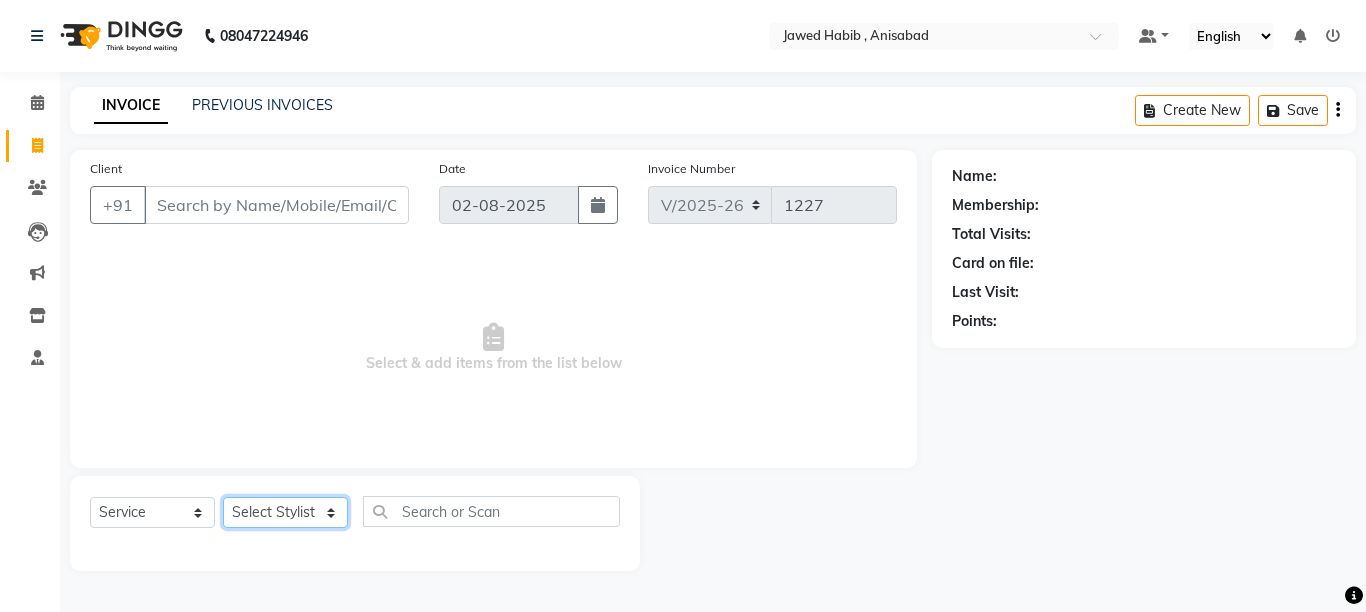 select on "61627" 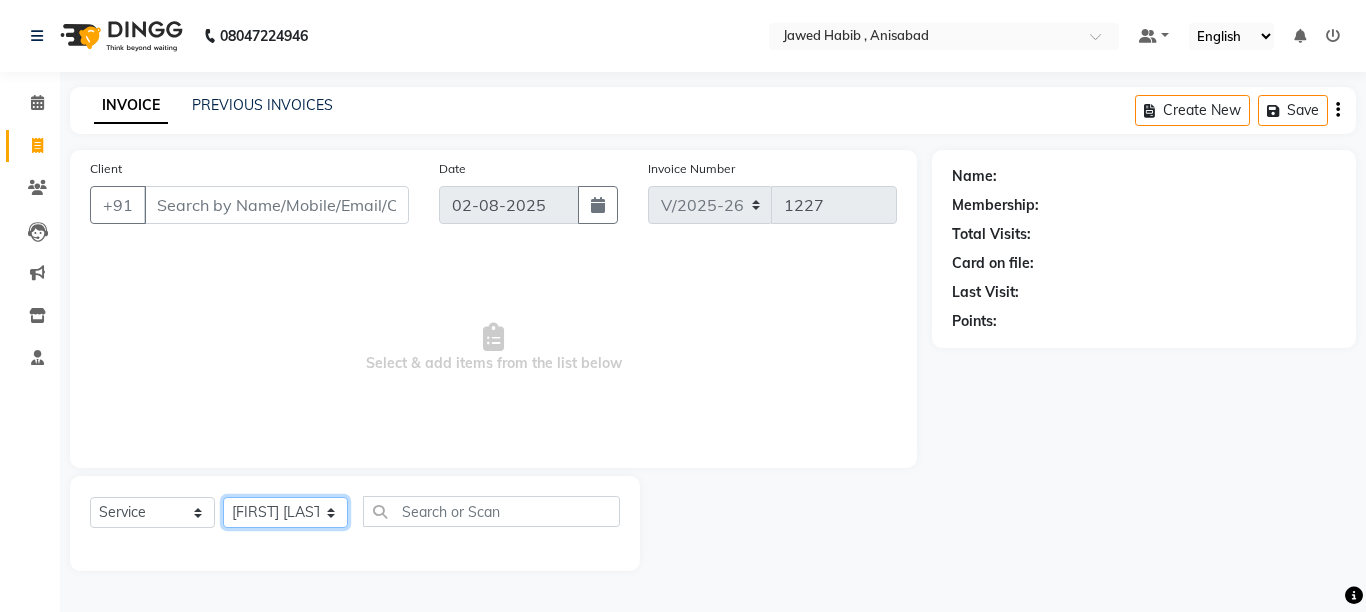click on "Select Stylist [FIRST] [LAST] [FIRST] [LAST] [FIRST] [LAST] [FIRST] [LAST] [FIRST] [LAST]" 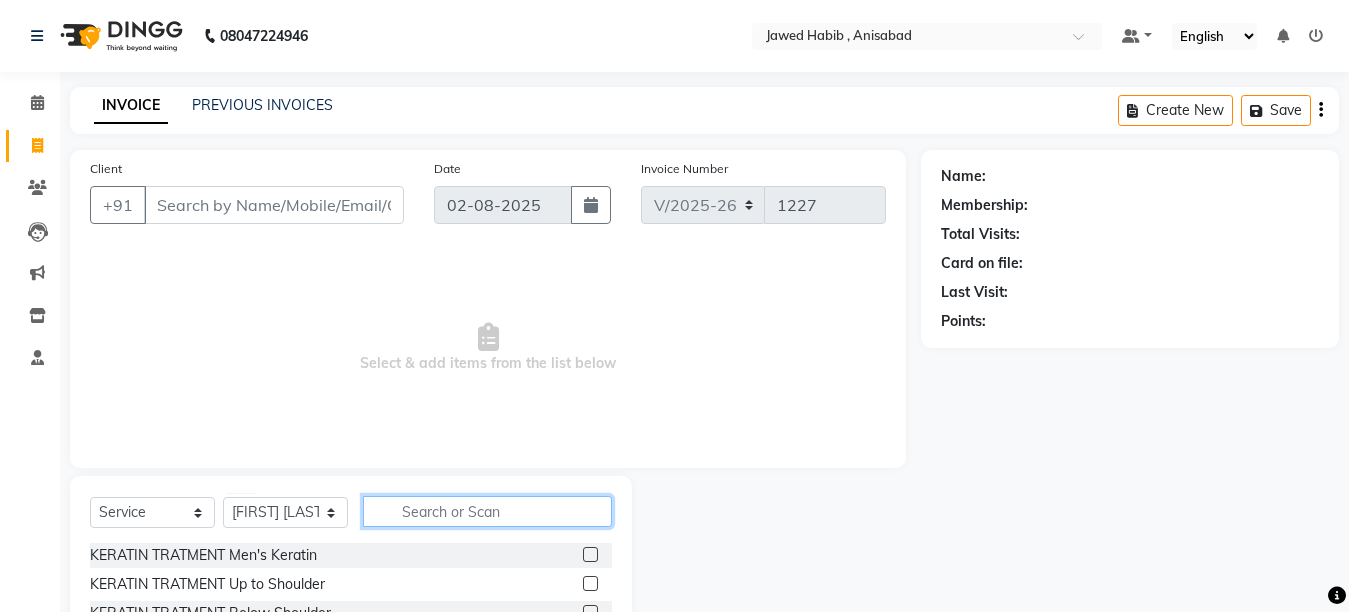 click 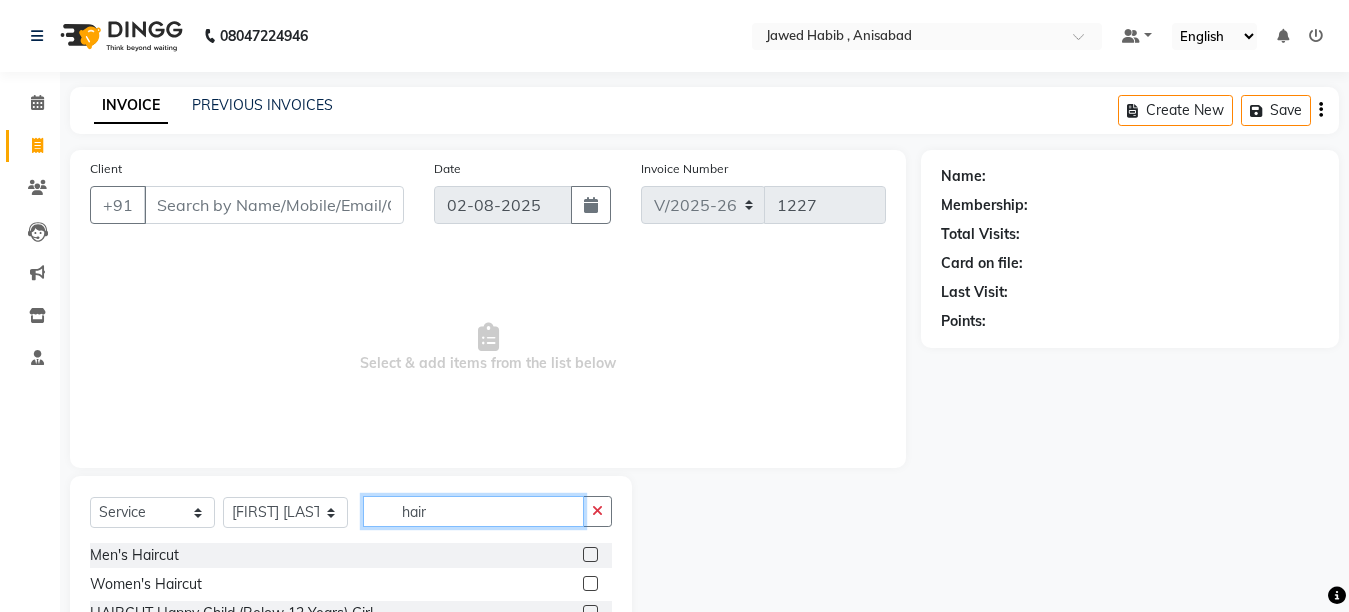 type on "hair" 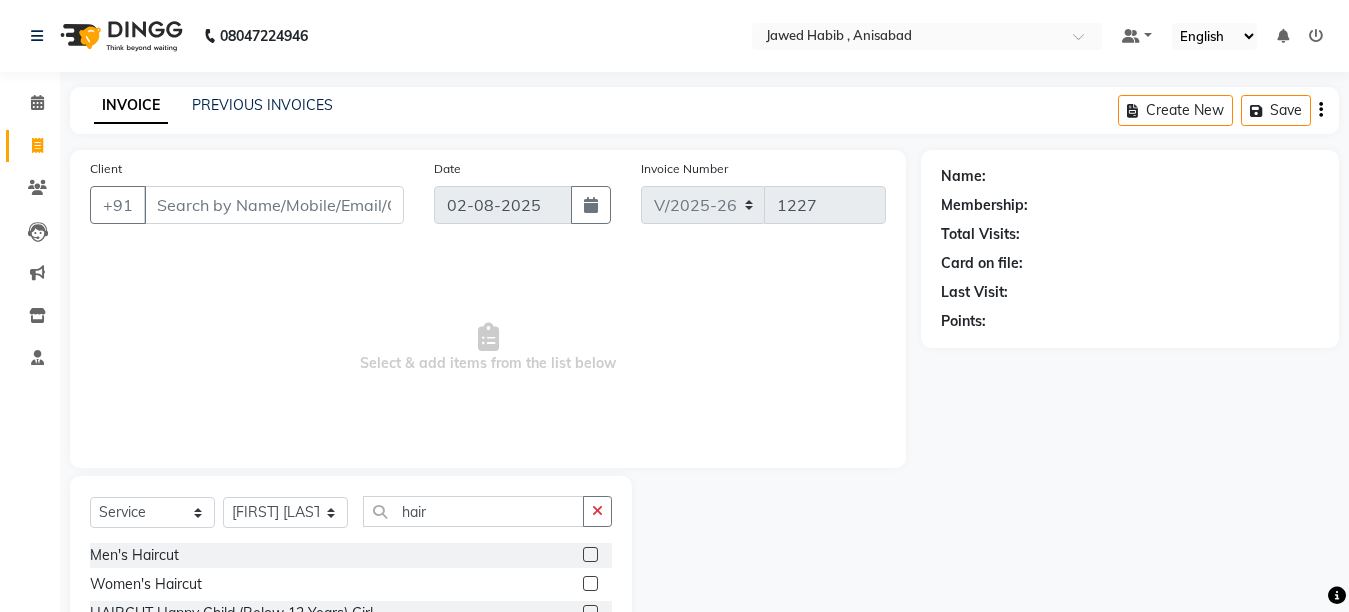 click 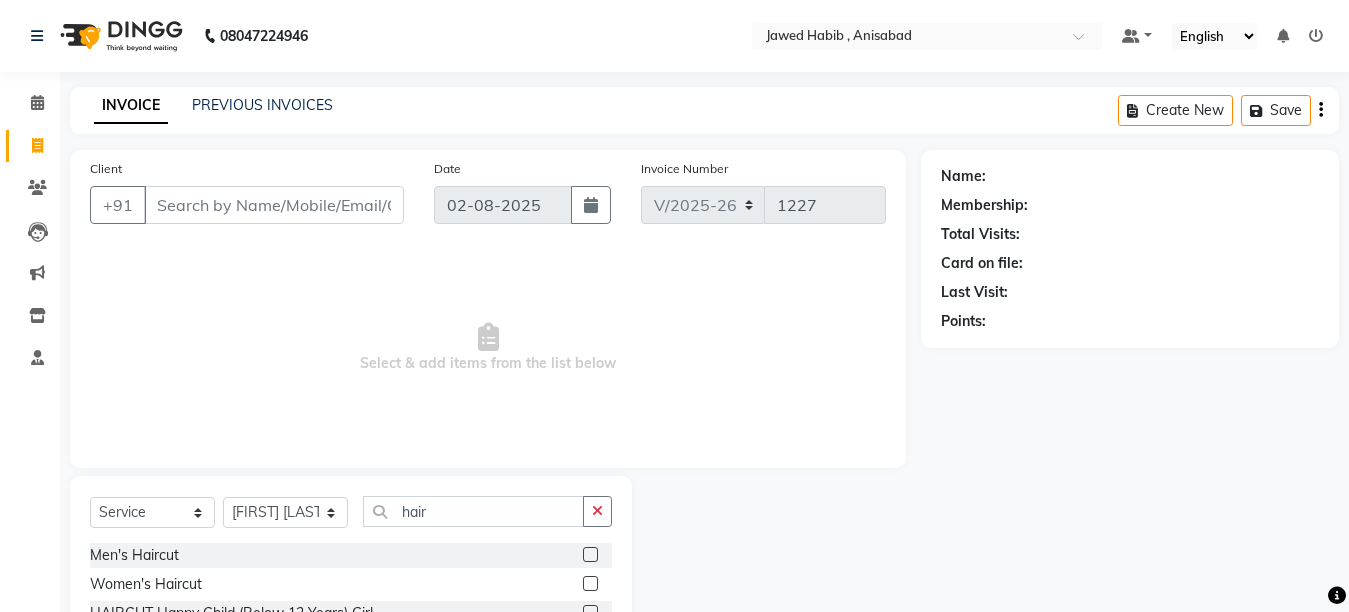 click 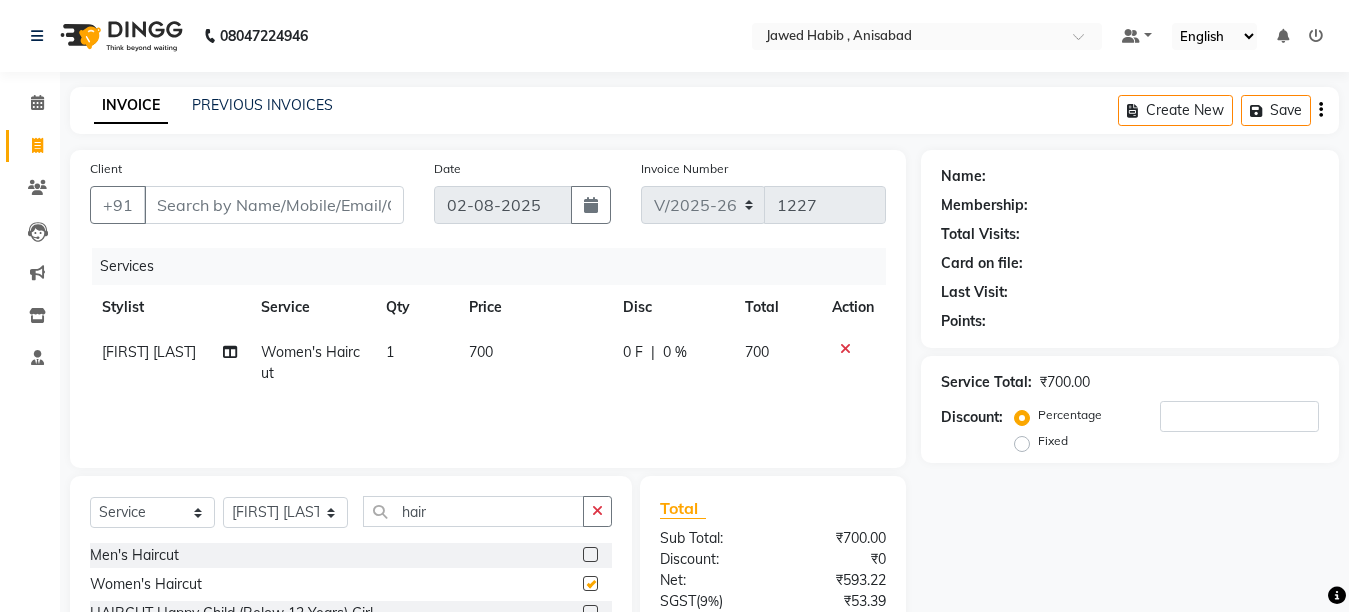 checkbox on "false" 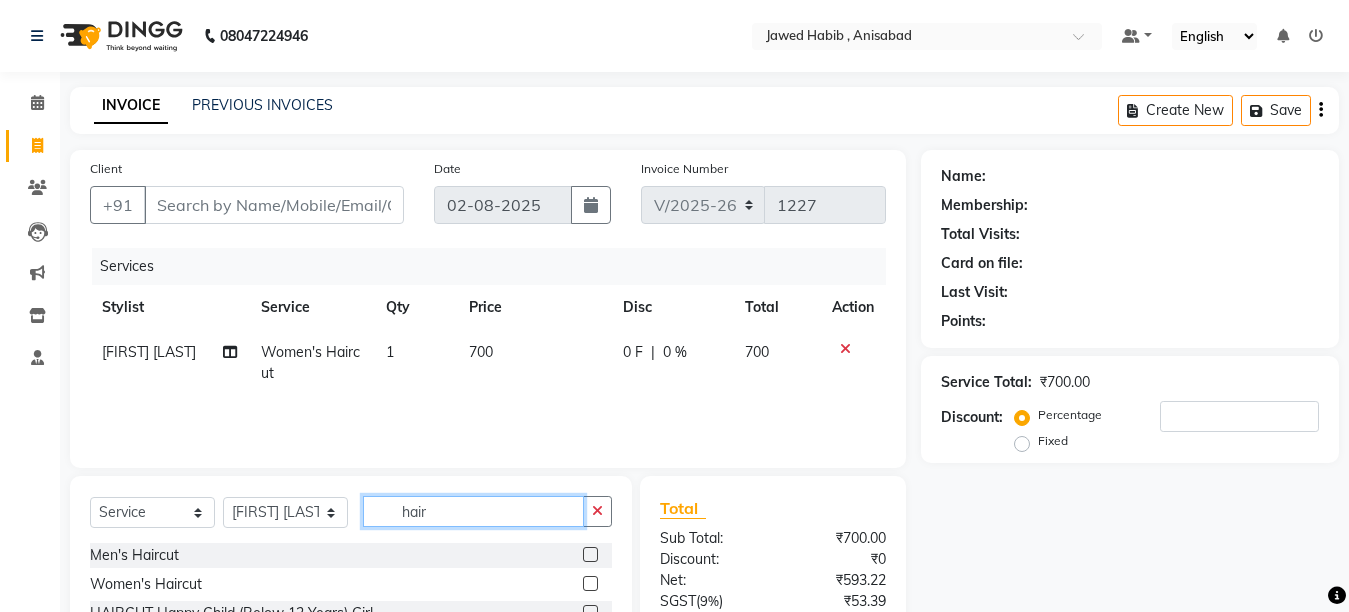 click on "hair" 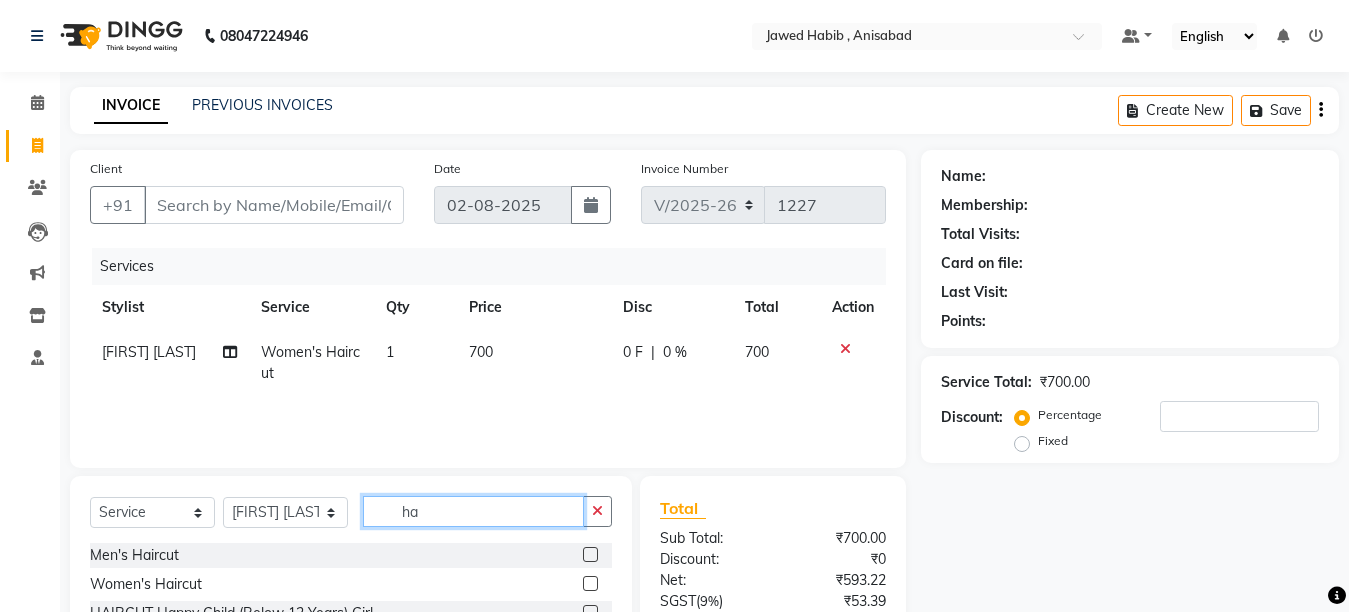 type on "h" 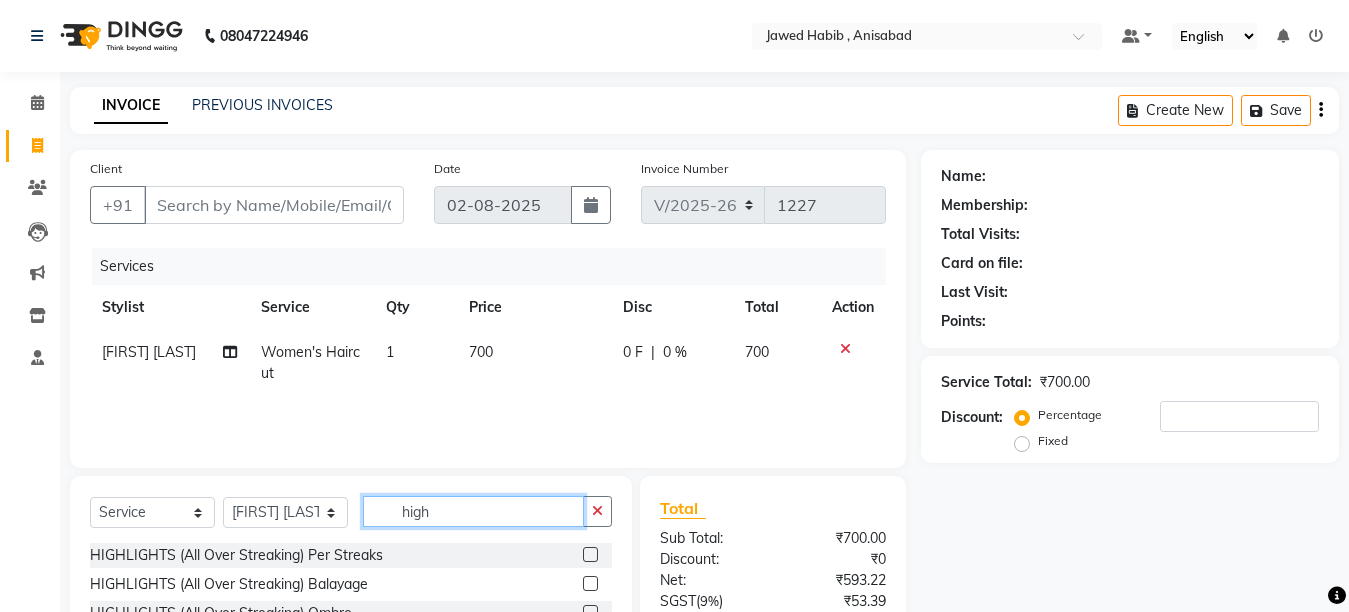 type on "high" 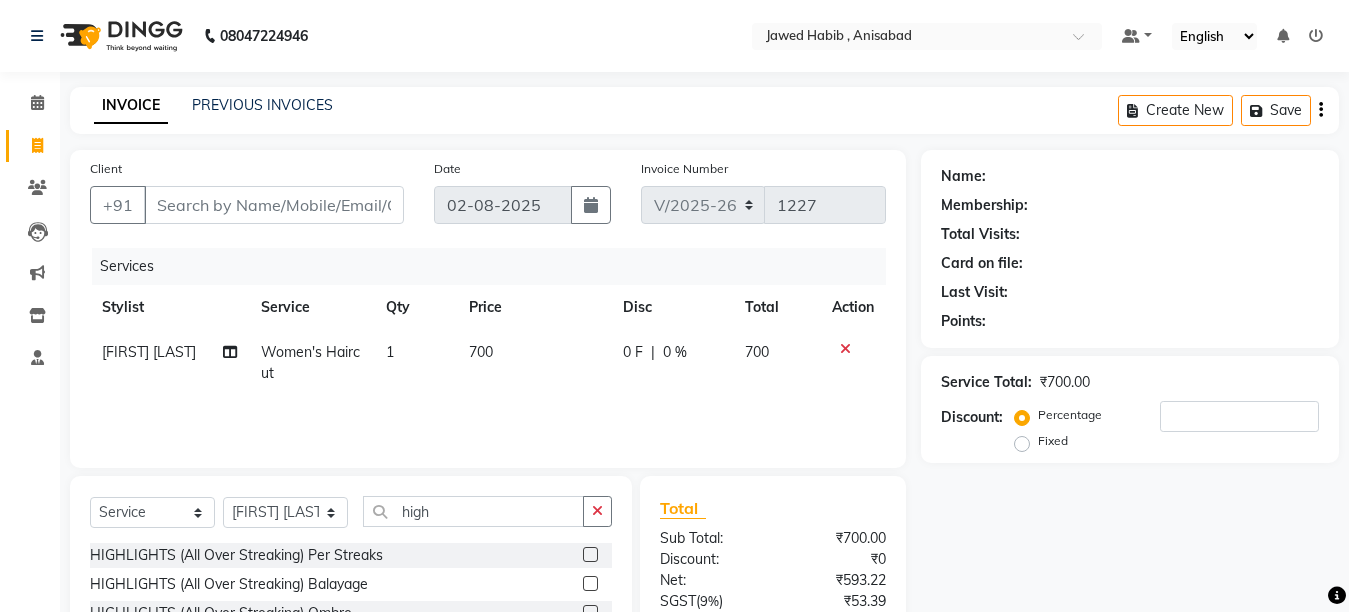 click 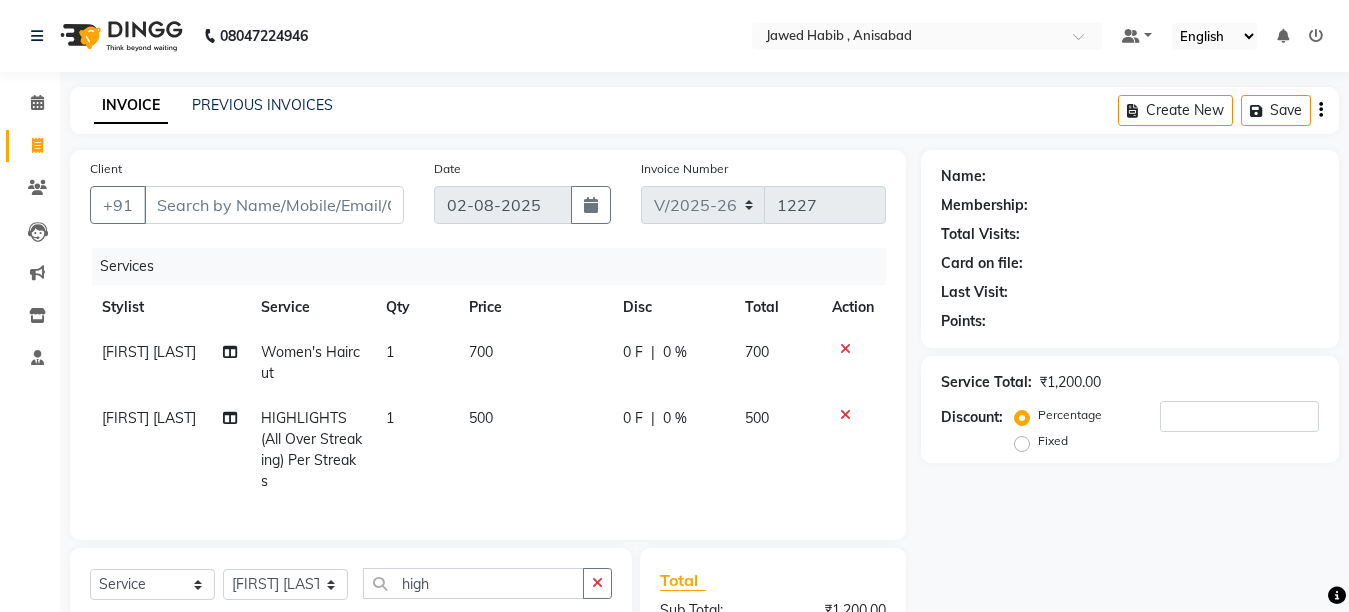 checkbox on "false" 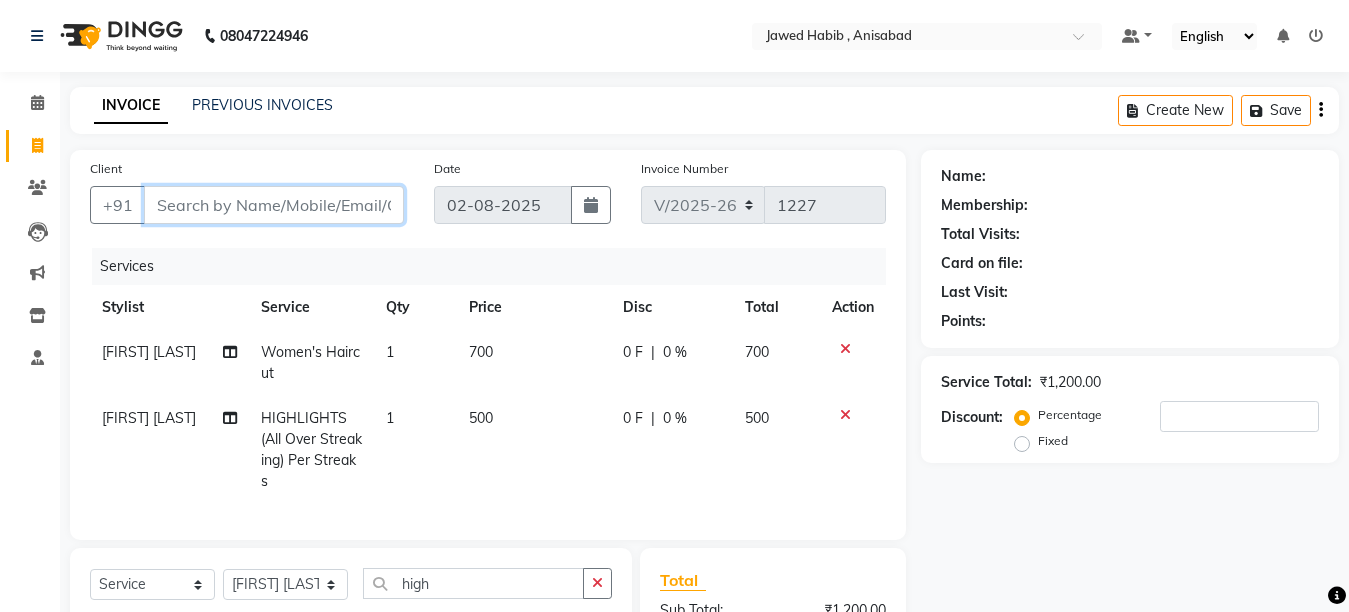 click on "Client" at bounding box center (274, 205) 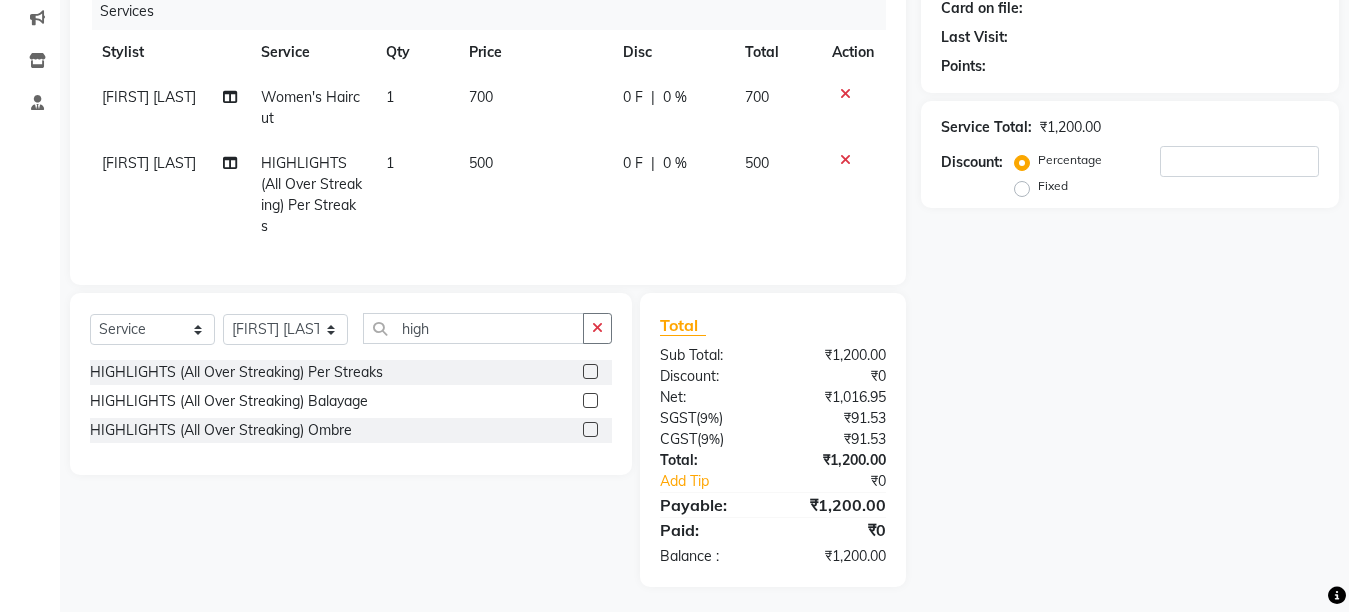 scroll, scrollTop: 256, scrollLeft: 0, axis: vertical 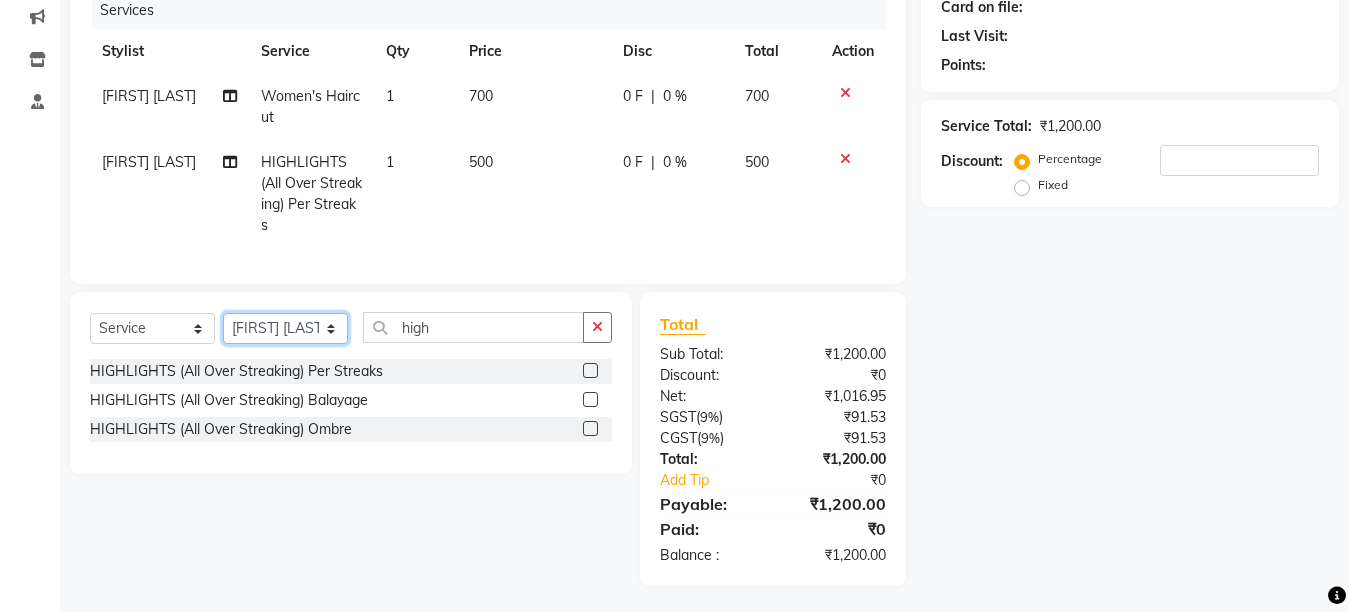 click on "Select Stylist [FIRST] [LAST] [FIRST] [LAST] [FIRST] [LAST] [FIRST] [LAST] [FIRST] [LAST]" 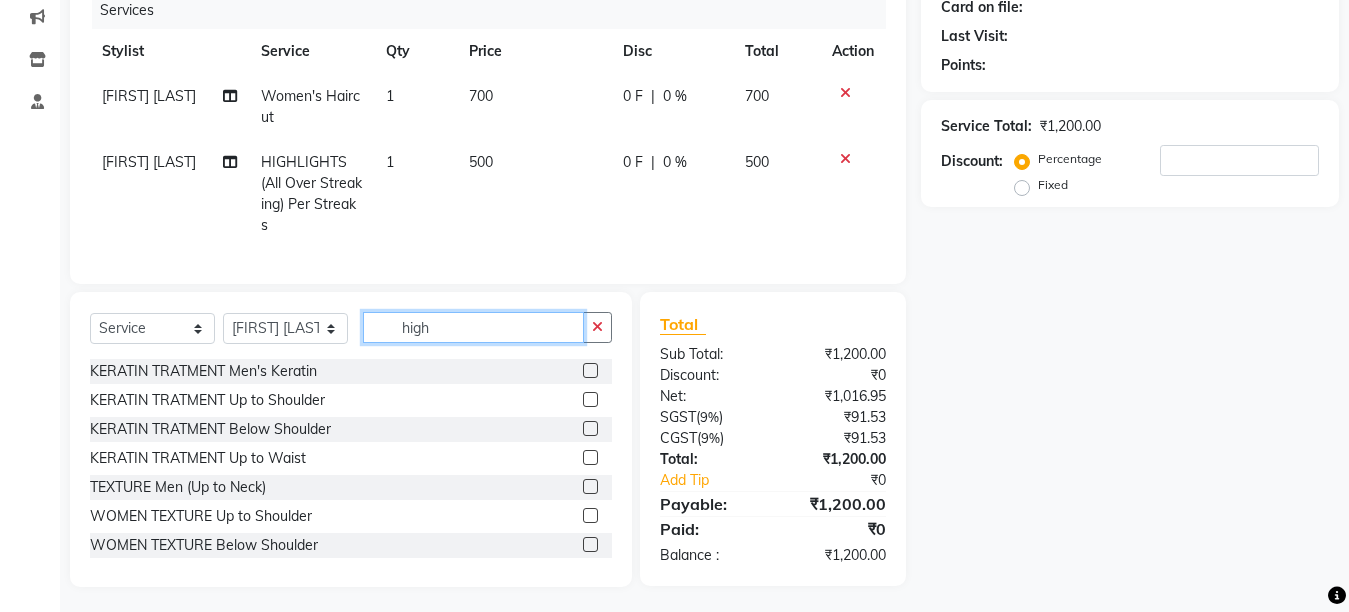 click on "high" 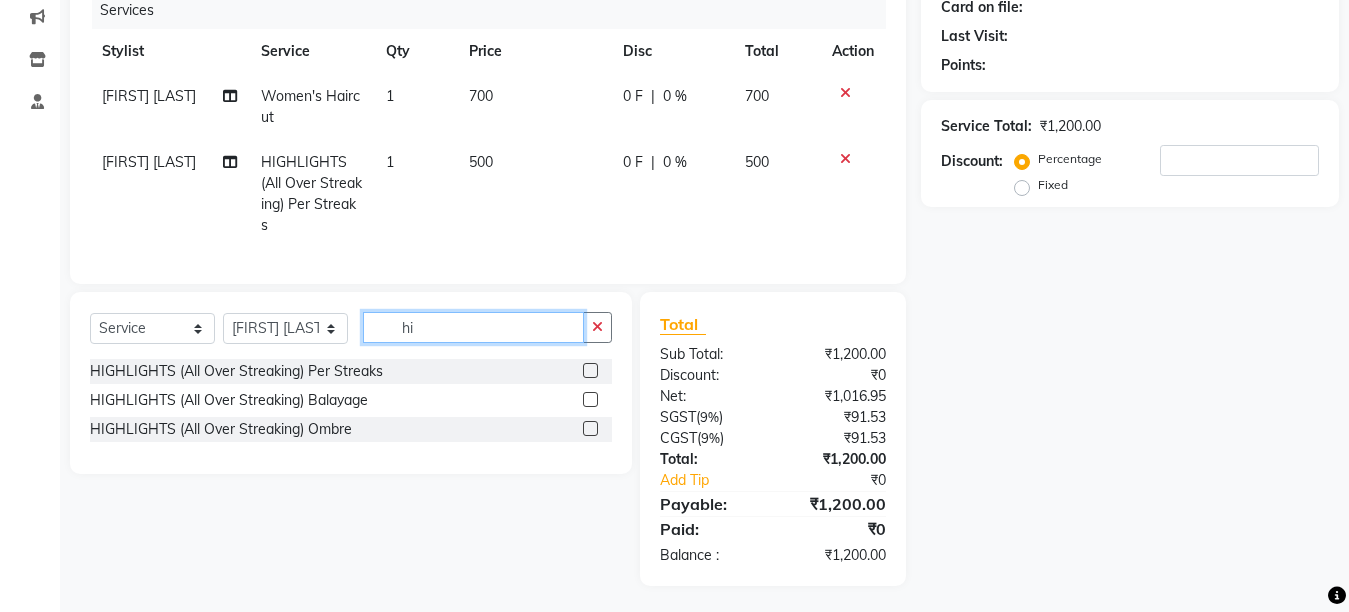 type on "h" 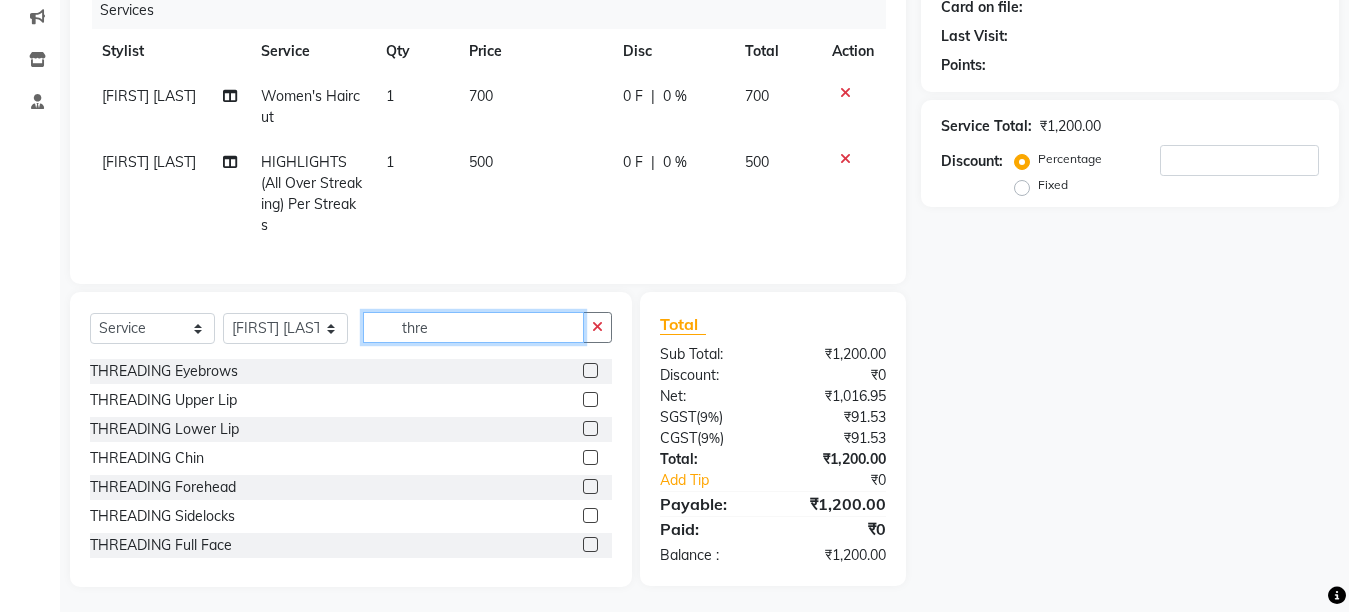 type on "thre" 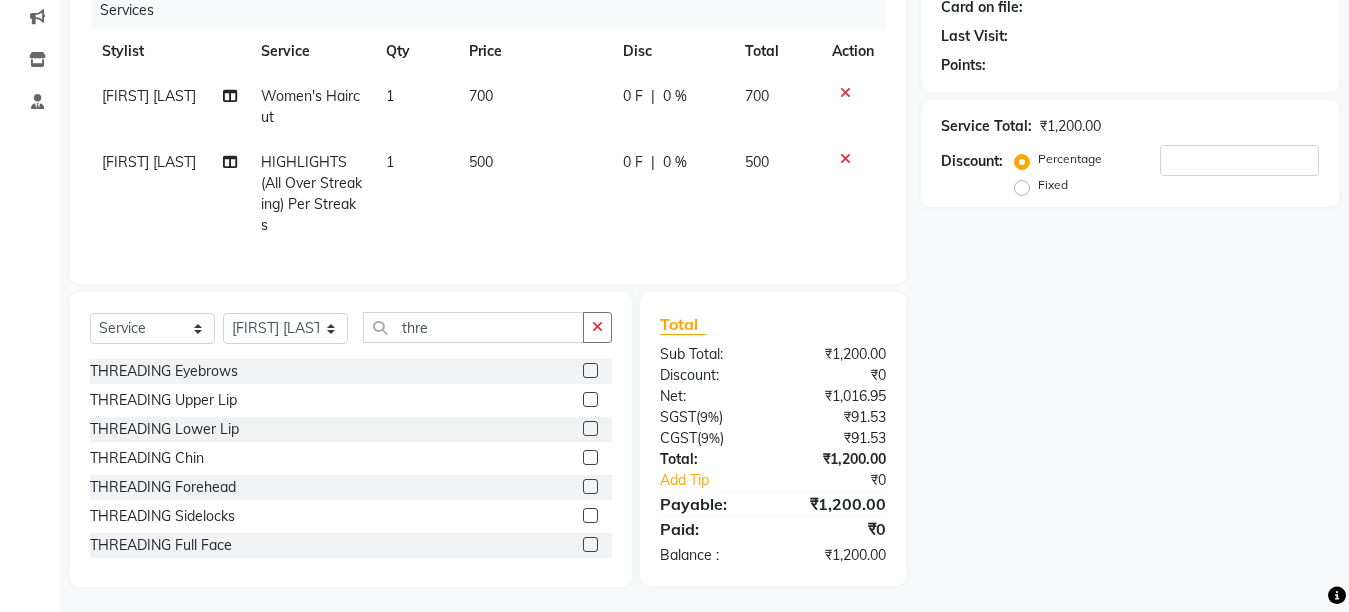 click 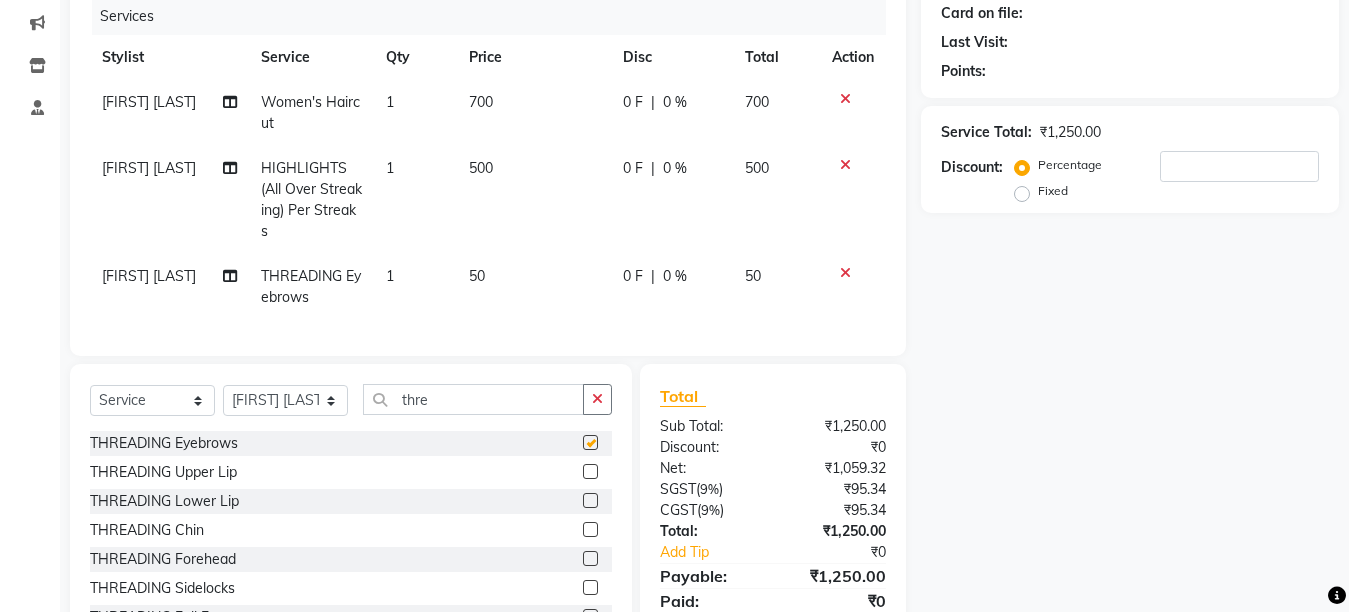 scroll, scrollTop: 0, scrollLeft: 0, axis: both 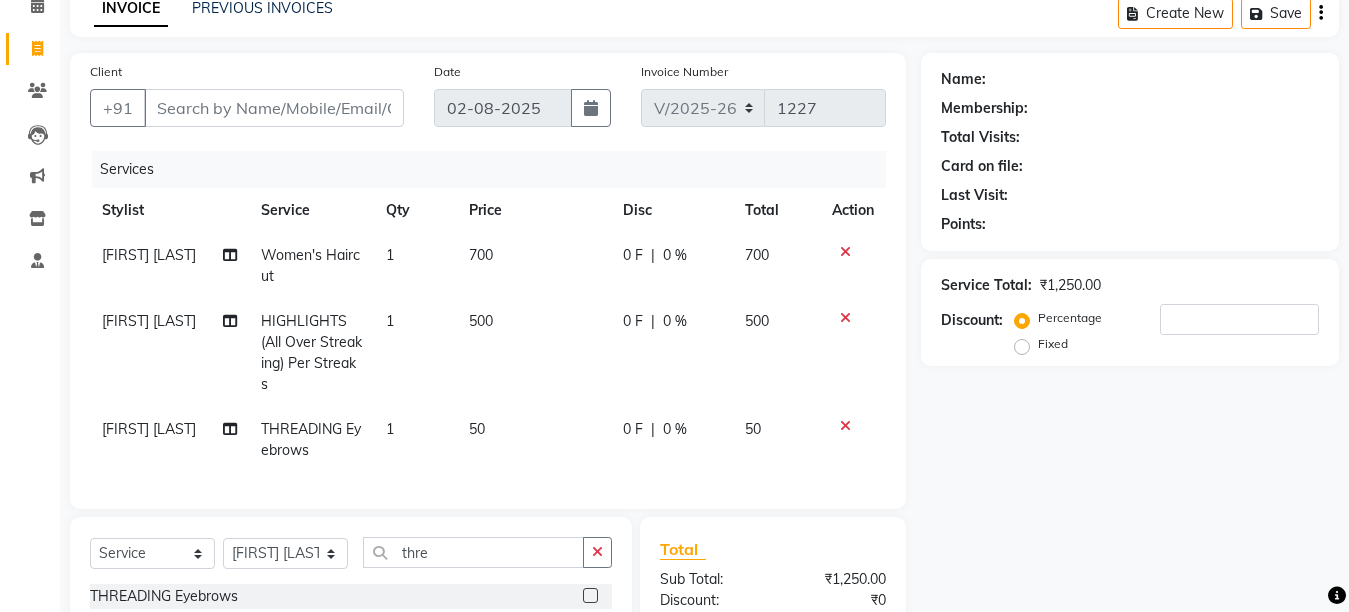 checkbox on "false" 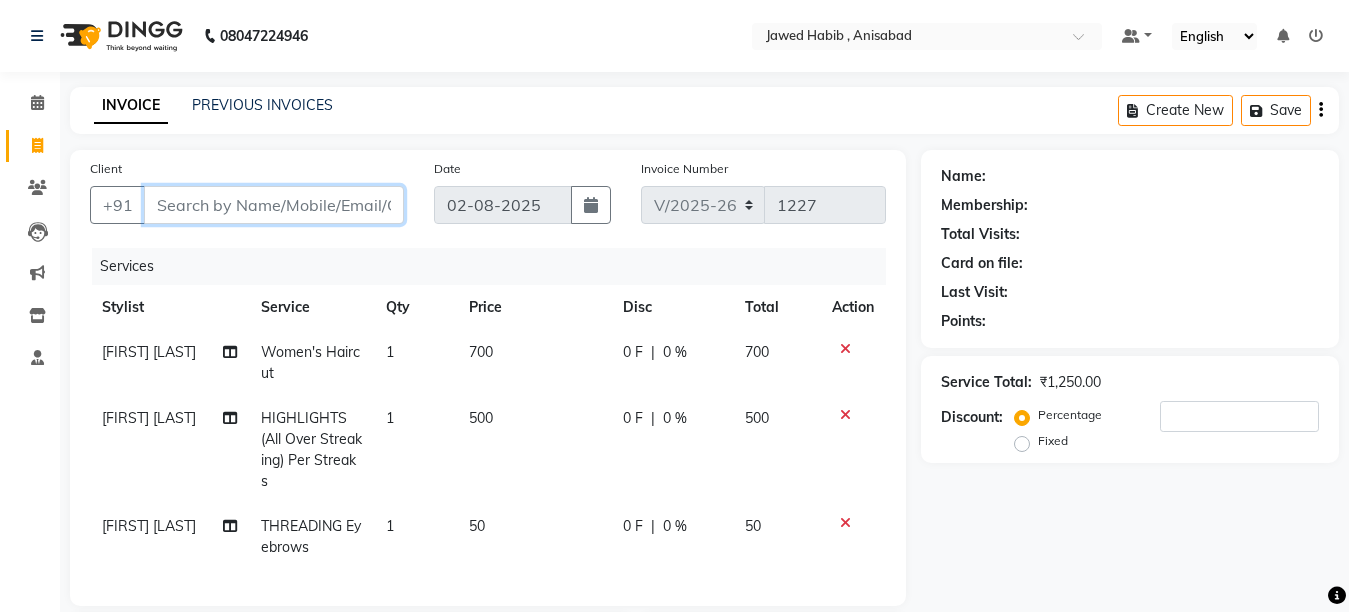 click on "Client" at bounding box center (274, 205) 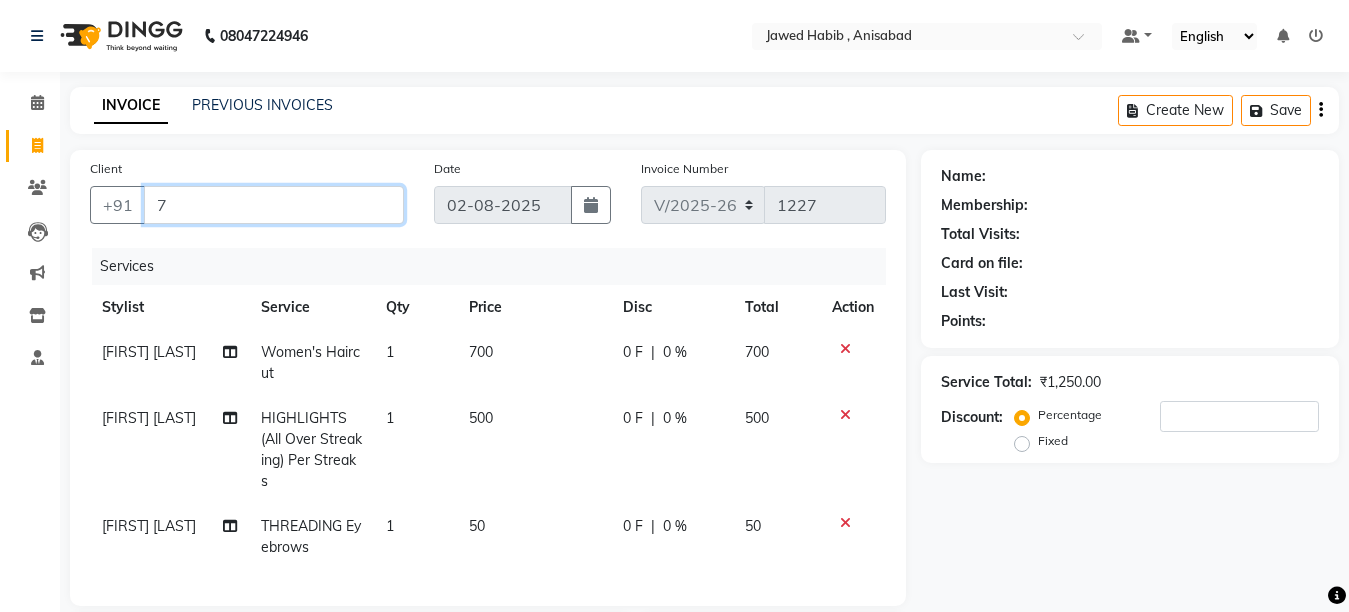 type on "0" 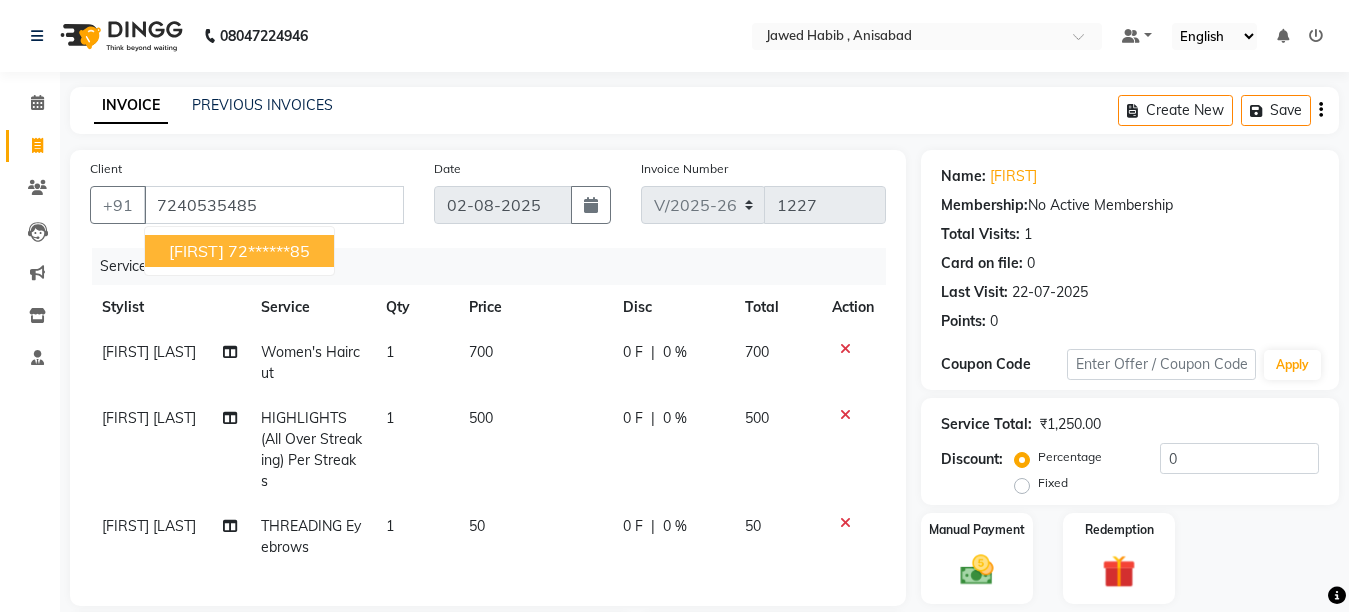 click on "[FIRST]" at bounding box center [196, 251] 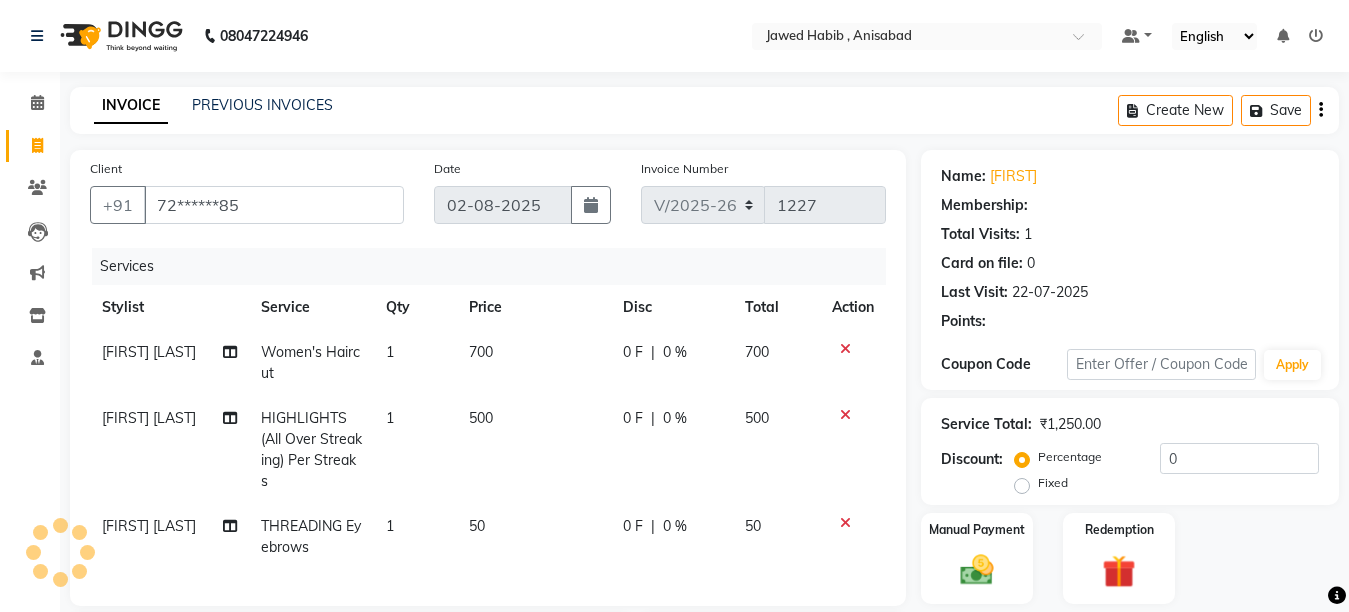 scroll, scrollTop: 344, scrollLeft: 0, axis: vertical 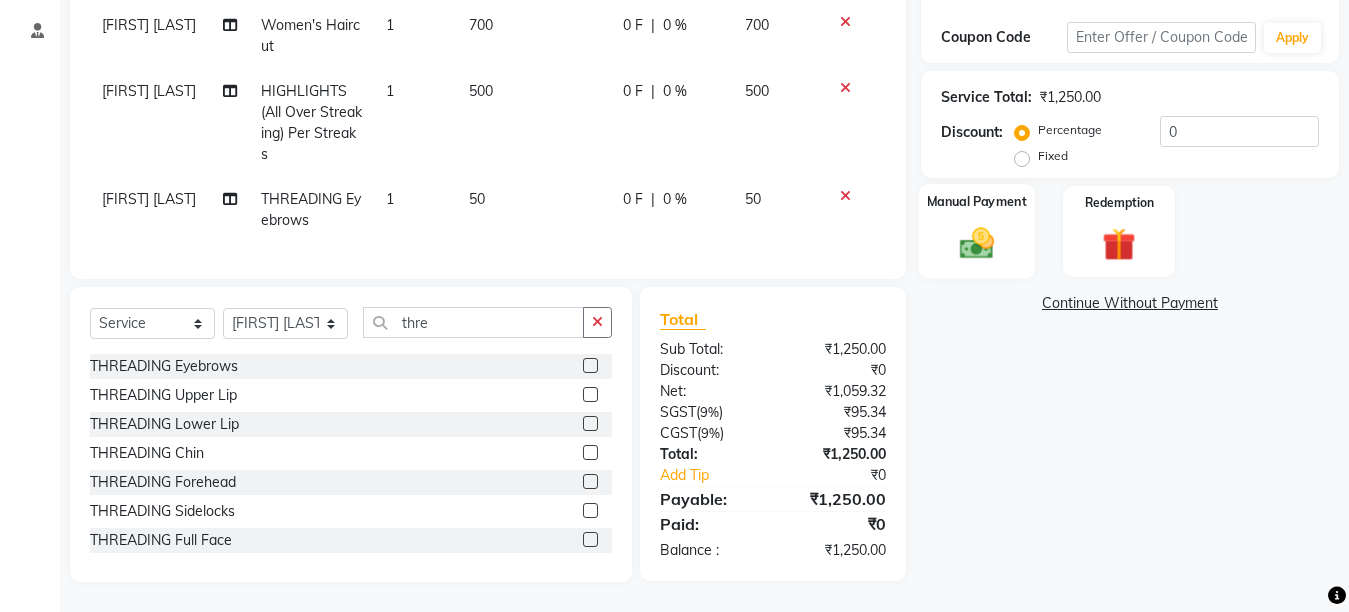 click 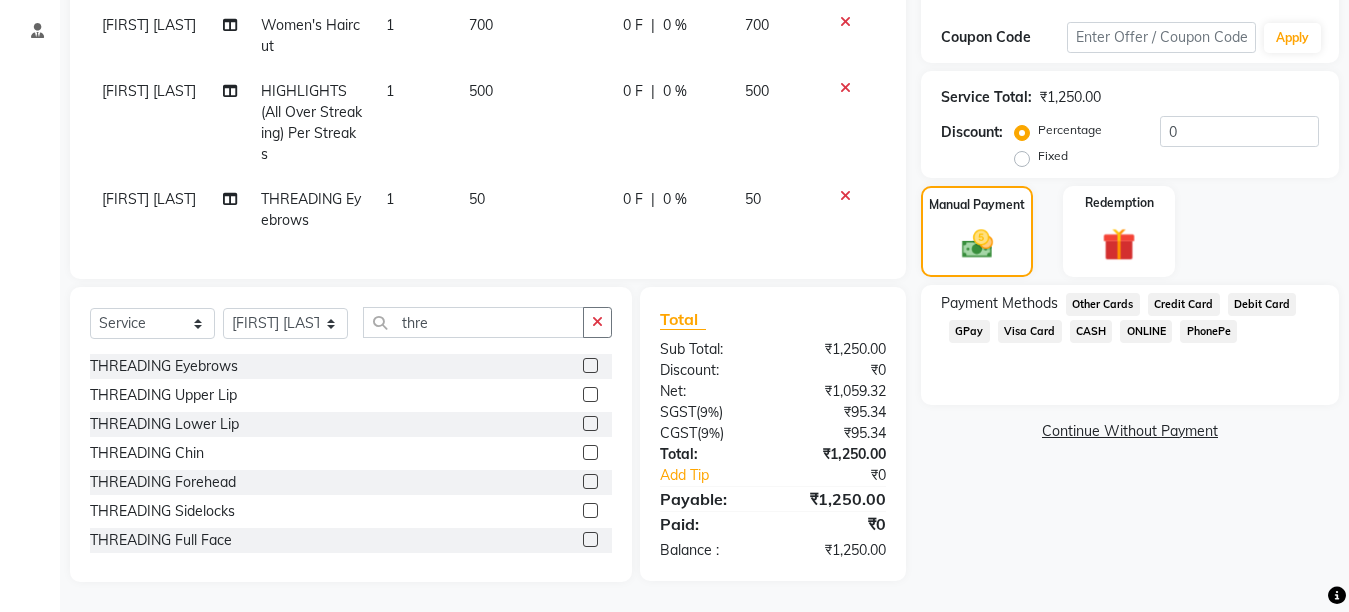 click on "GPay" 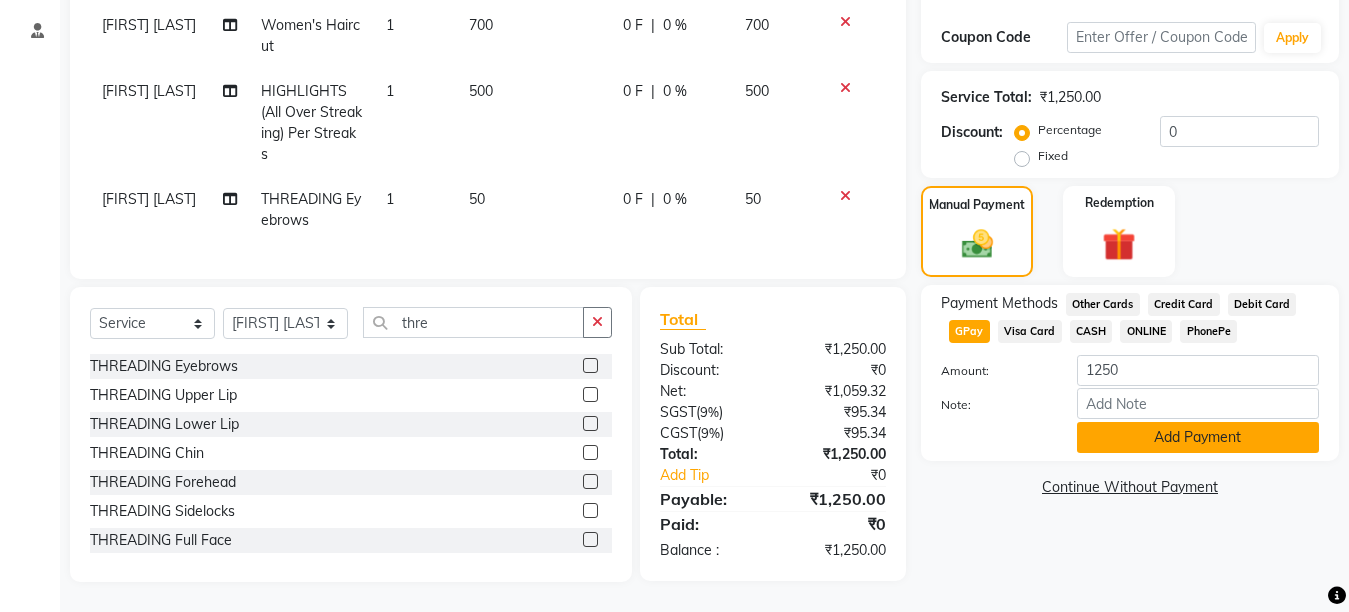click on "Add Payment" 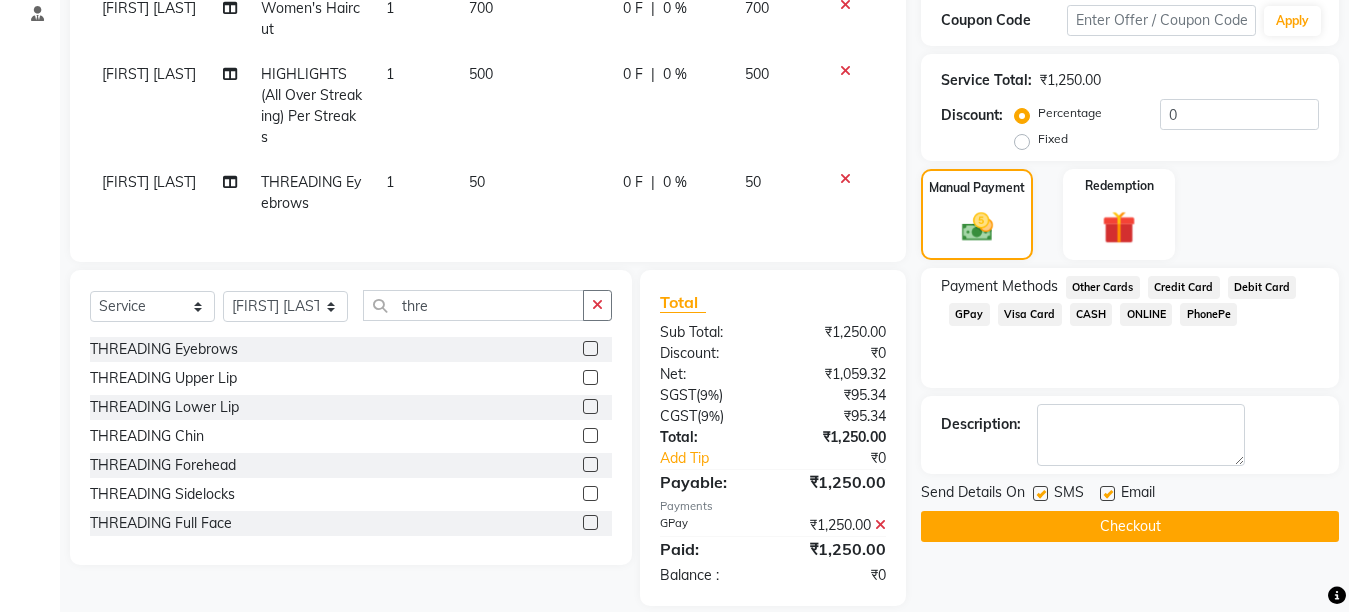 click on "Checkout" 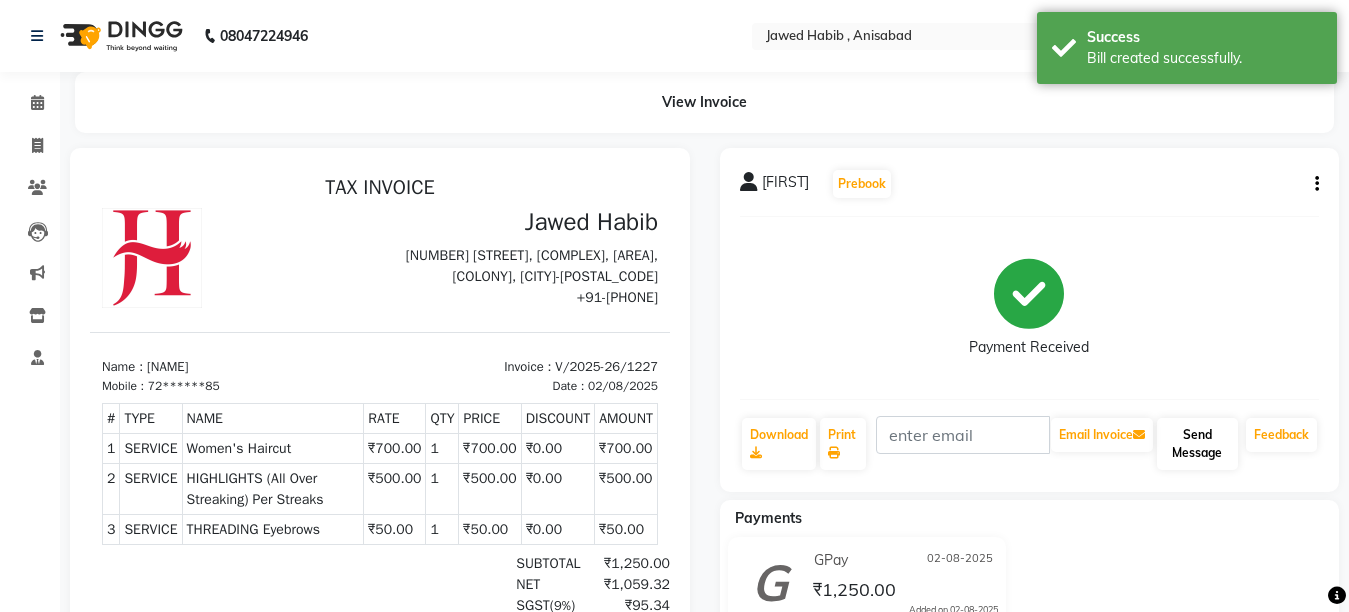 scroll, scrollTop: 0, scrollLeft: 0, axis: both 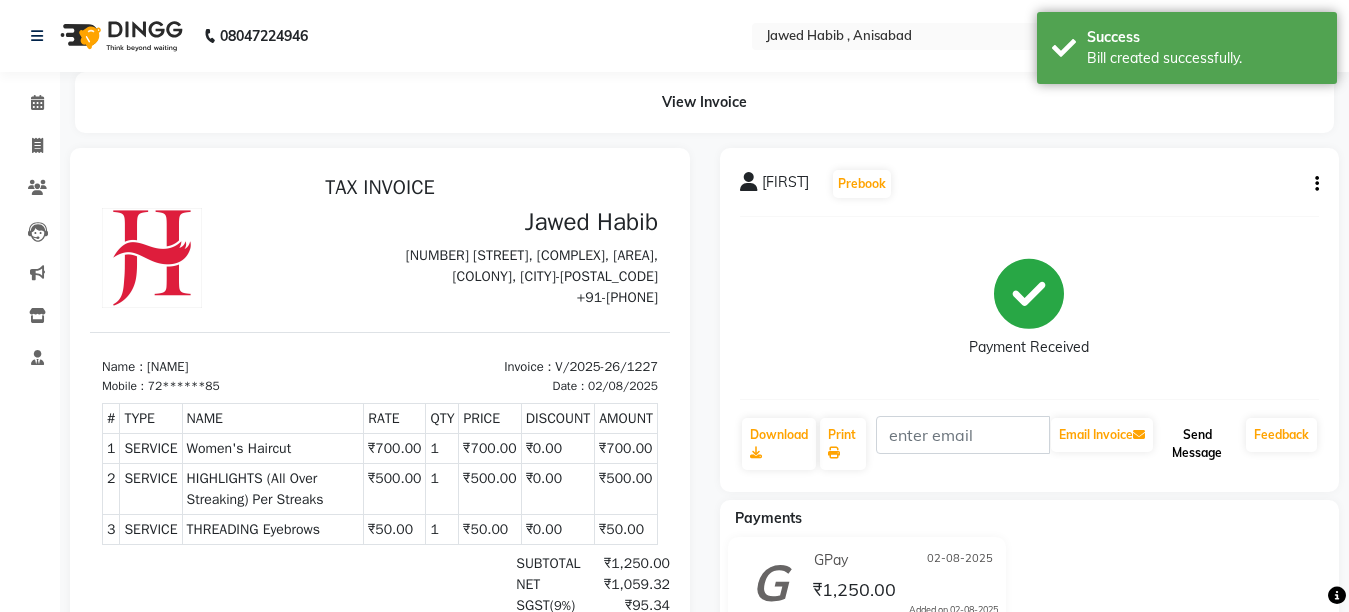 click on "Send Message" 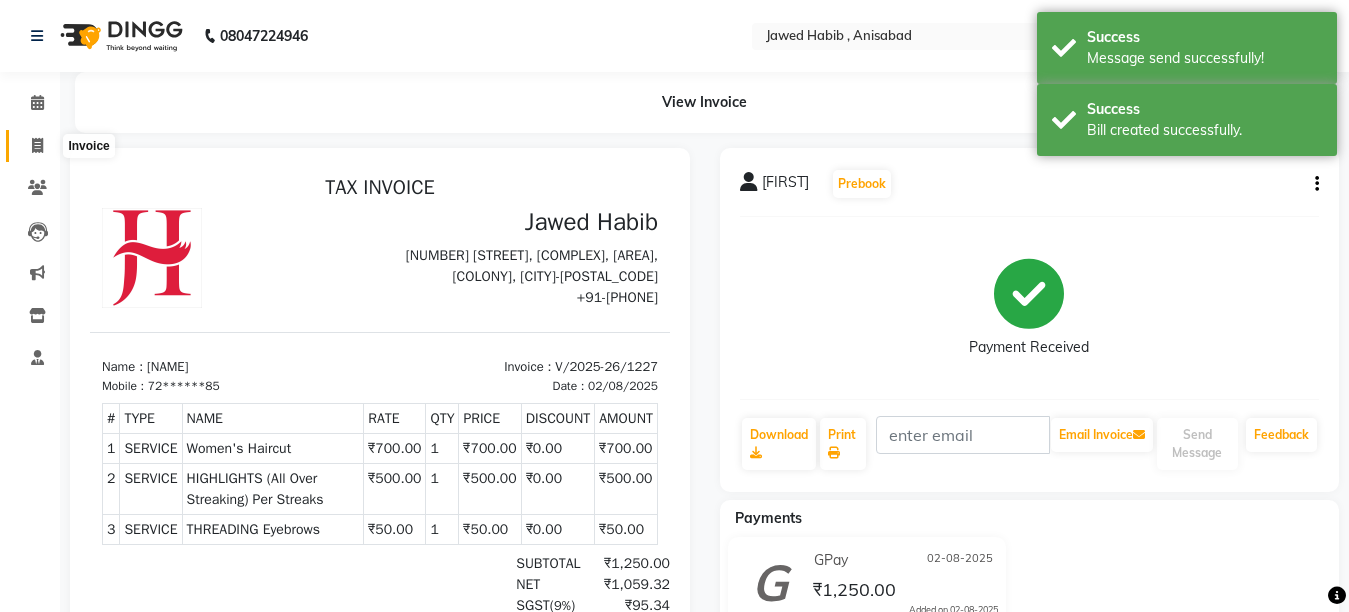 click 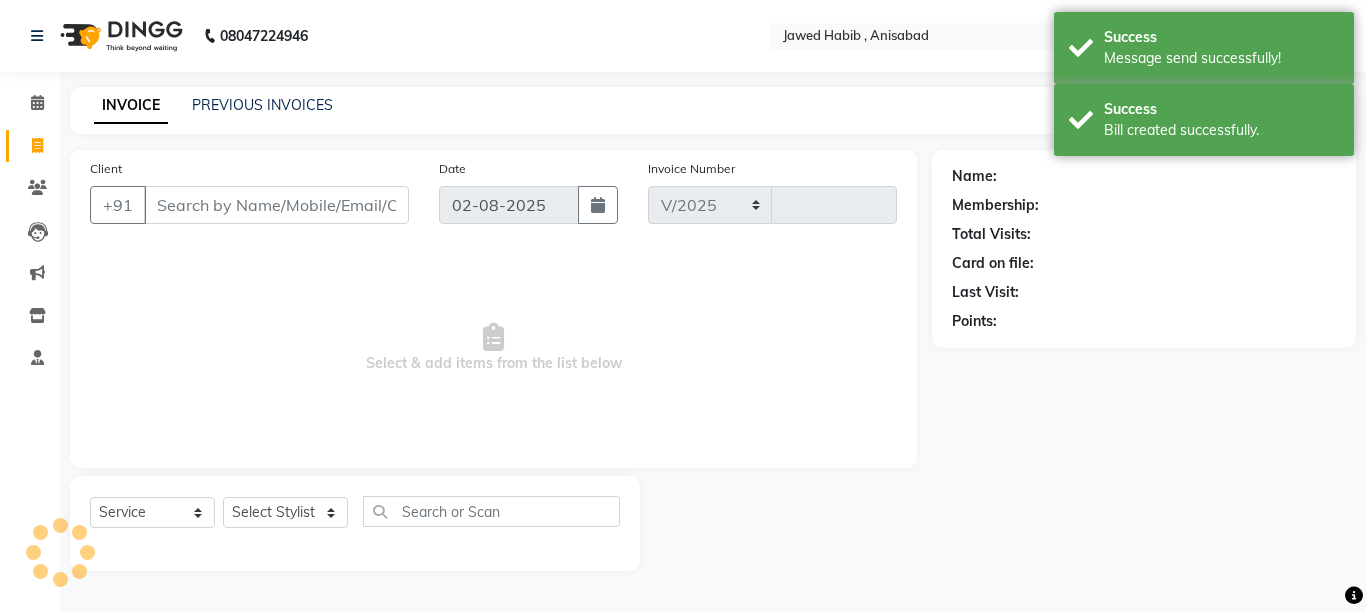 select on "6967" 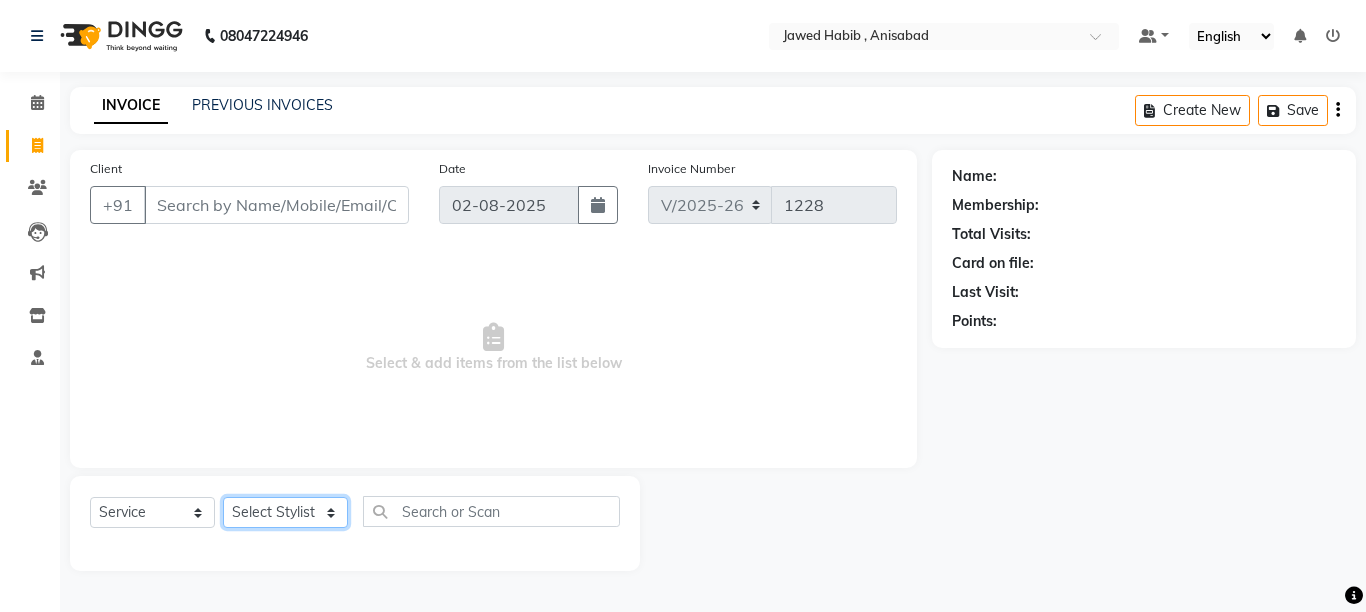 click on "Select Stylist [FIRST] [LAST] [FIRST] [LAST] [FIRST] [LAST] [FIRST] [LAST] [FIRST] [LAST]" 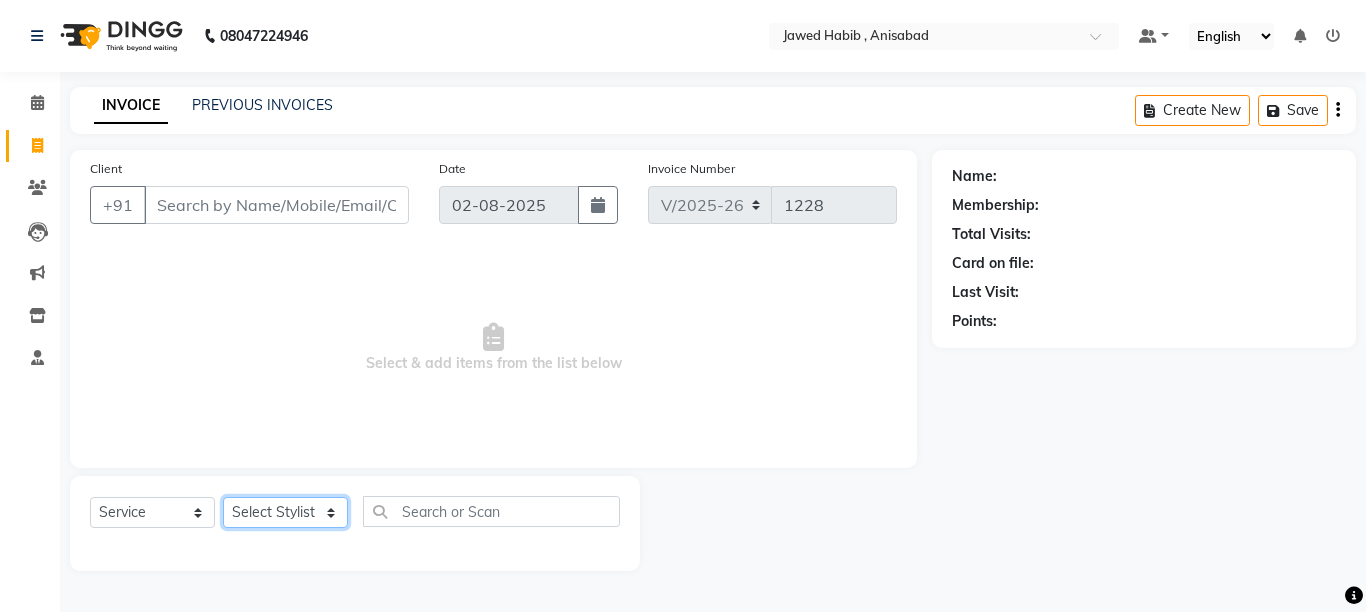 select on "55248" 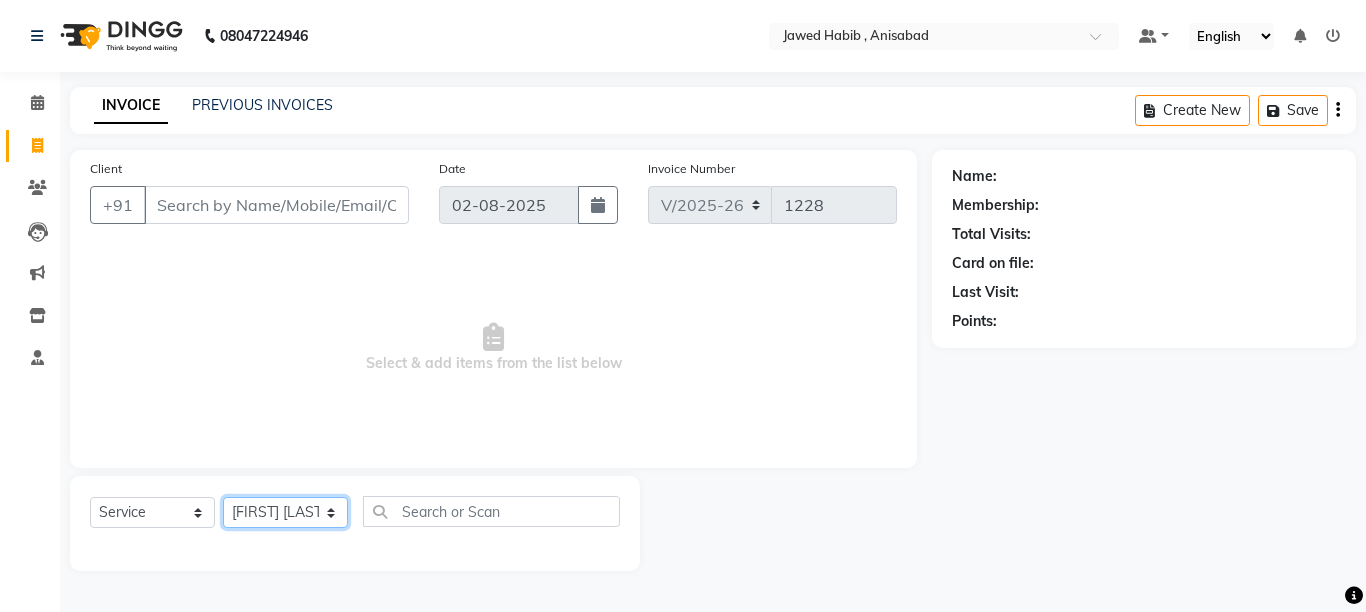 click on "Select Stylist [FIRST] [LAST] [FIRST] [LAST] [FIRST] [LAST] [FIRST] [LAST] [FIRST] [LAST]" 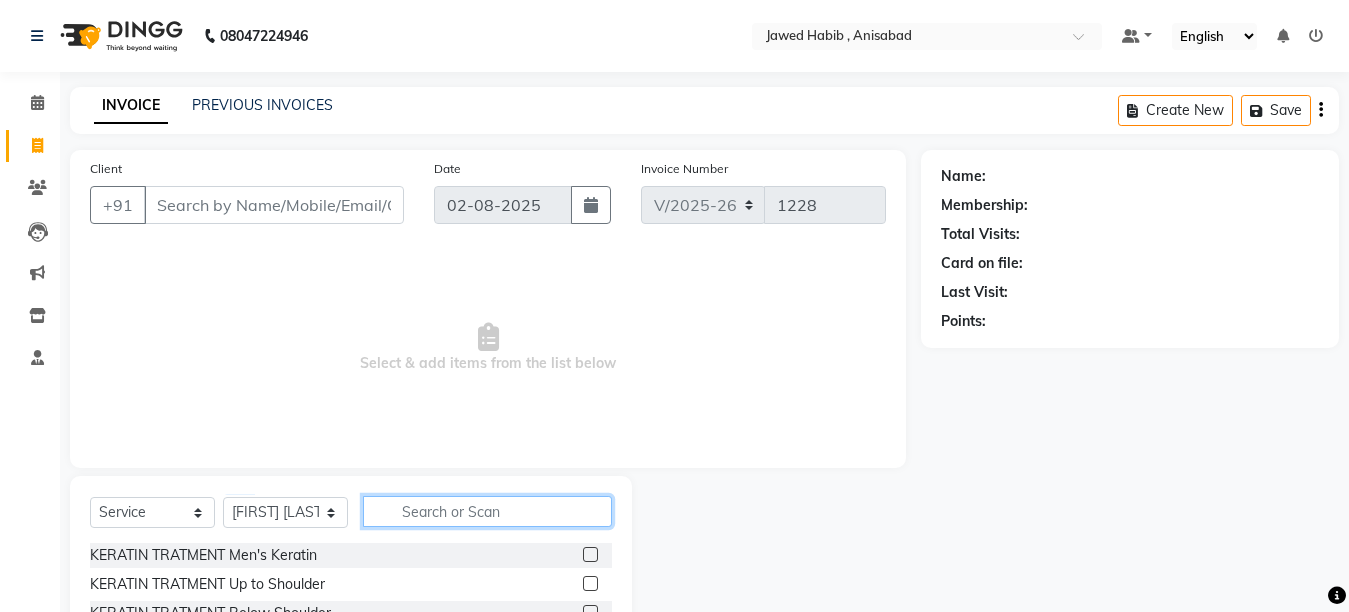 click 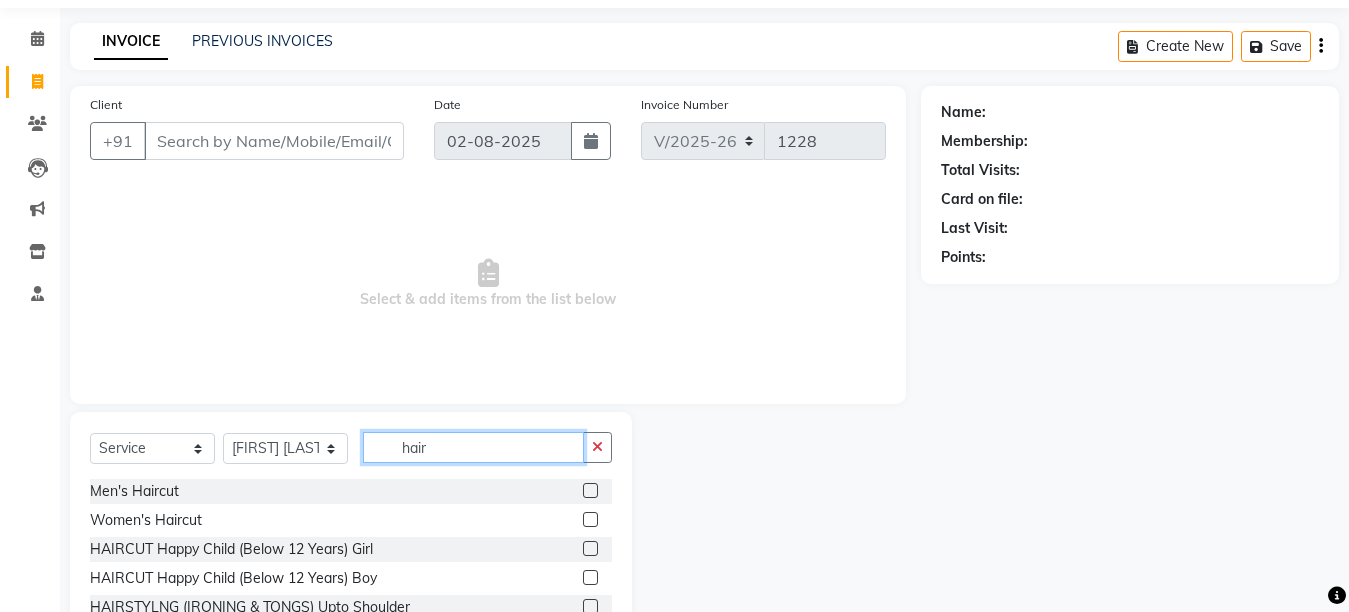 scroll, scrollTop: 189, scrollLeft: 0, axis: vertical 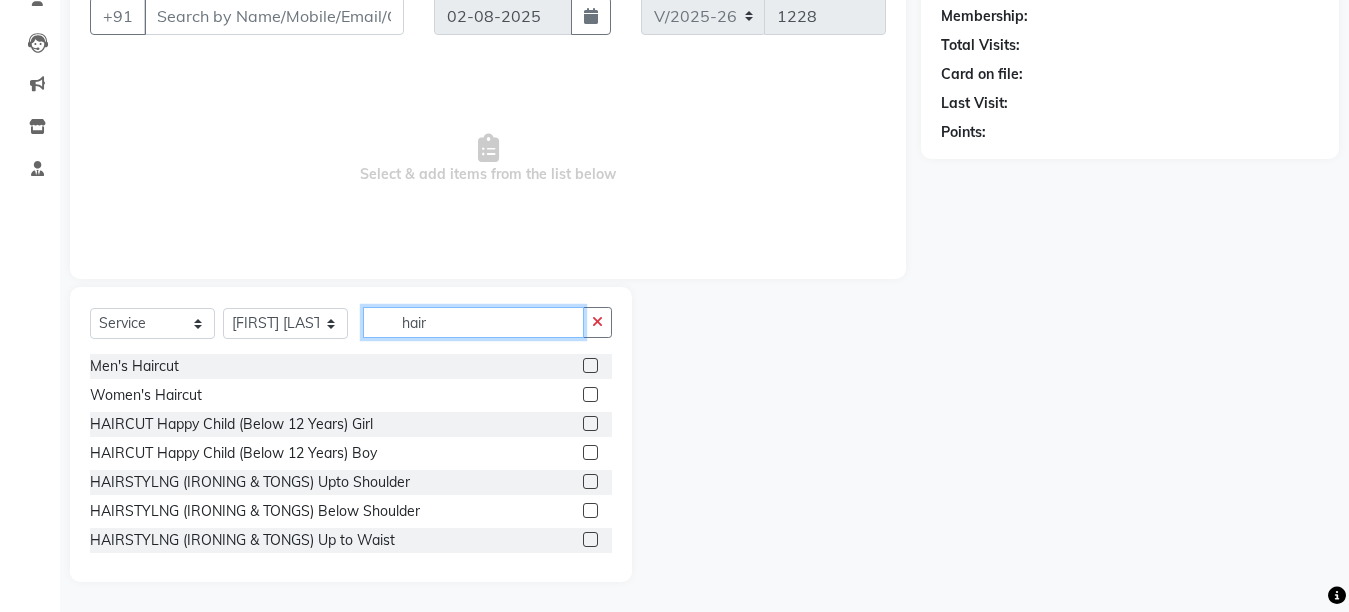 type on "hair" 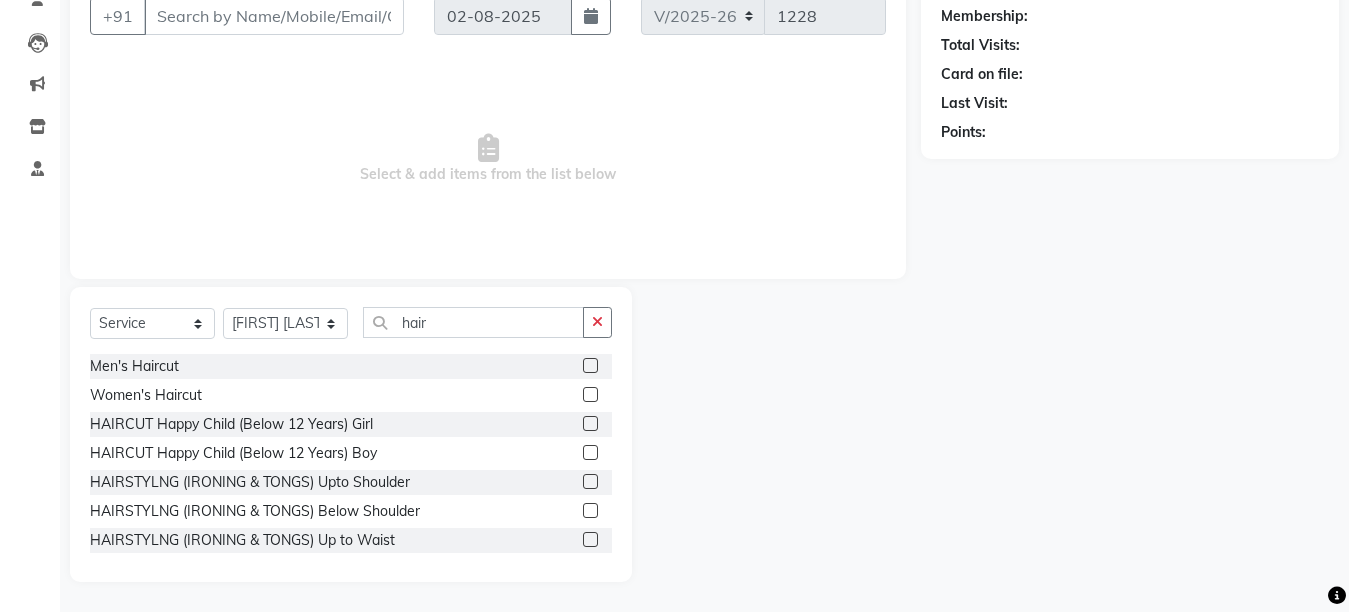 click 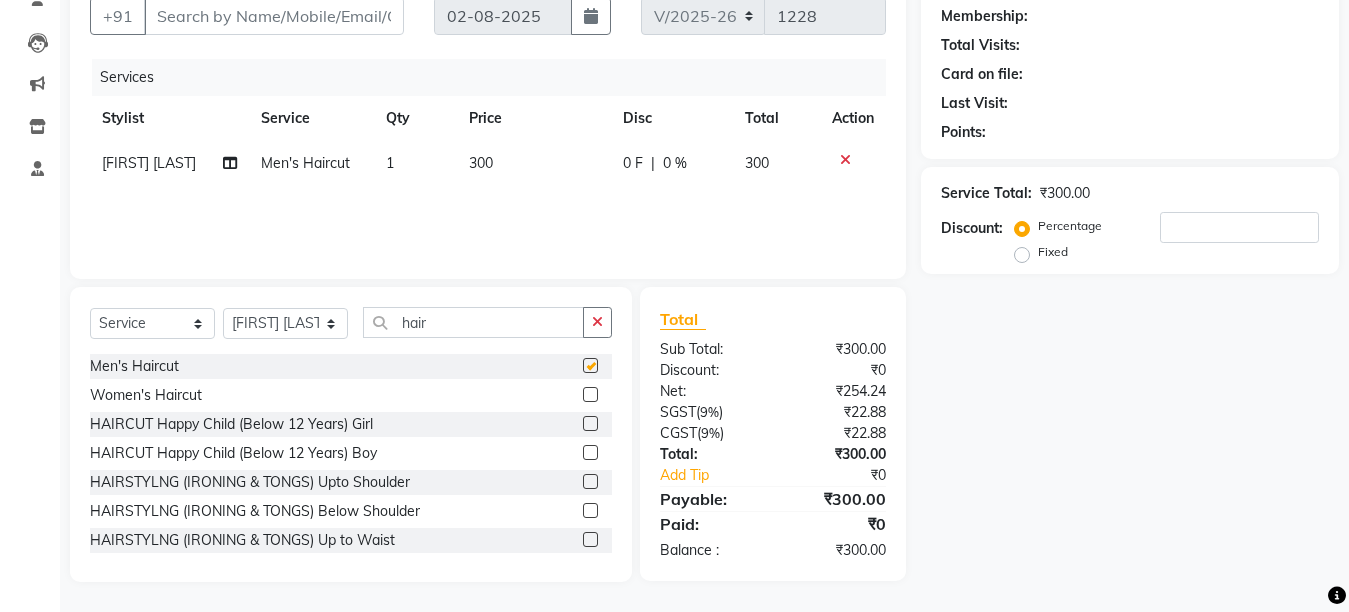 checkbox on "false" 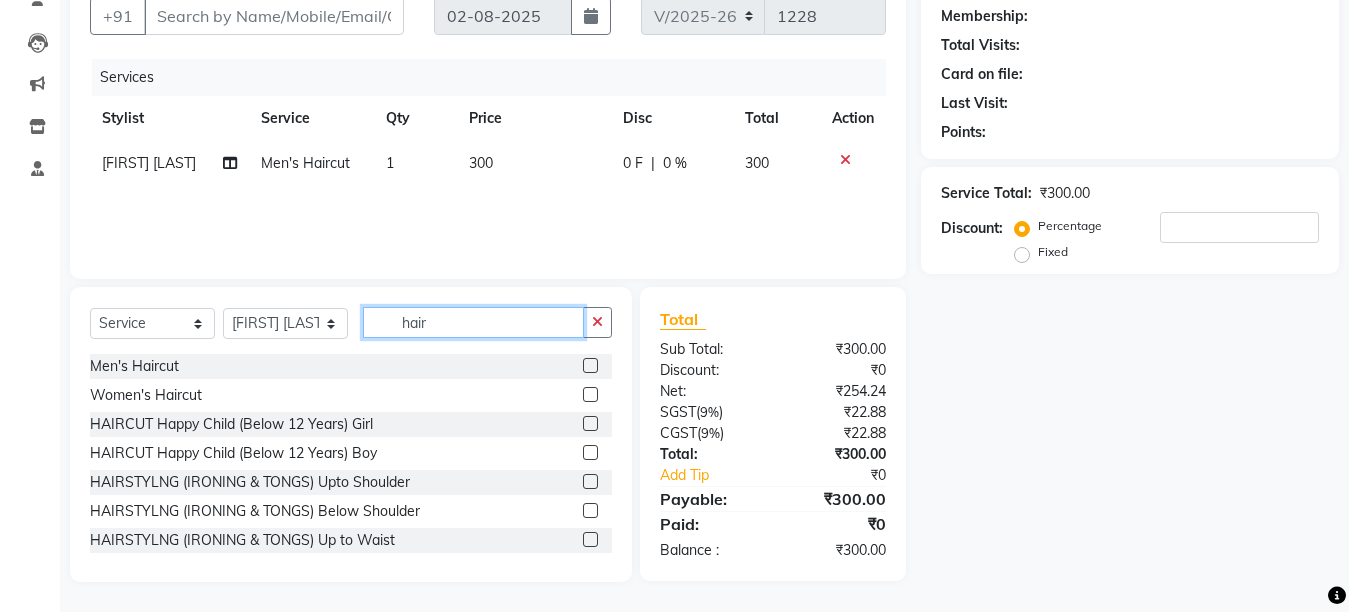 click on "hair" 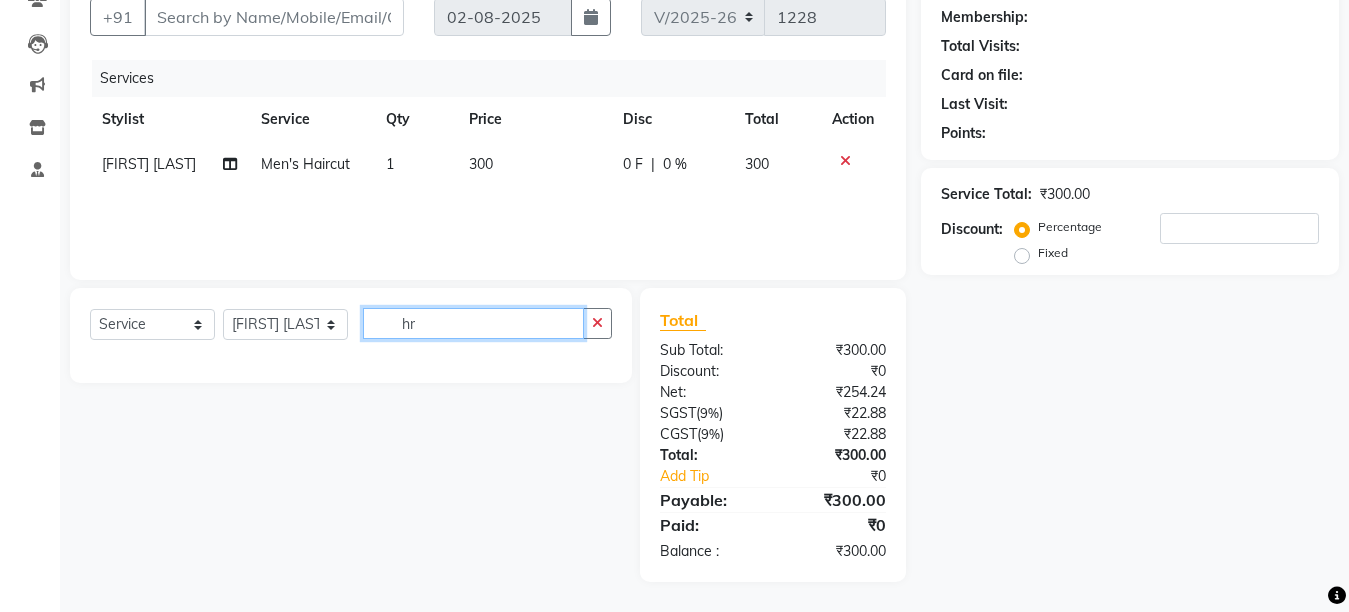 scroll, scrollTop: 189, scrollLeft: 0, axis: vertical 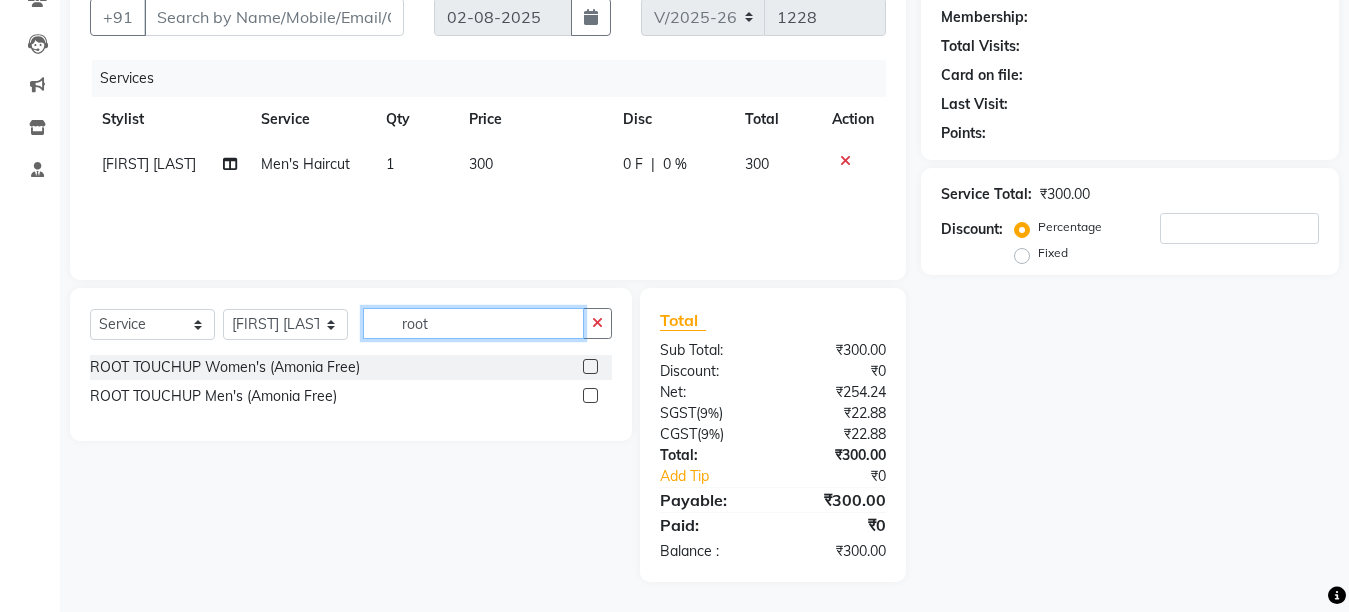 type on "root" 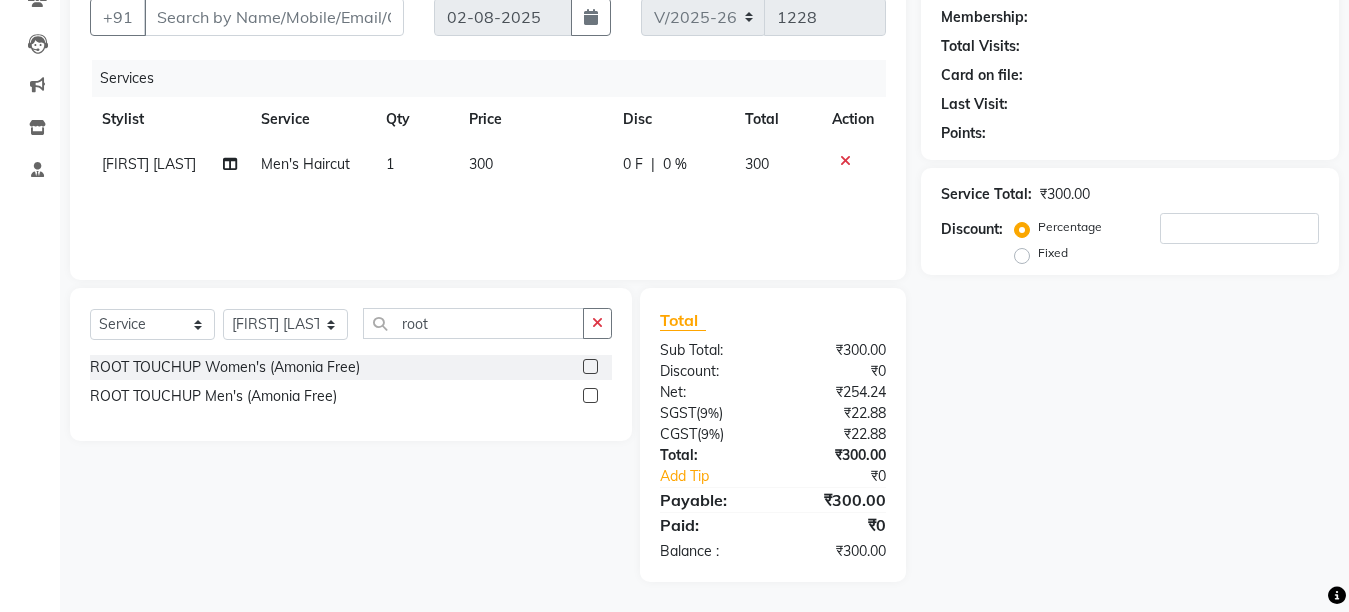 click 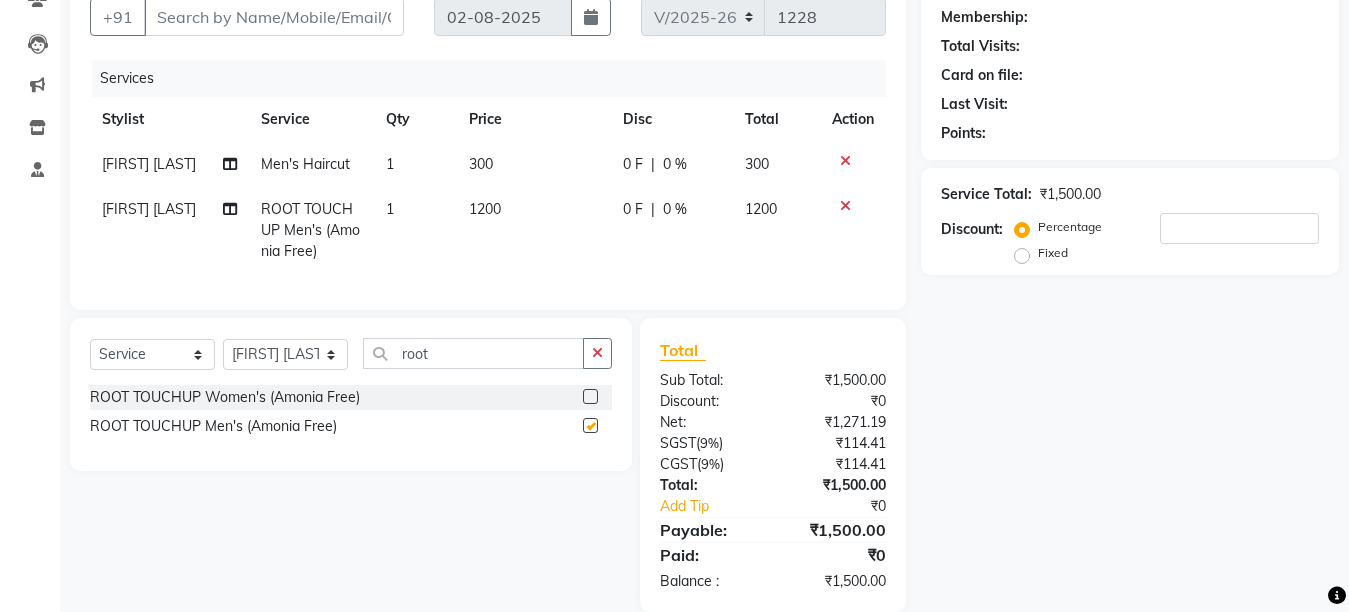 checkbox on "false" 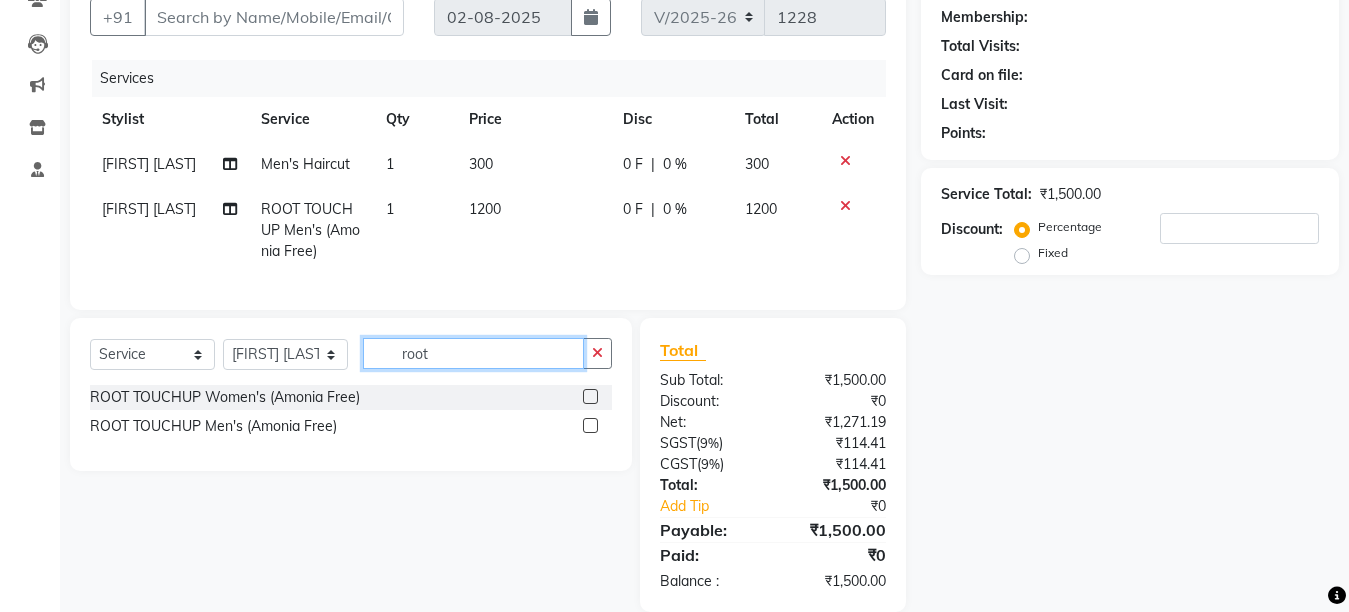 click on "root" 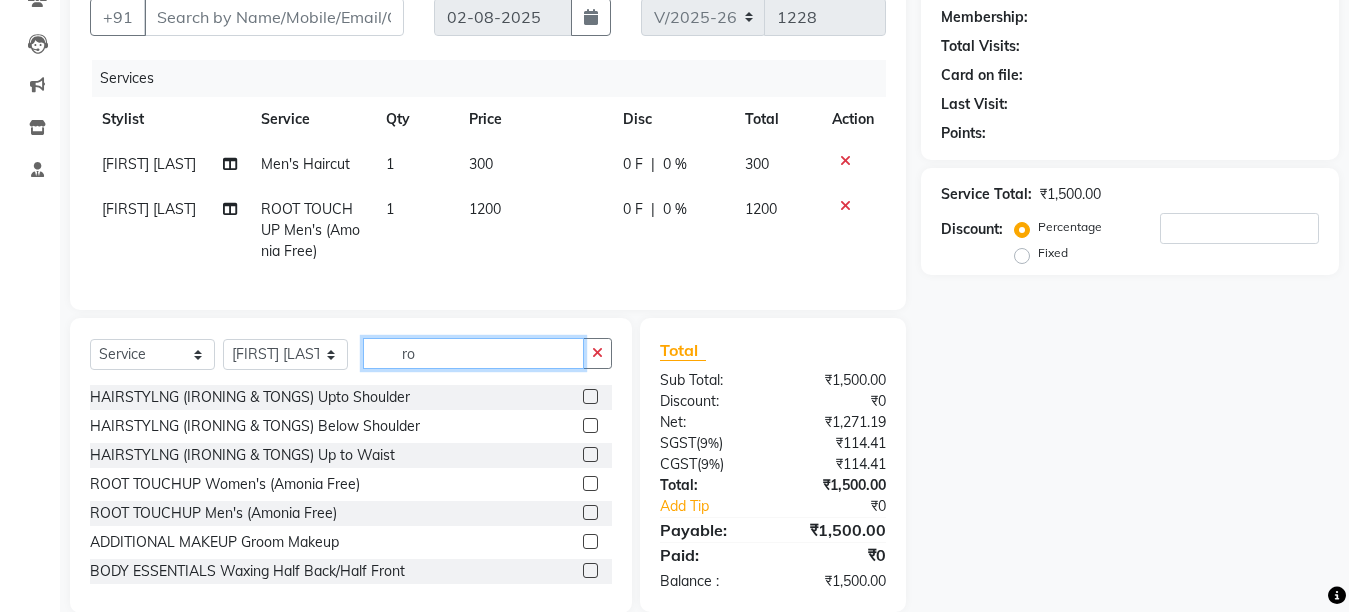type on "r" 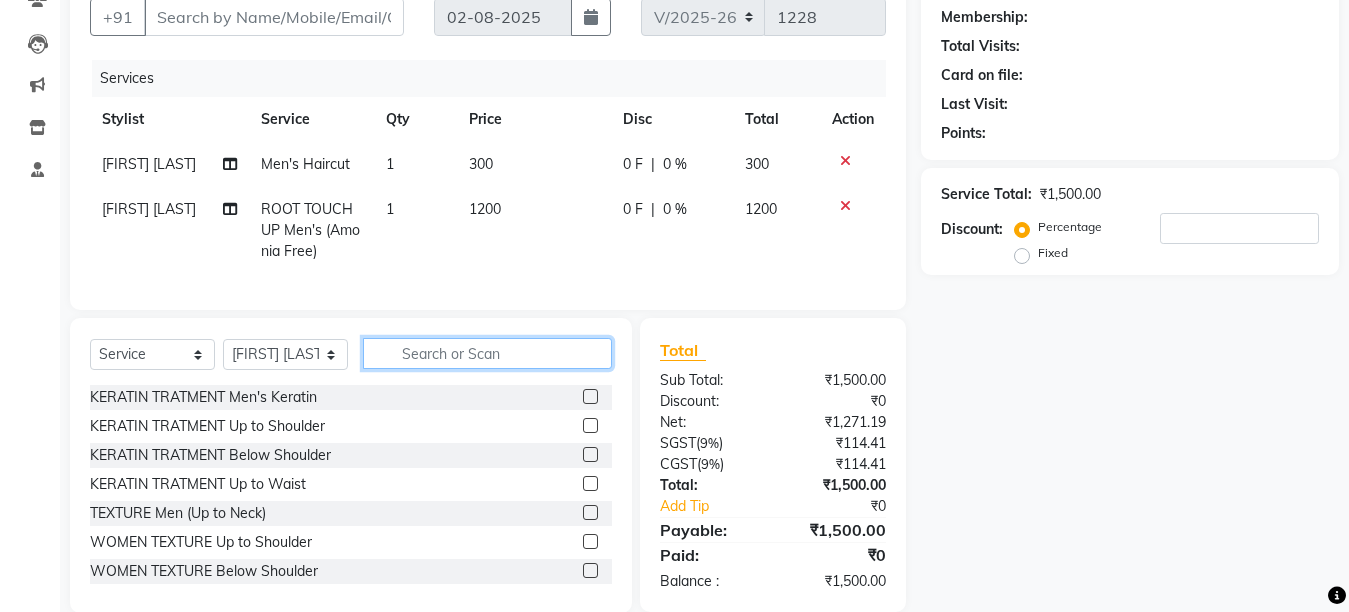 click 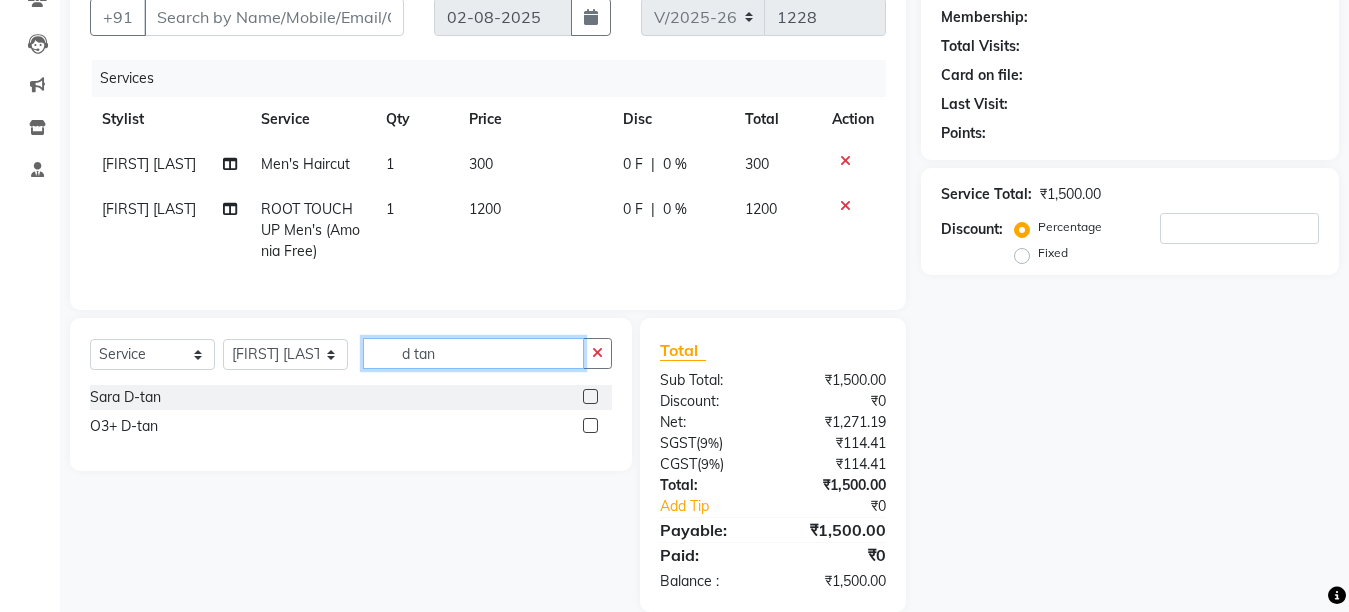 type on "d tan" 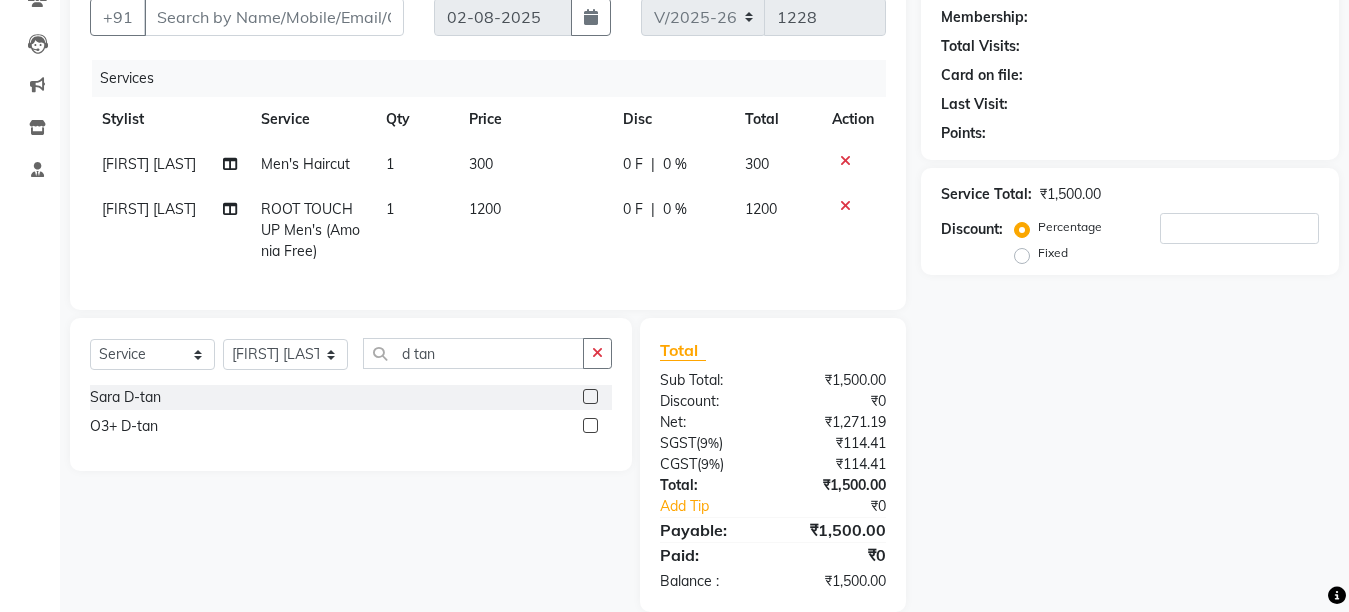 click 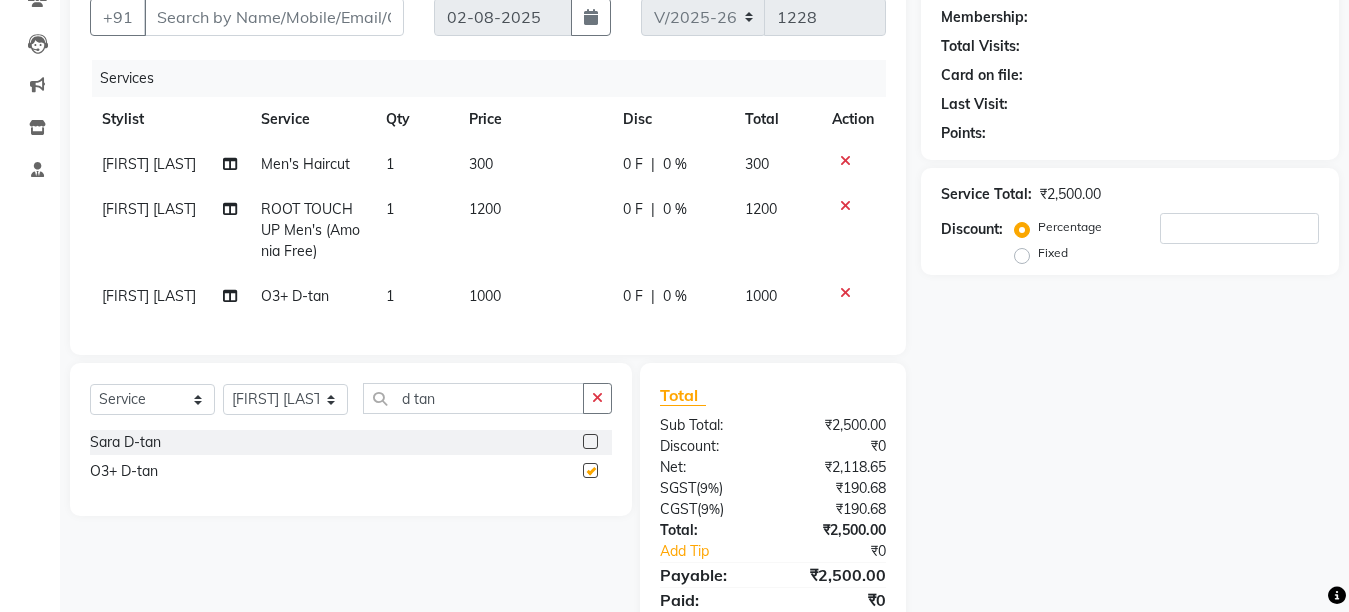 checkbox on "false" 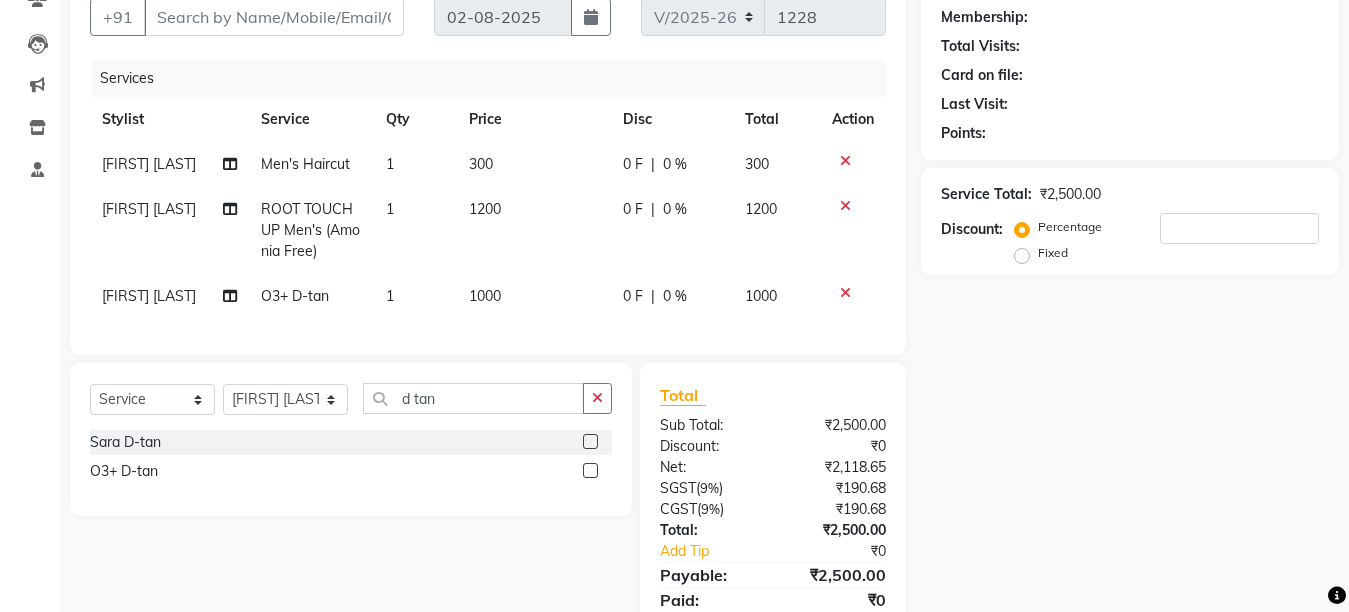 click 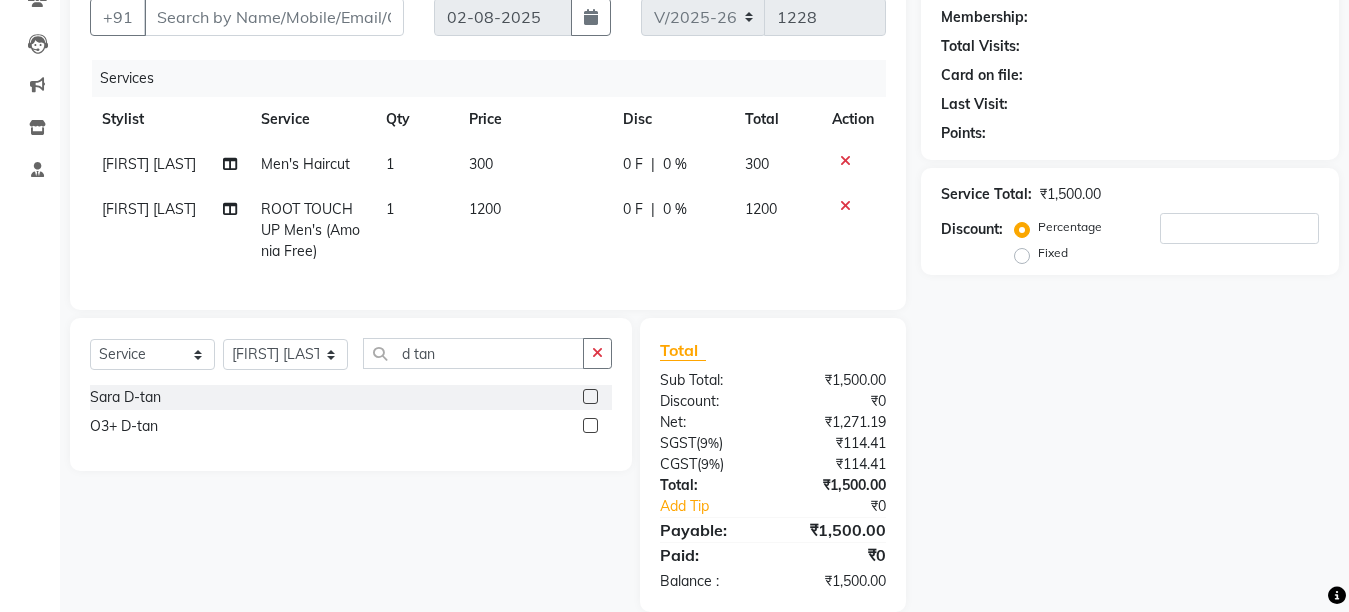 click 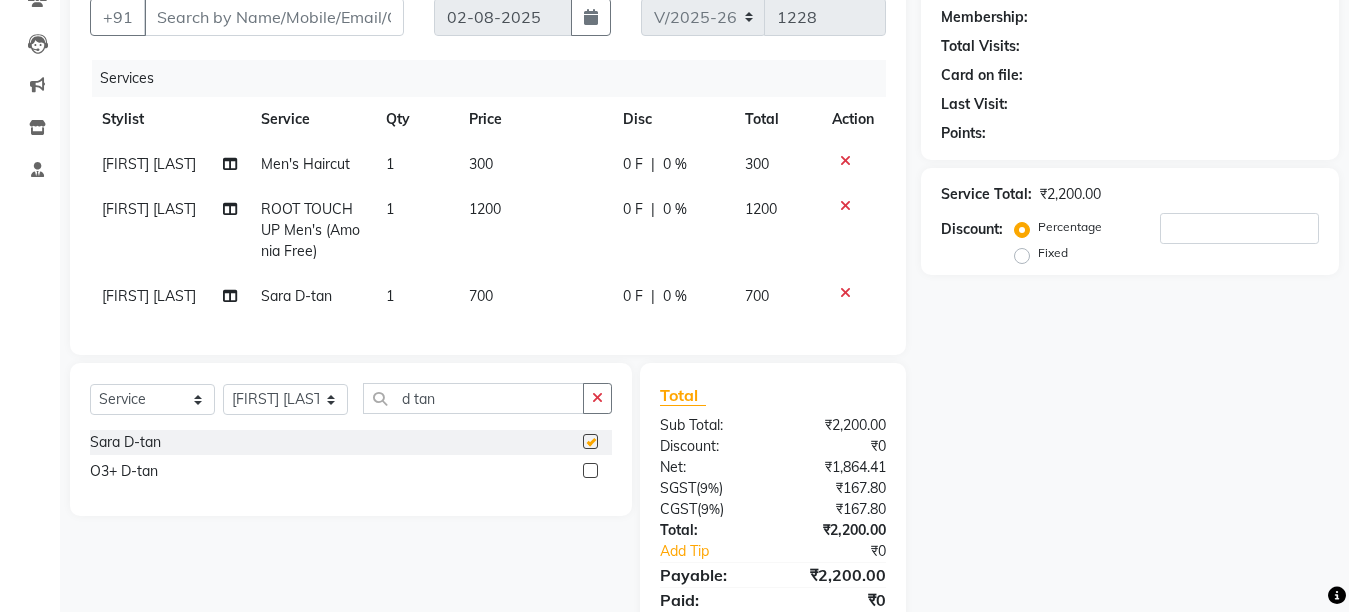 checkbox on "false" 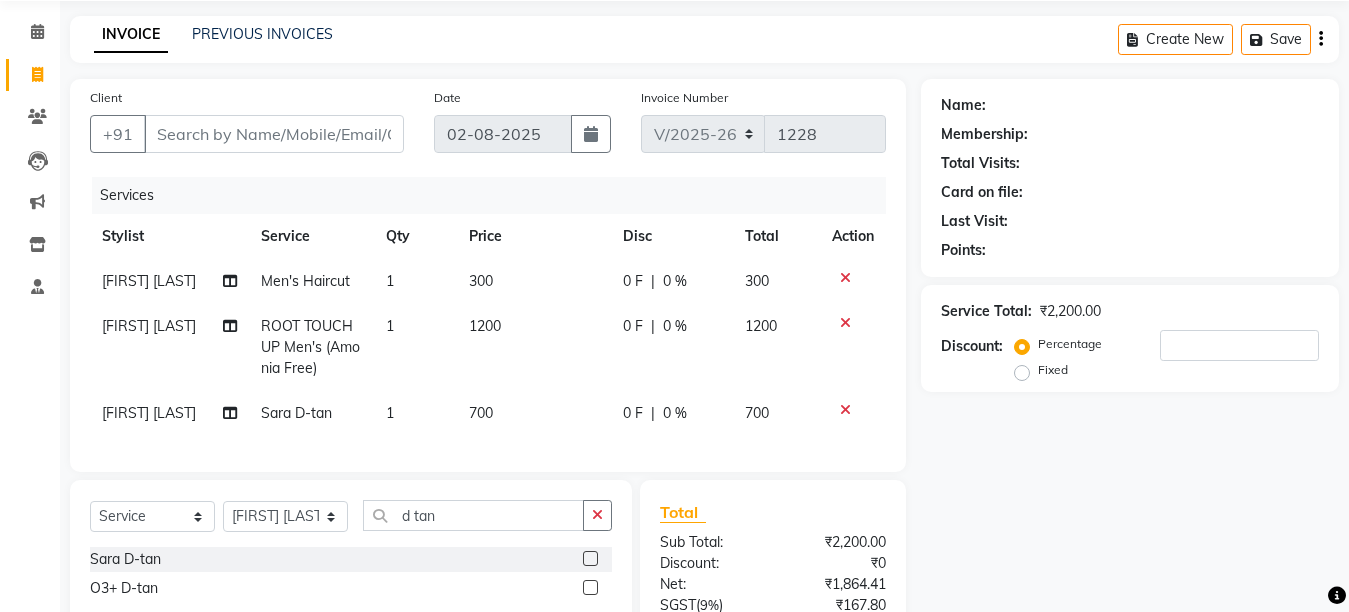 scroll, scrollTop: 0, scrollLeft: 0, axis: both 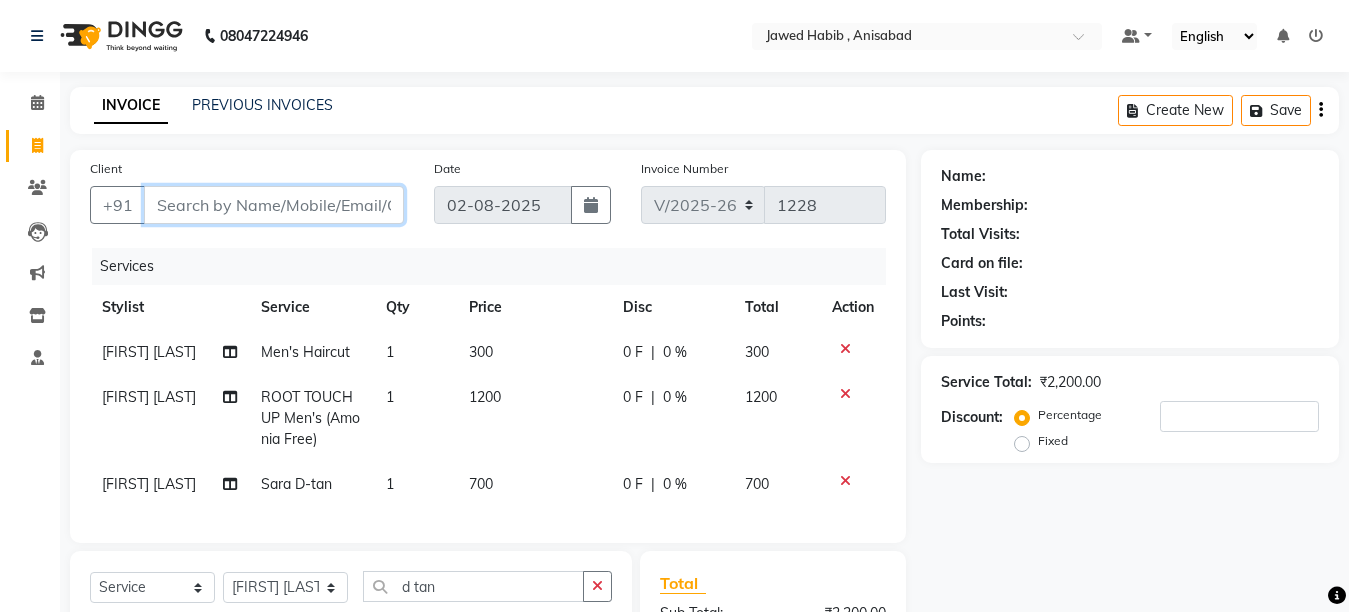 click on "Client" at bounding box center (274, 205) 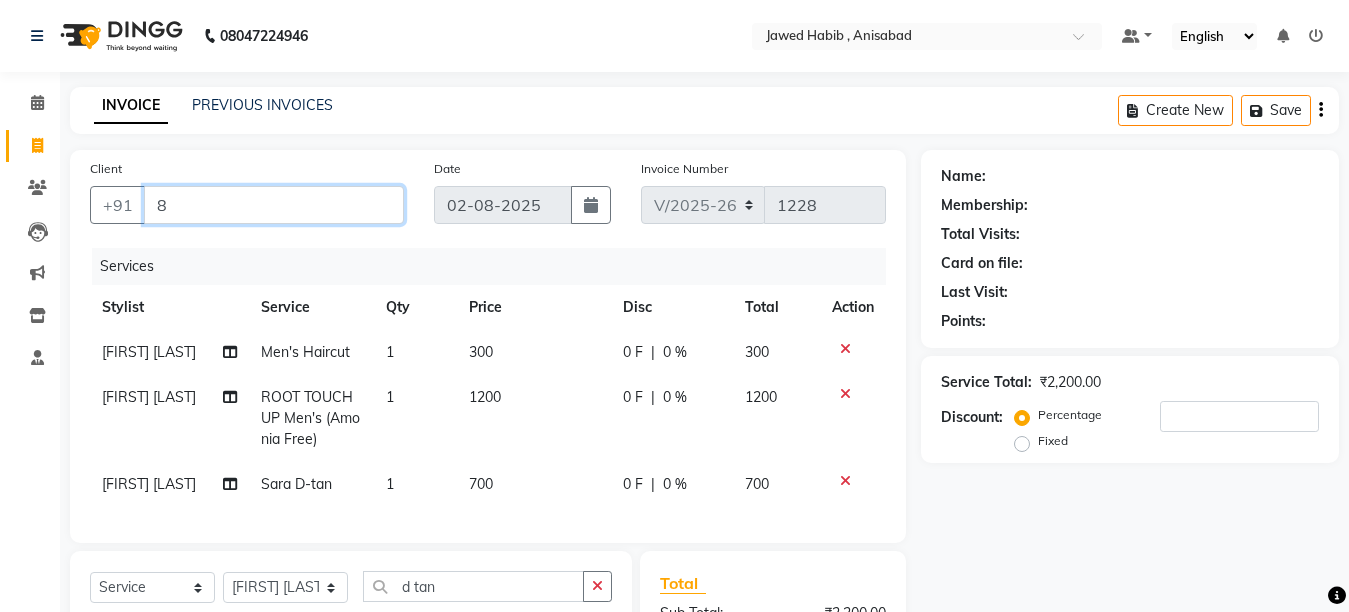 type on "0" 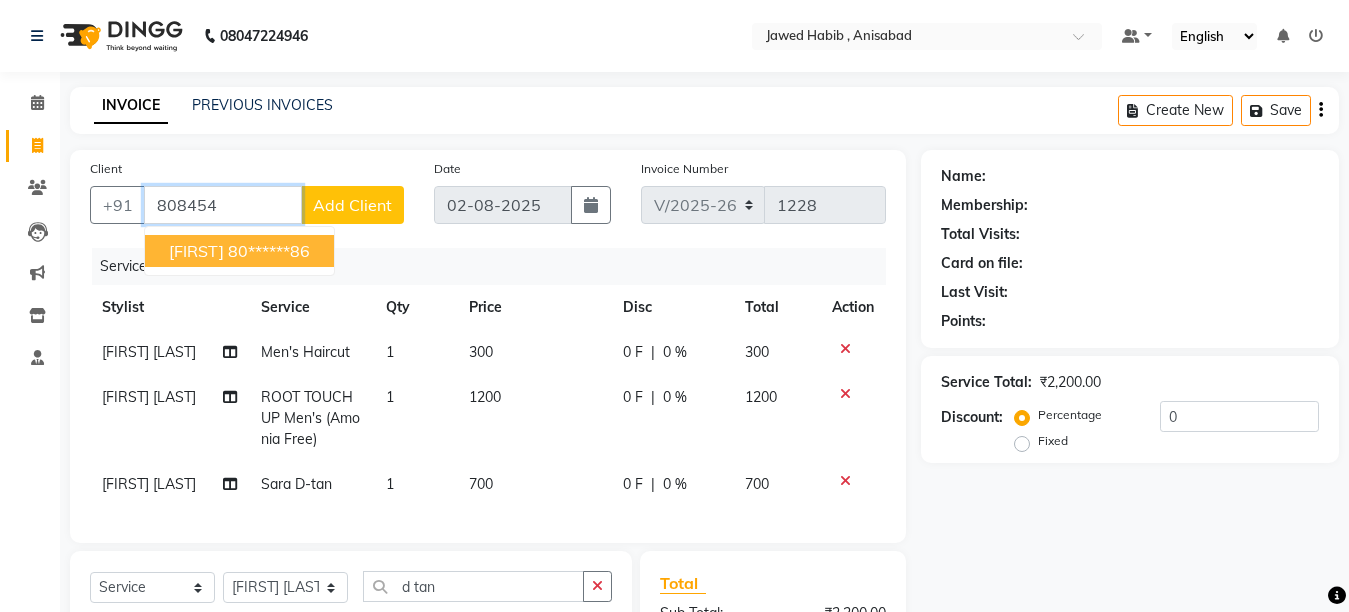 click on "80******86" at bounding box center [269, 251] 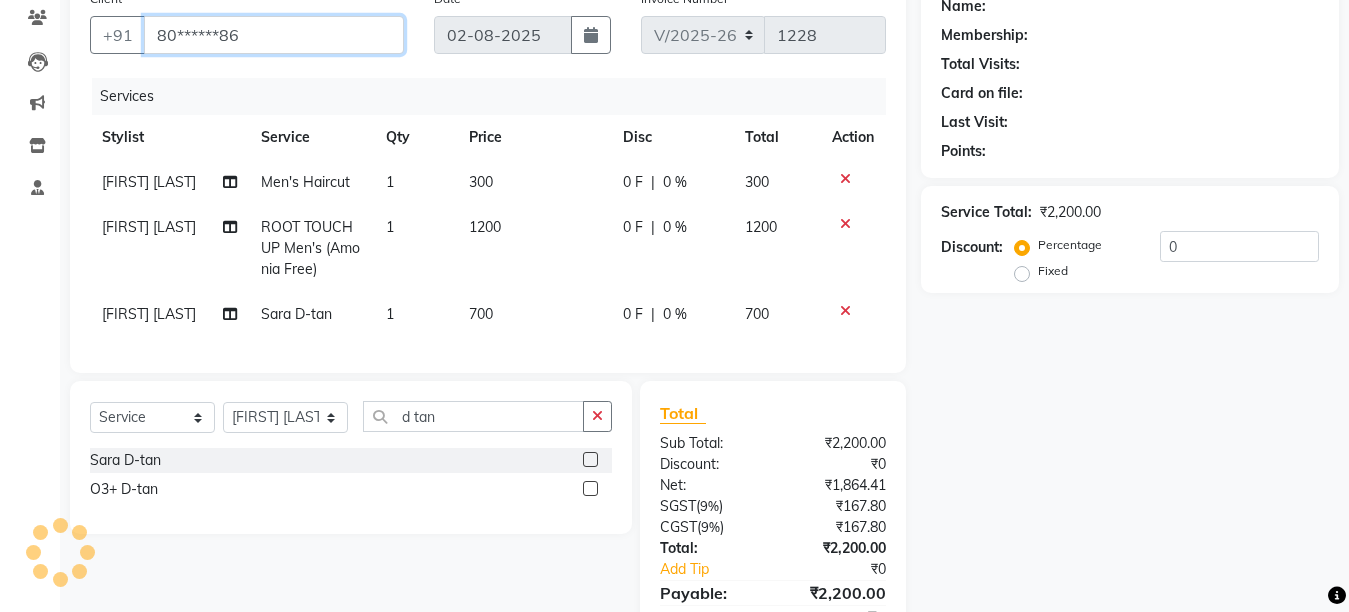 scroll, scrollTop: 280, scrollLeft: 0, axis: vertical 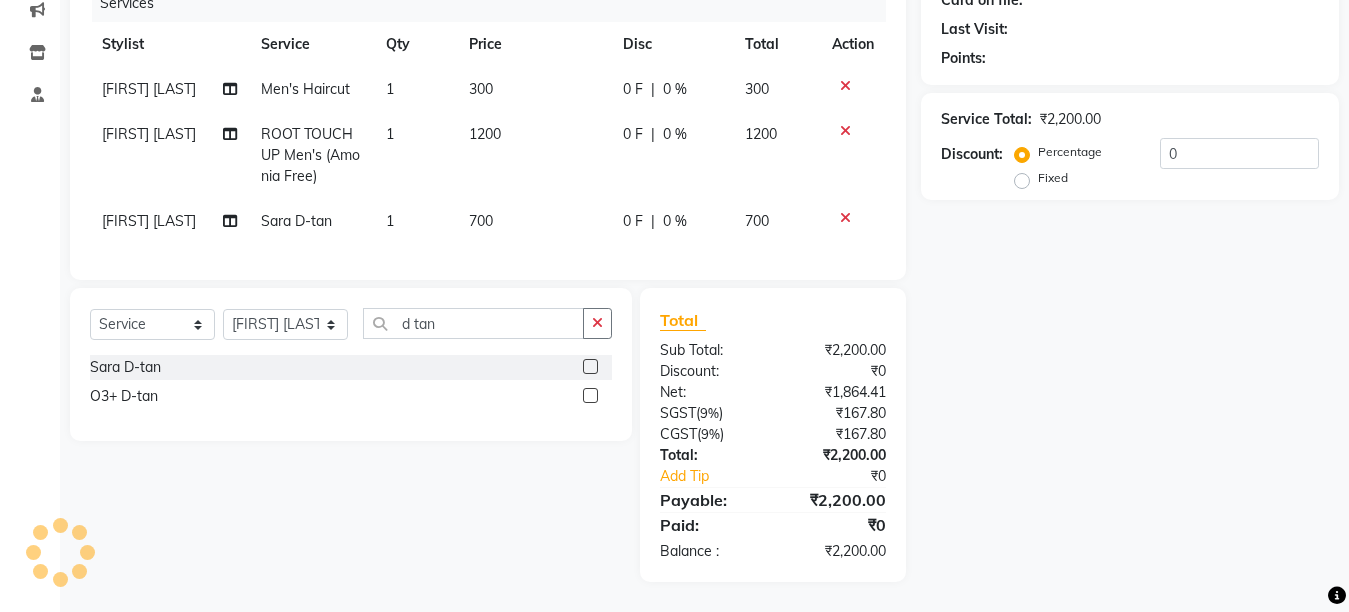 type on "80******86" 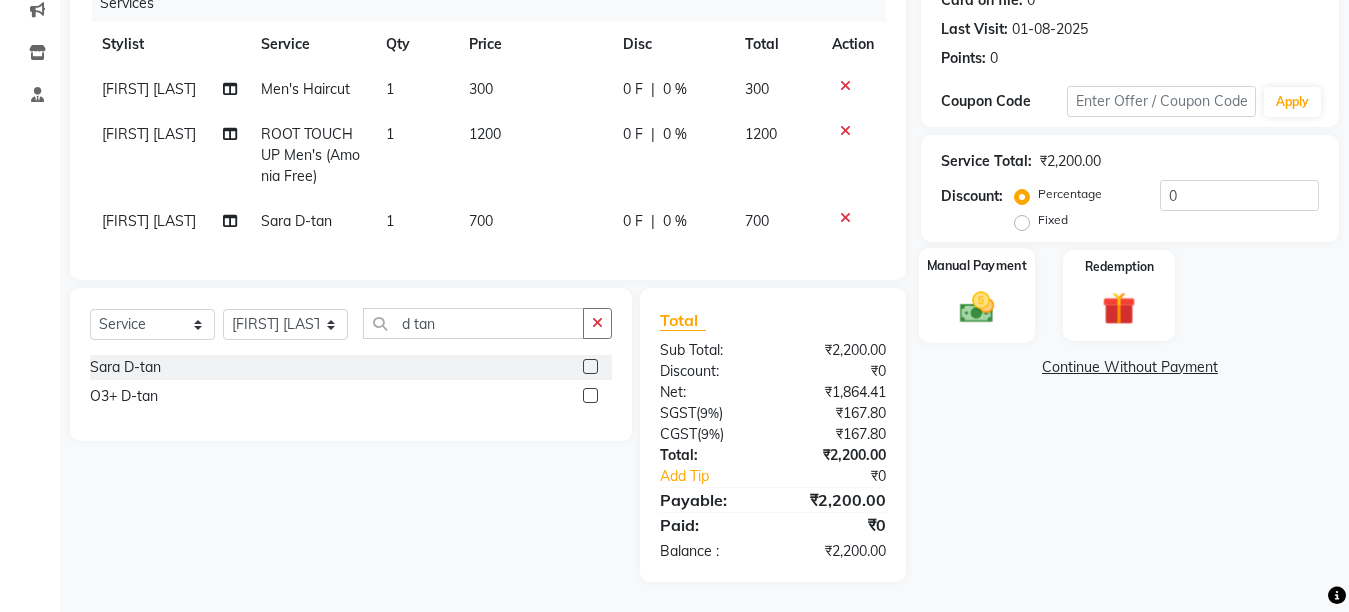click 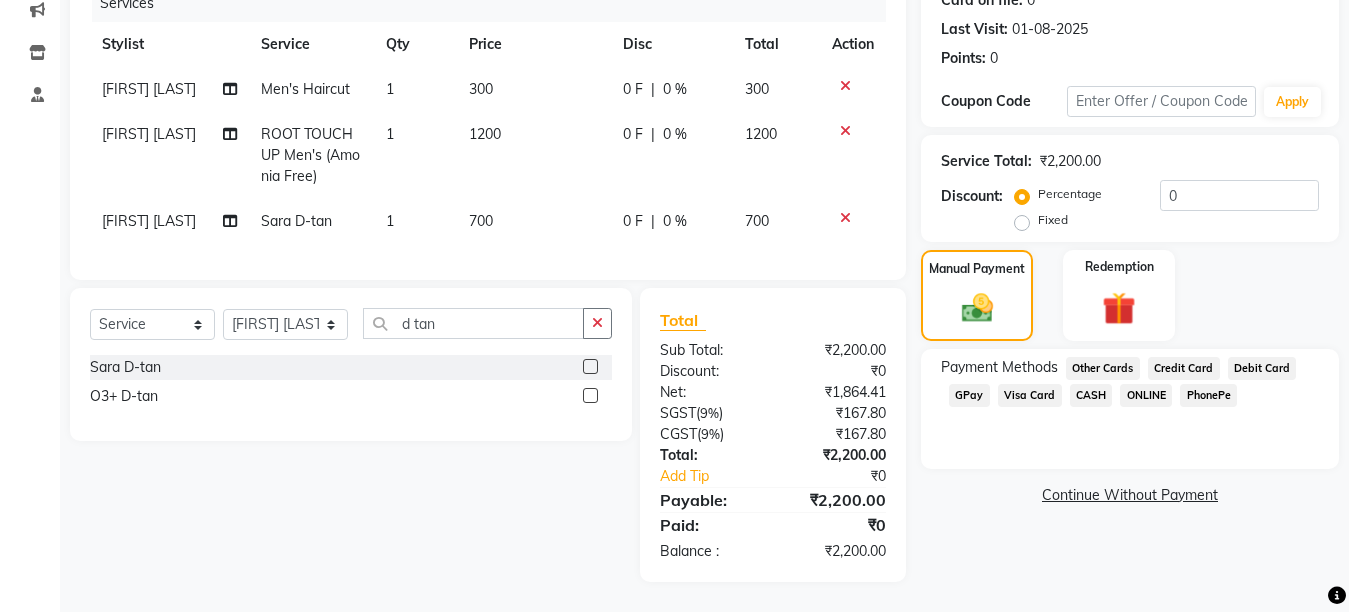 click on "CASH" 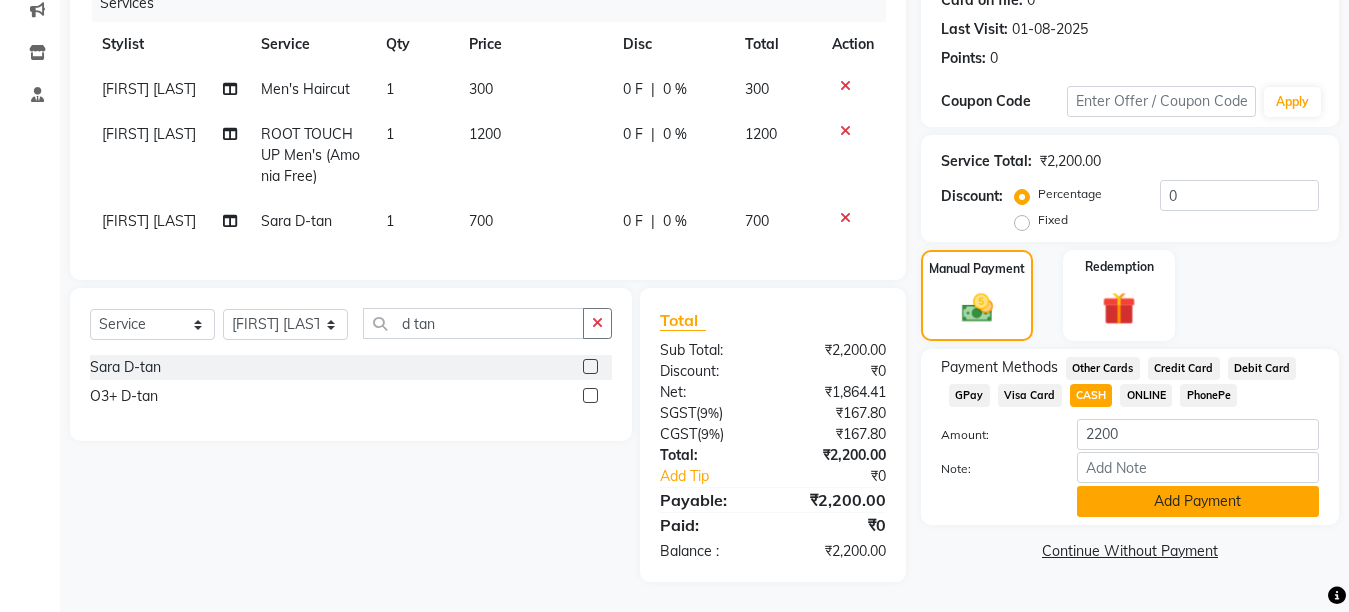 click on "Add Payment" 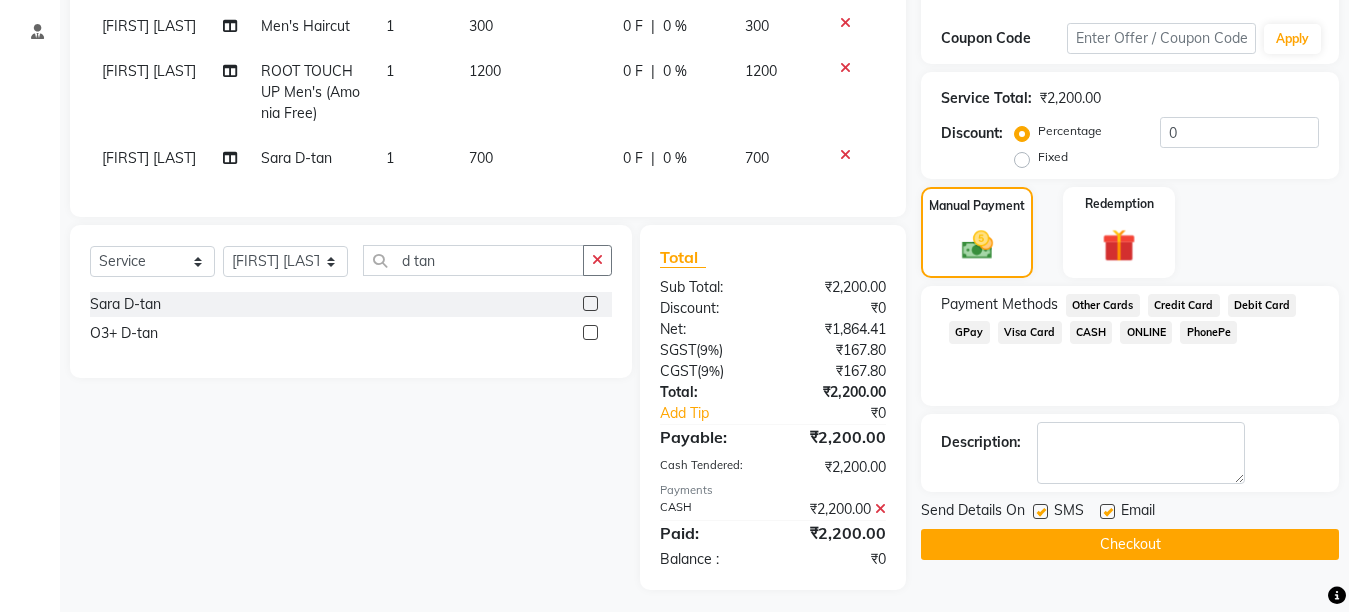 scroll, scrollTop: 351, scrollLeft: 0, axis: vertical 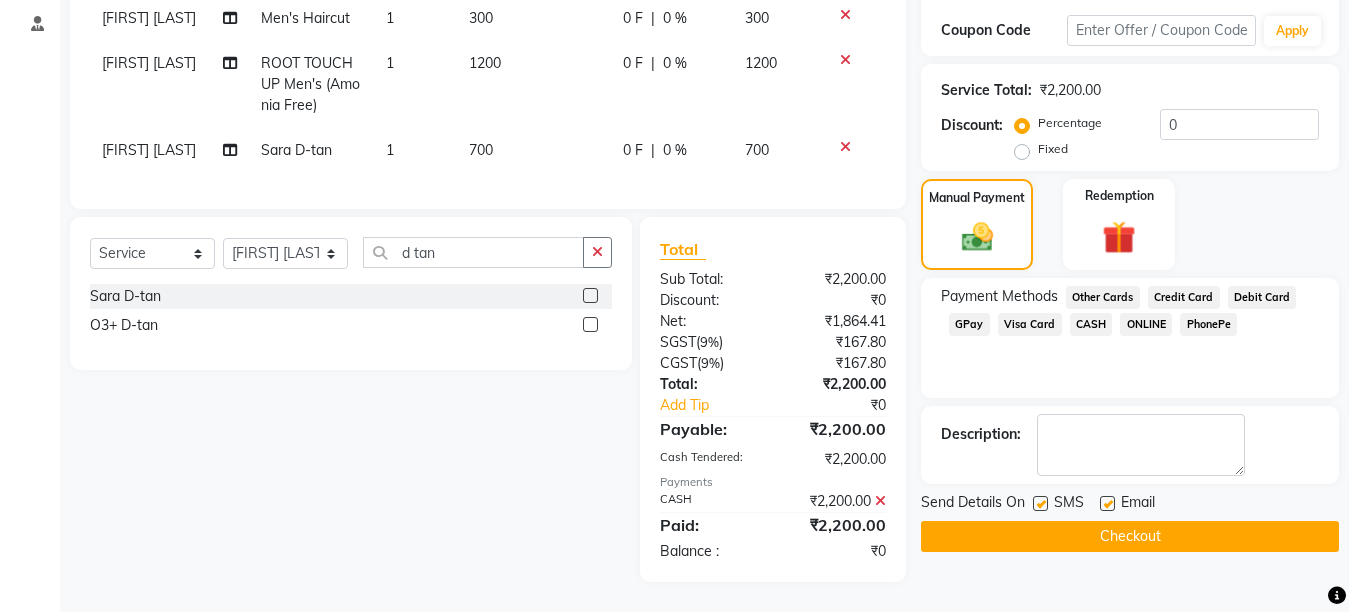 click on "Checkout" 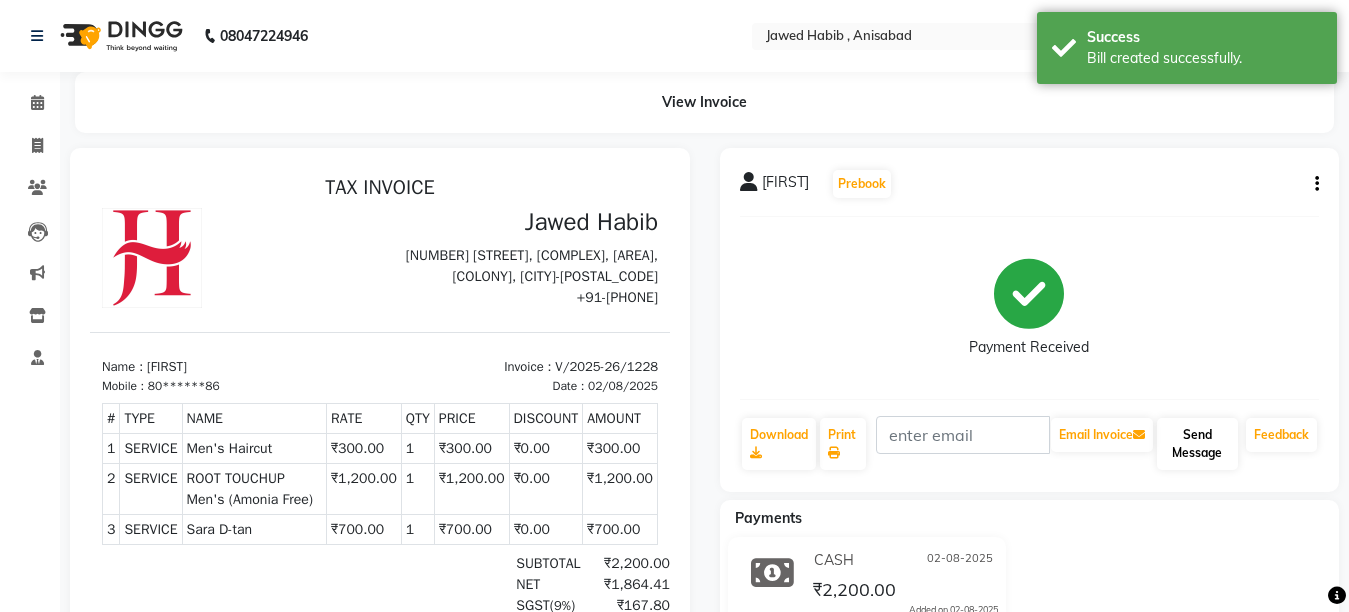 scroll, scrollTop: 0, scrollLeft: 0, axis: both 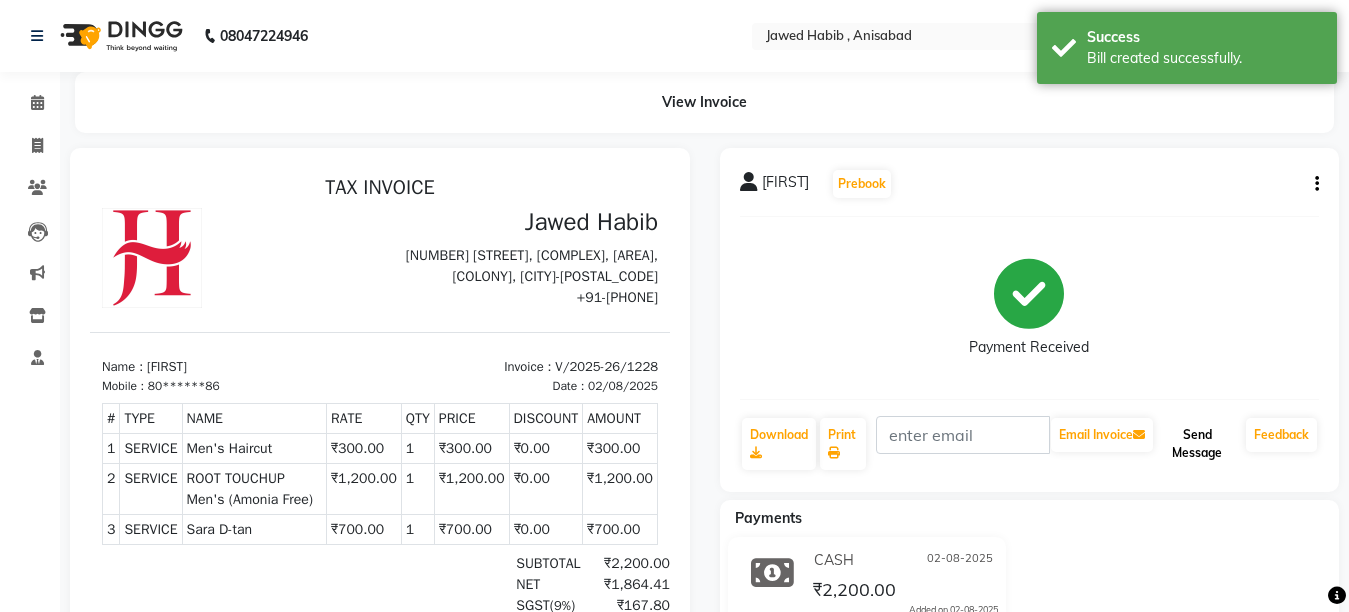 click on "Send Message" 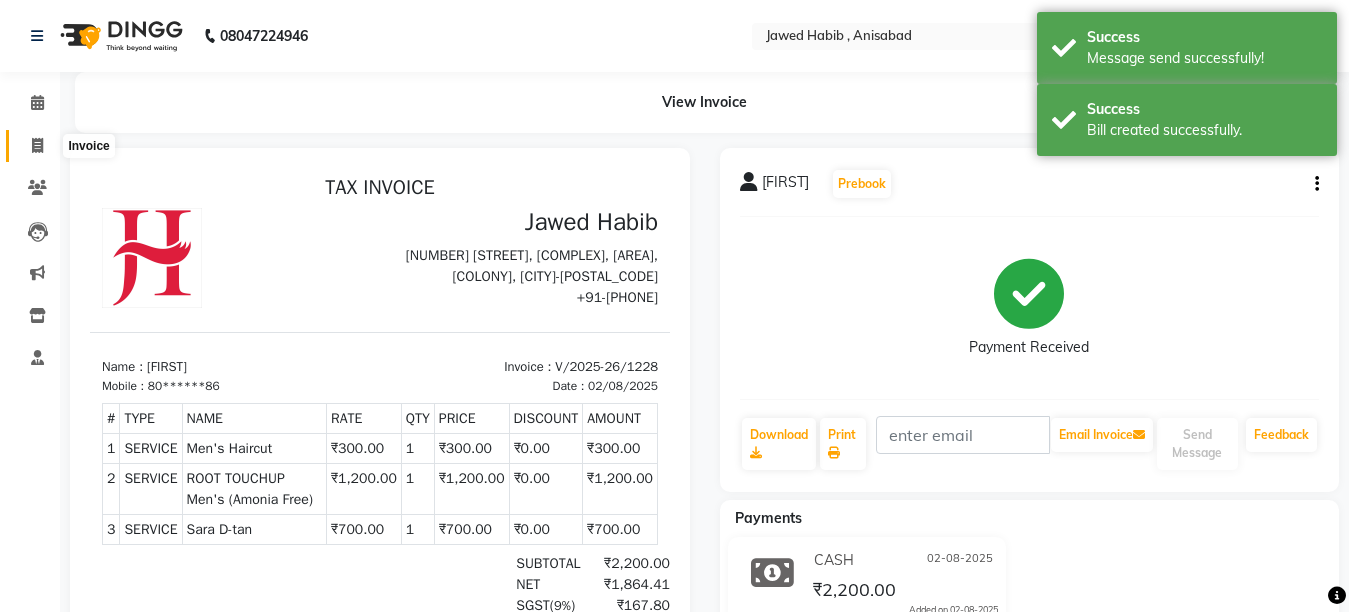 click 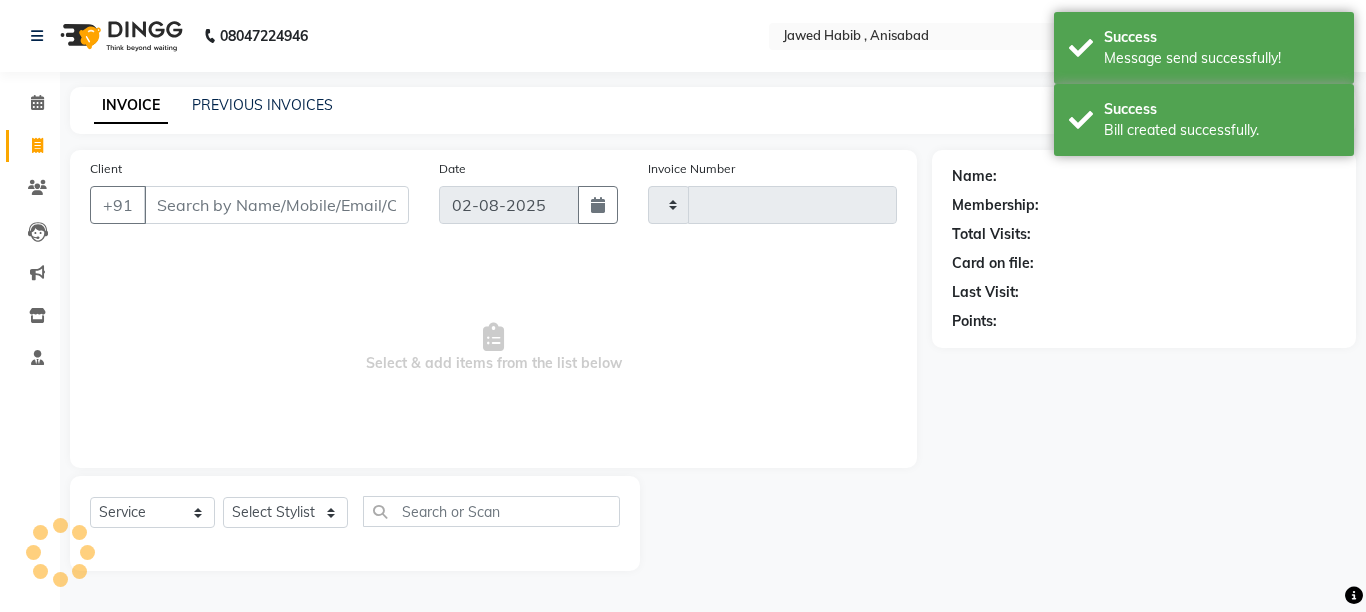 type on "1229" 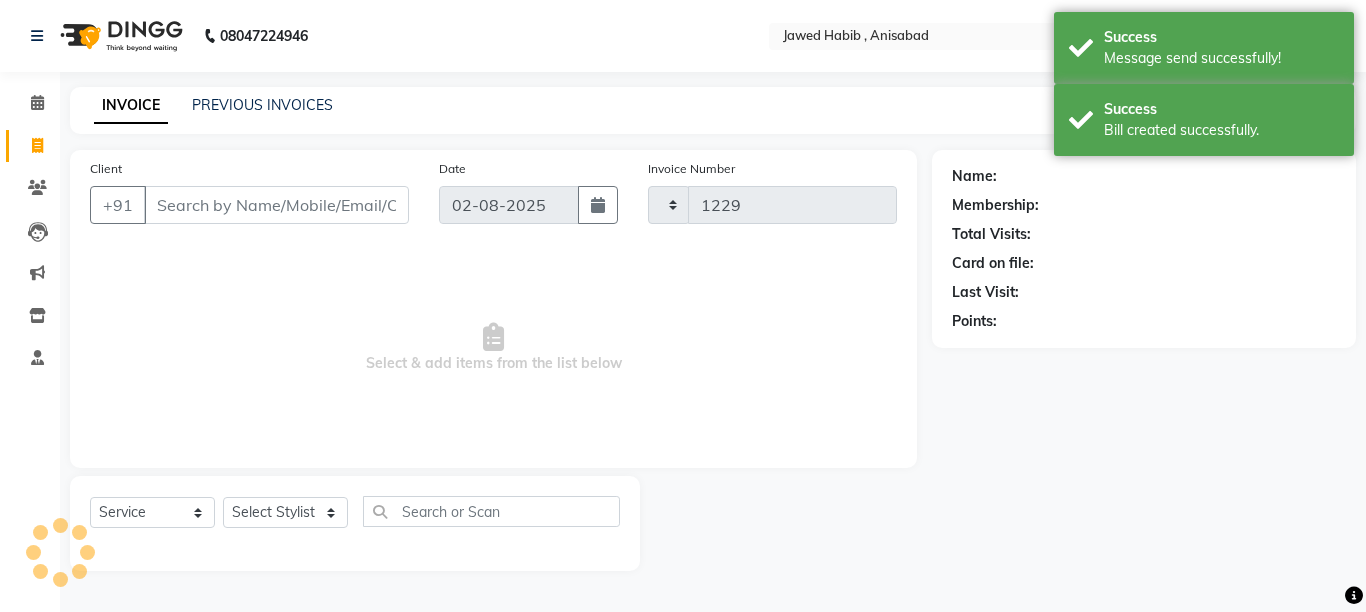 select on "6967" 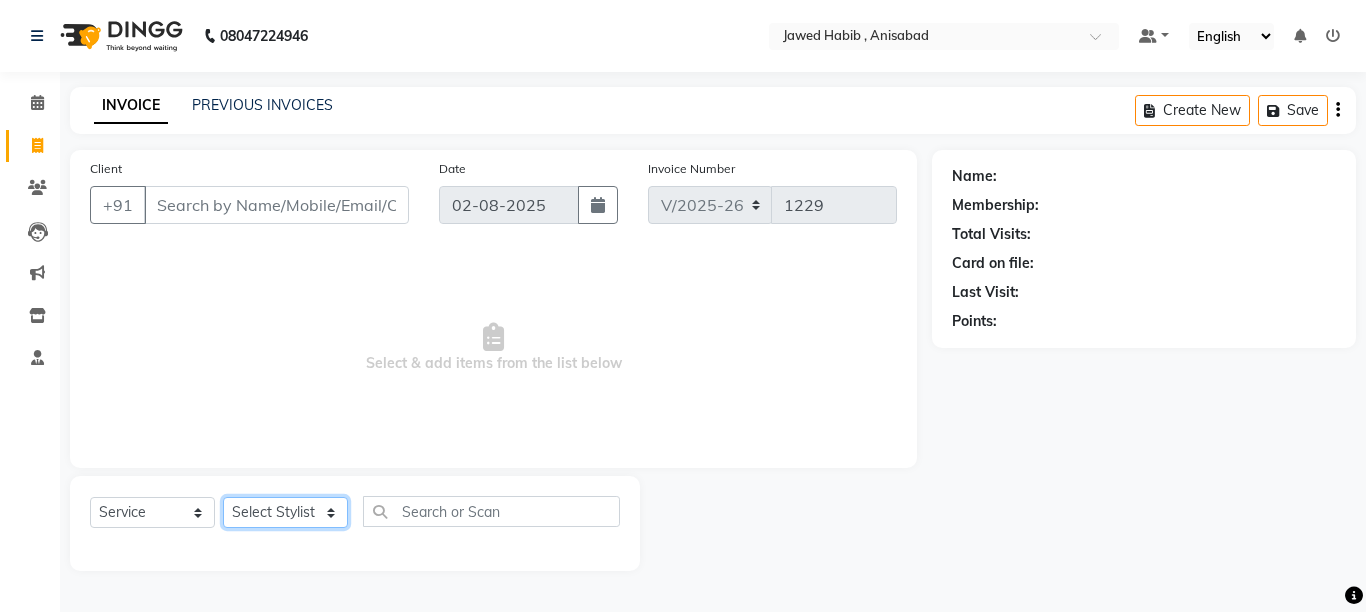 click on "Select Stylist [FIRST] [LAST] [FIRST] [LAST] [FIRST] [LAST] [FIRST] [LAST] [FIRST] [LAST]" 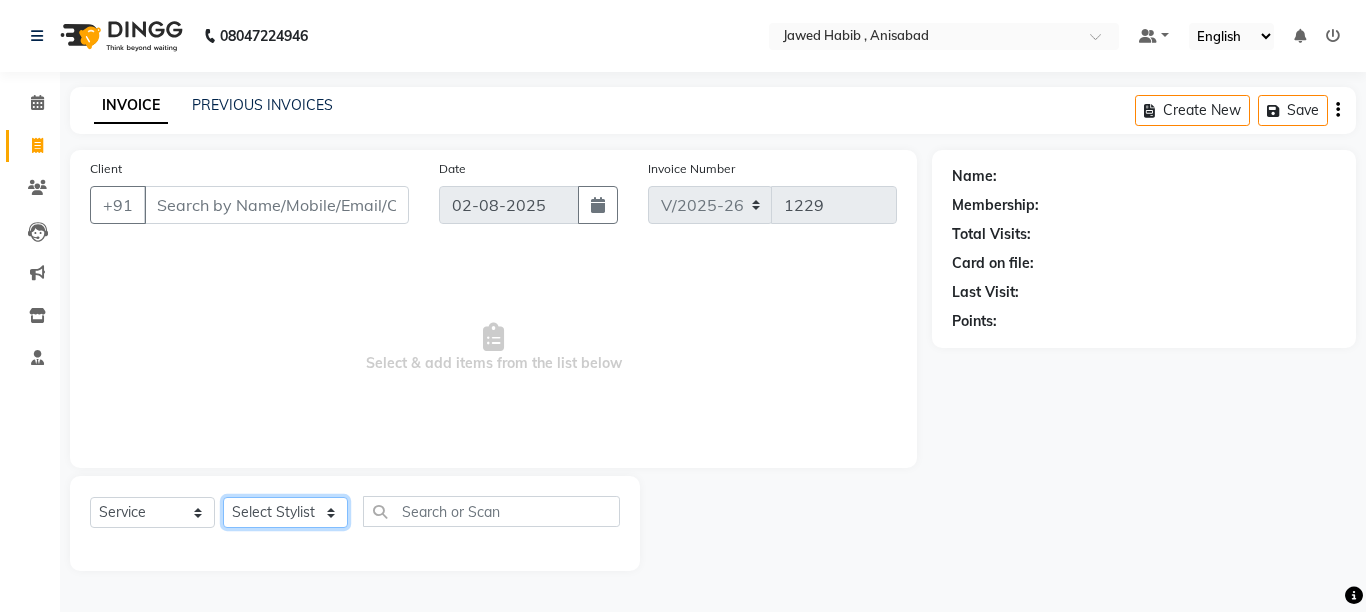 select on "55248" 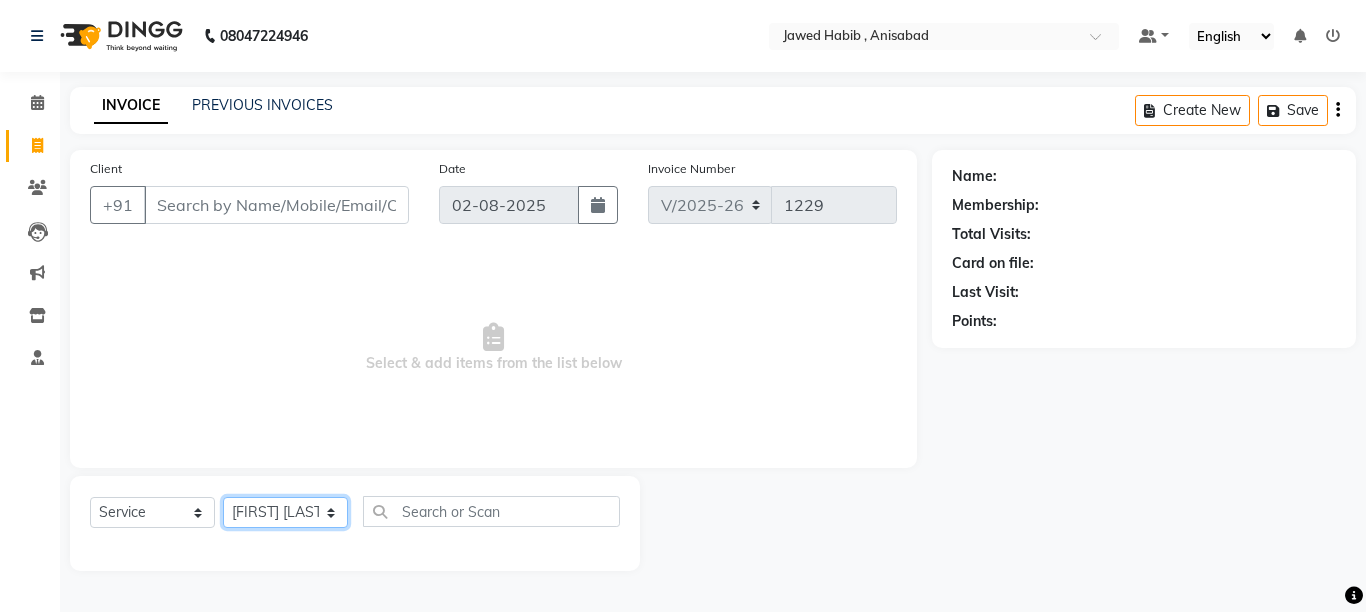 click on "Select Stylist [FIRST] [LAST] [FIRST] [LAST] [FIRST] [LAST] [FIRST] [LAST] [FIRST] [LAST]" 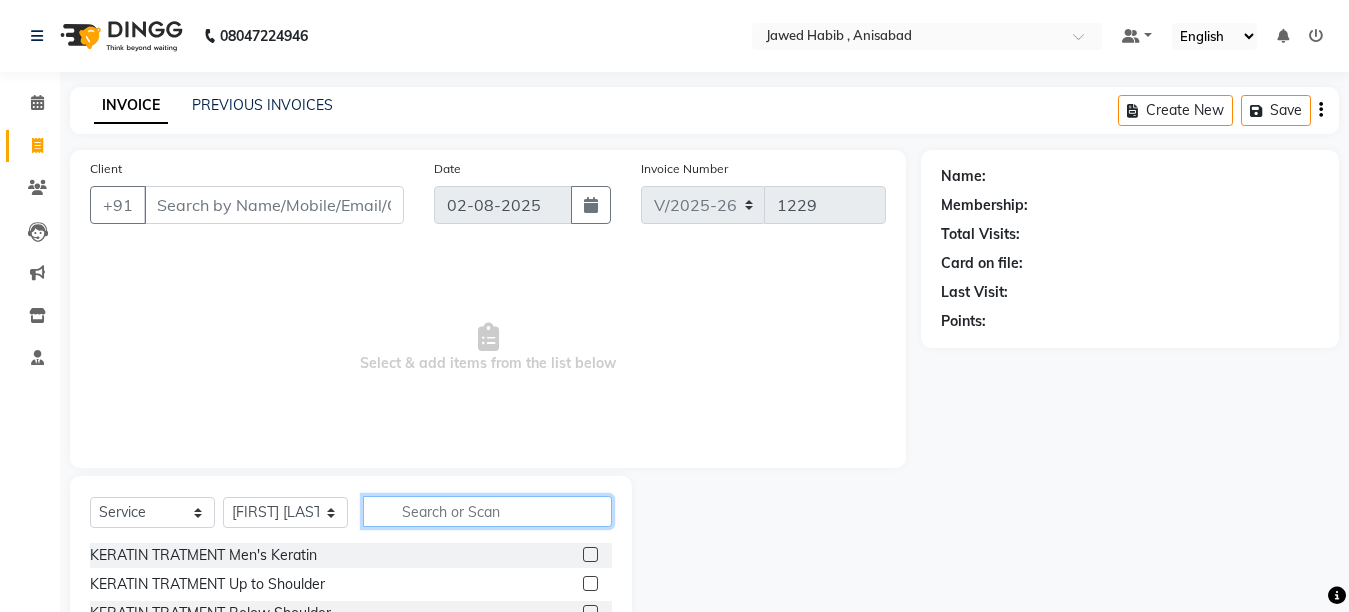 click 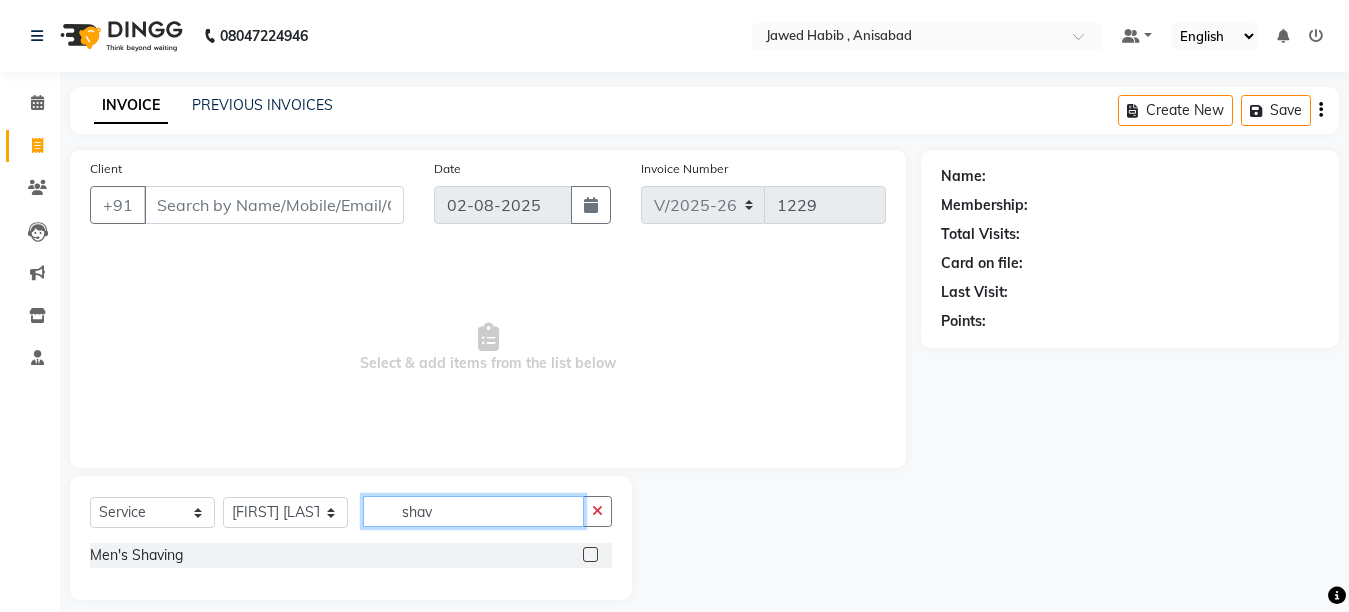 type on "shav" 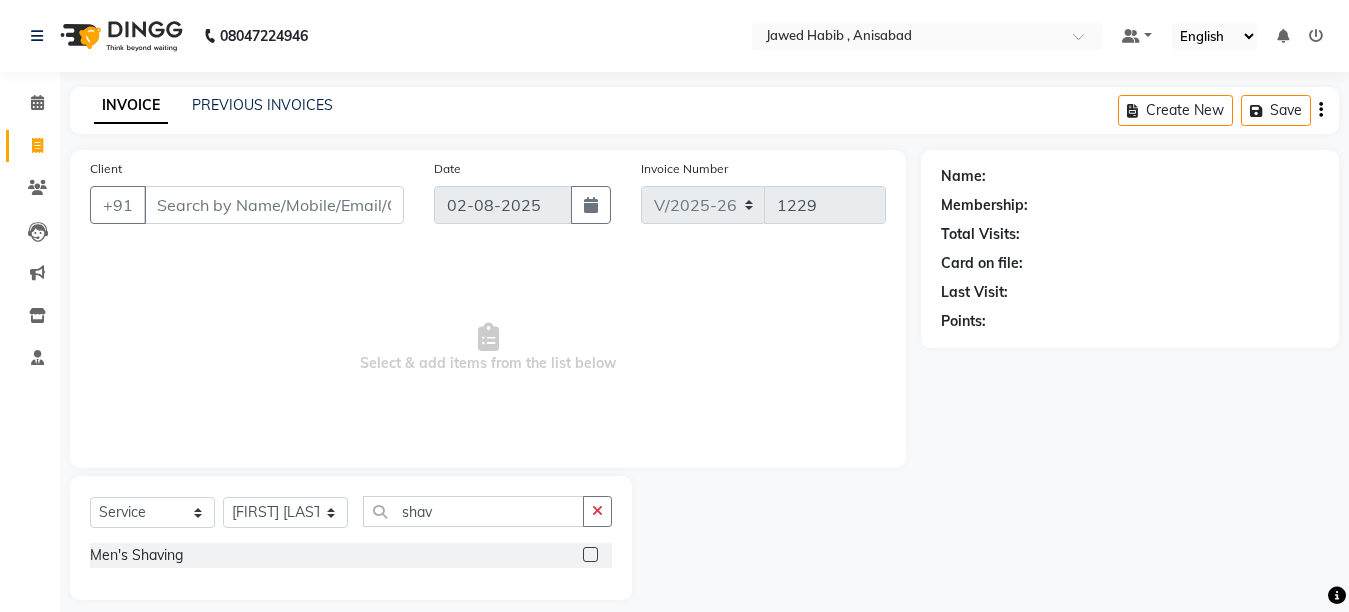 drag, startPoint x: 589, startPoint y: 552, endPoint x: 413, endPoint y: 500, distance: 183.52112 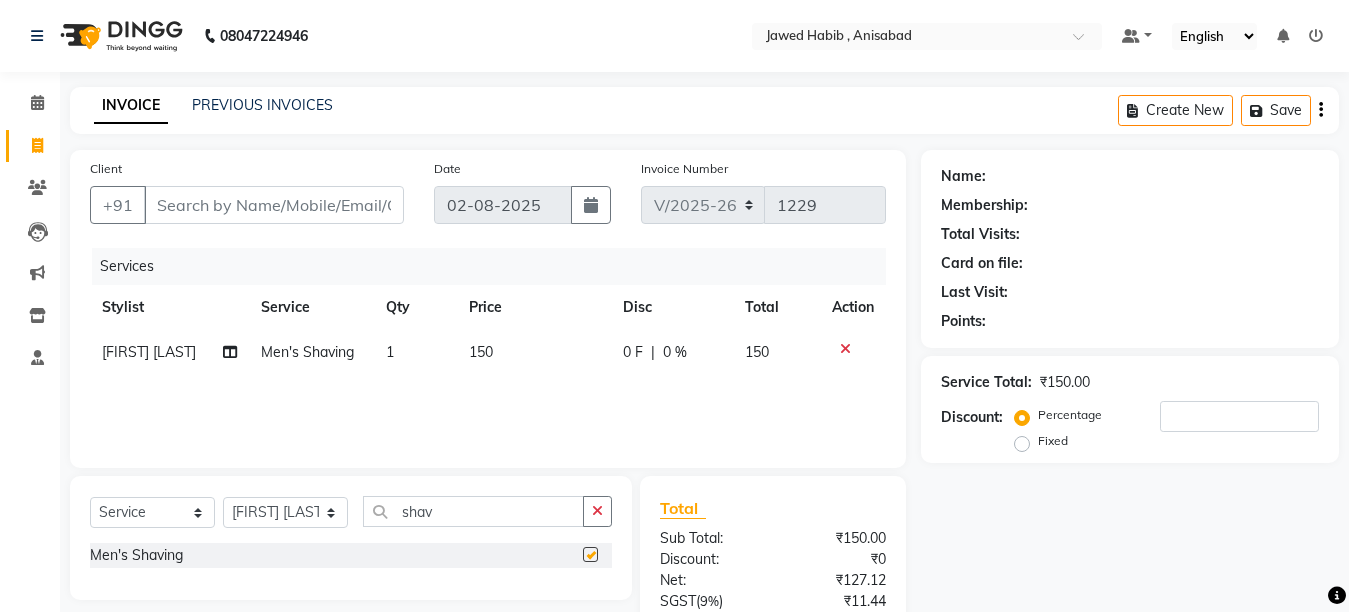 checkbox on "false" 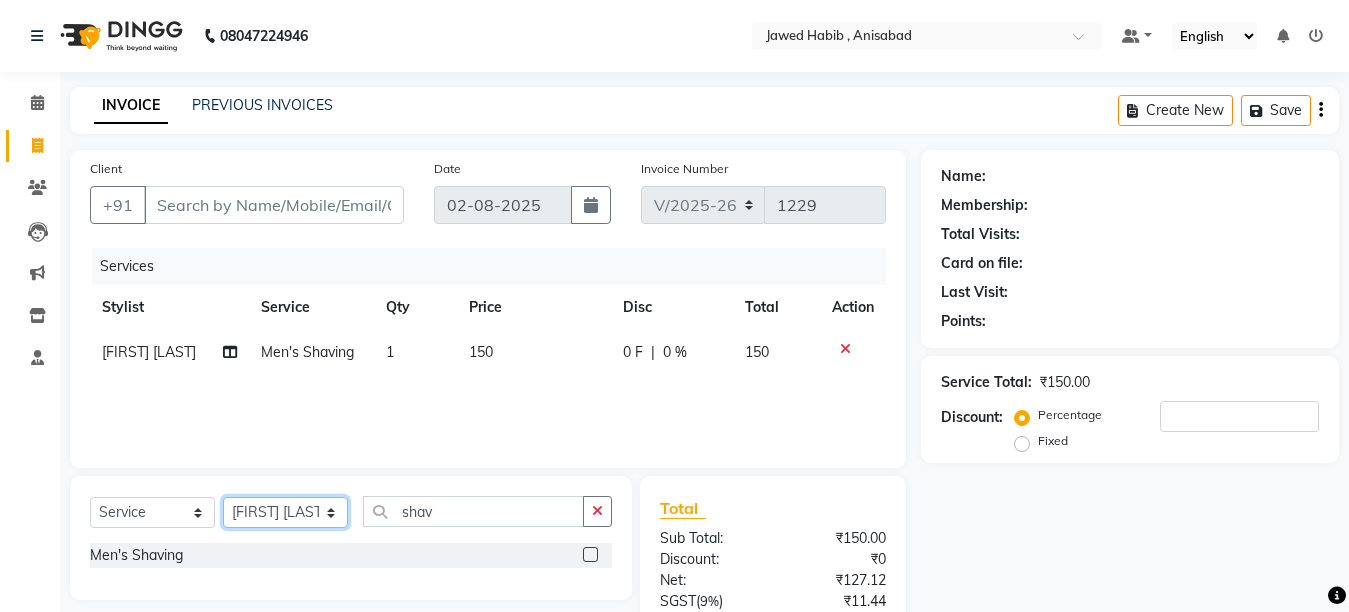 click on "Select Stylist [FIRST] [LAST] [FIRST] [LAST] [FIRST] [LAST] [FIRST] [LAST] [FIRST] [LAST]" 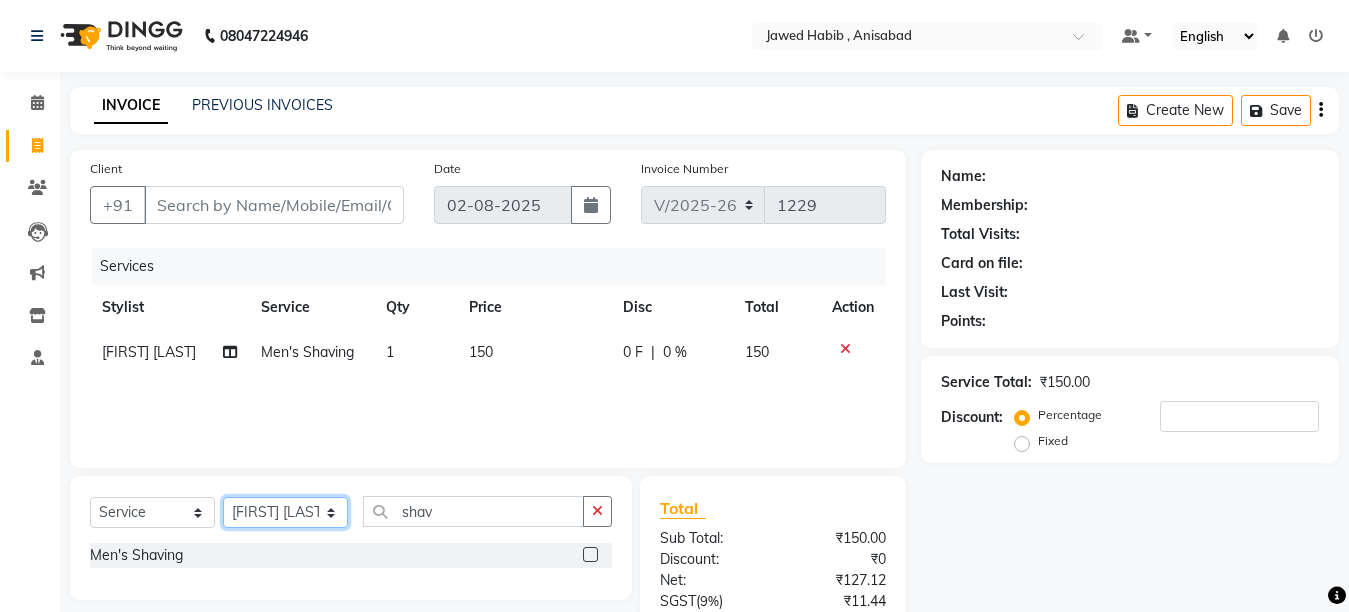 select on "61627" 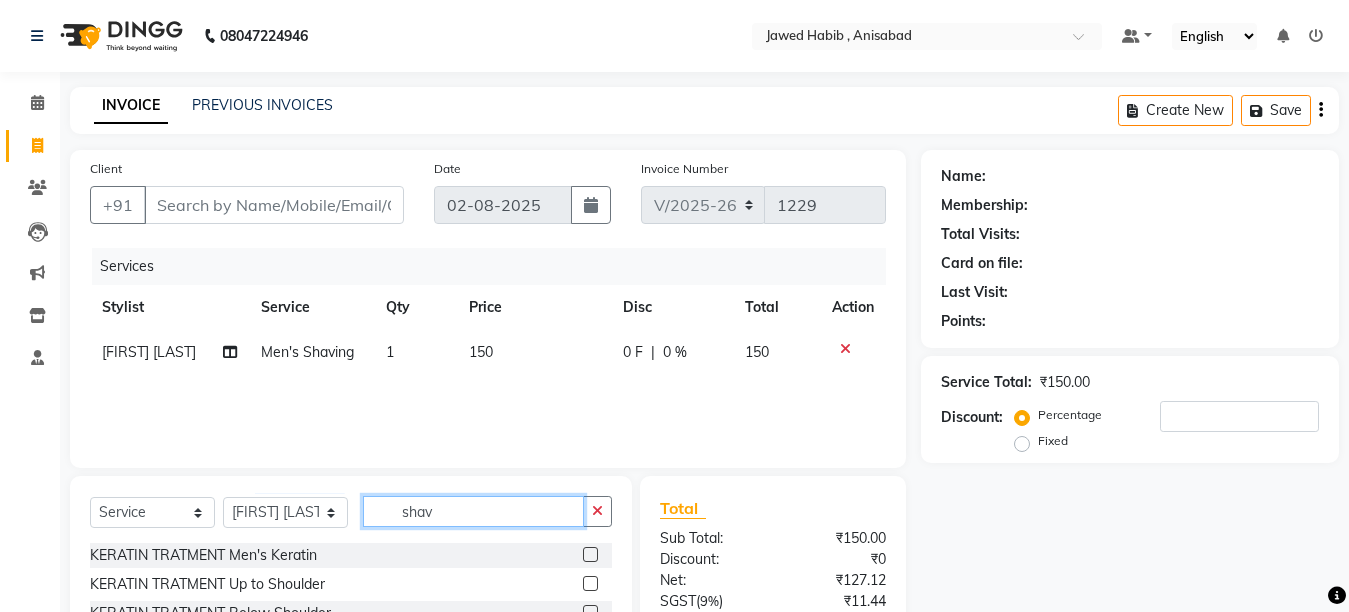 click on "shav" 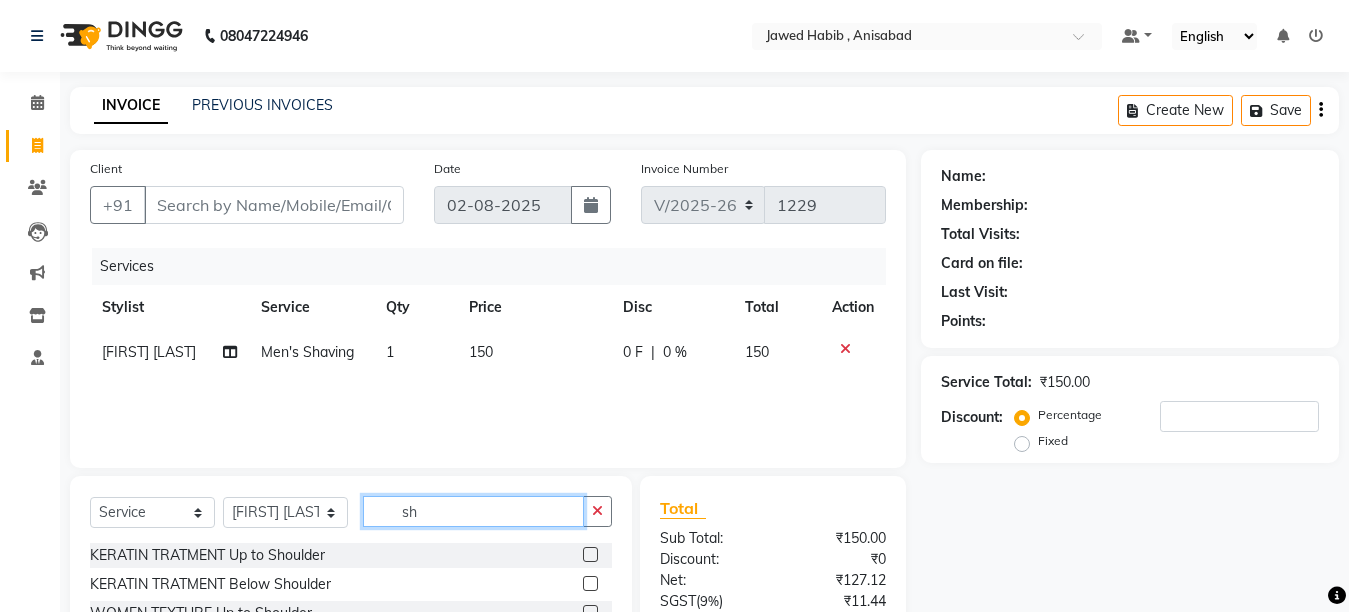 type on "s" 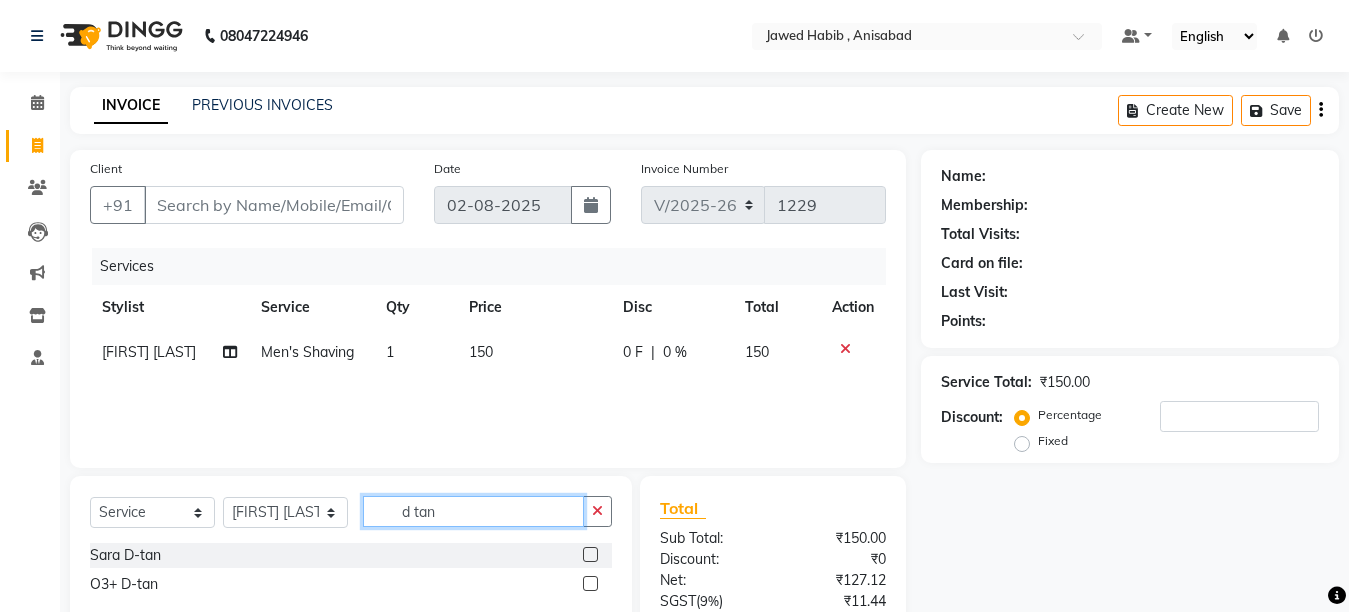 type on "d tan" 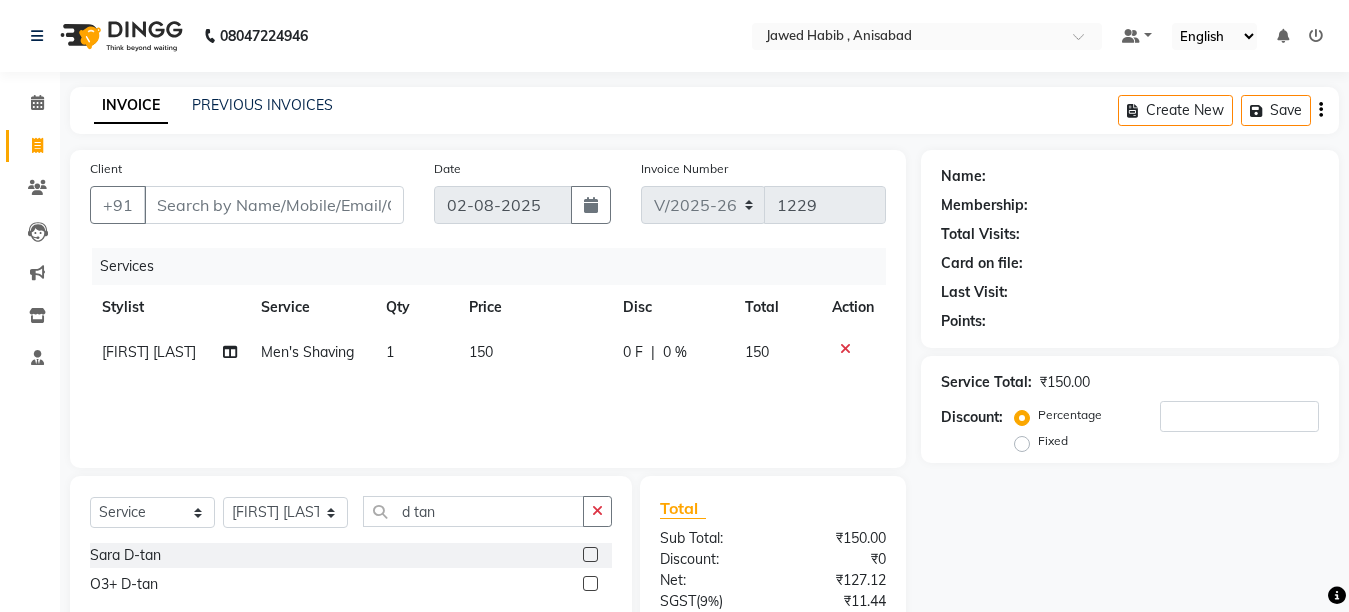 drag, startPoint x: 592, startPoint y: 584, endPoint x: 581, endPoint y: 555, distance: 31.016125 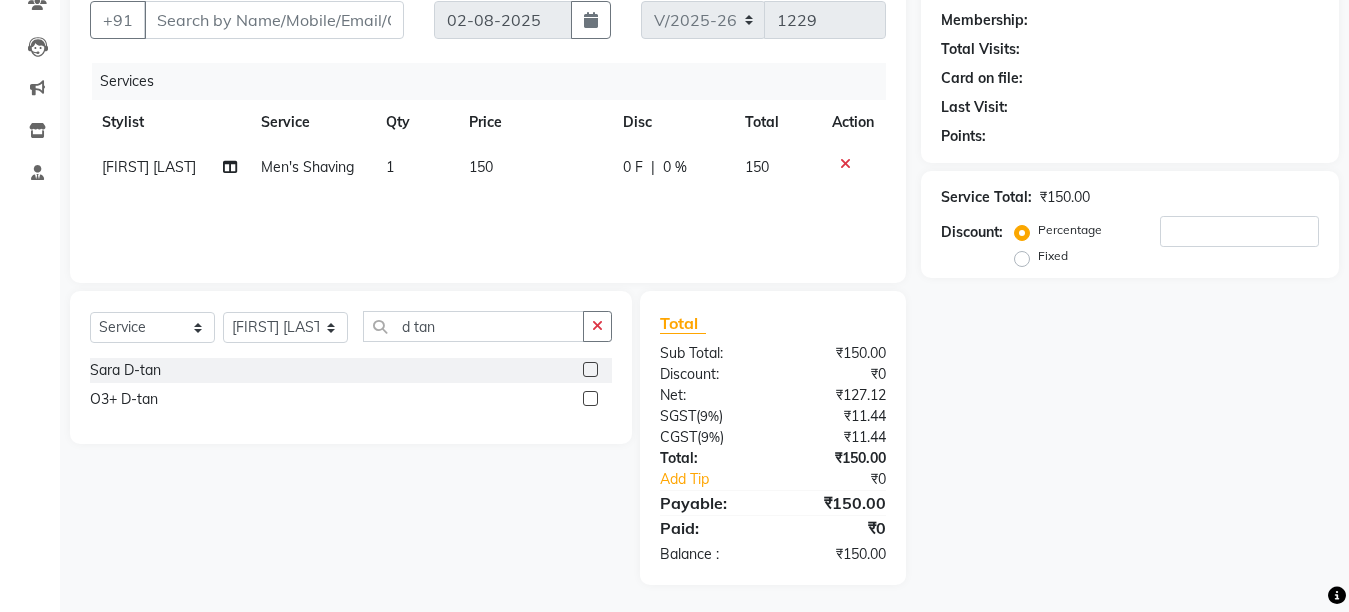 scroll, scrollTop: 188, scrollLeft: 0, axis: vertical 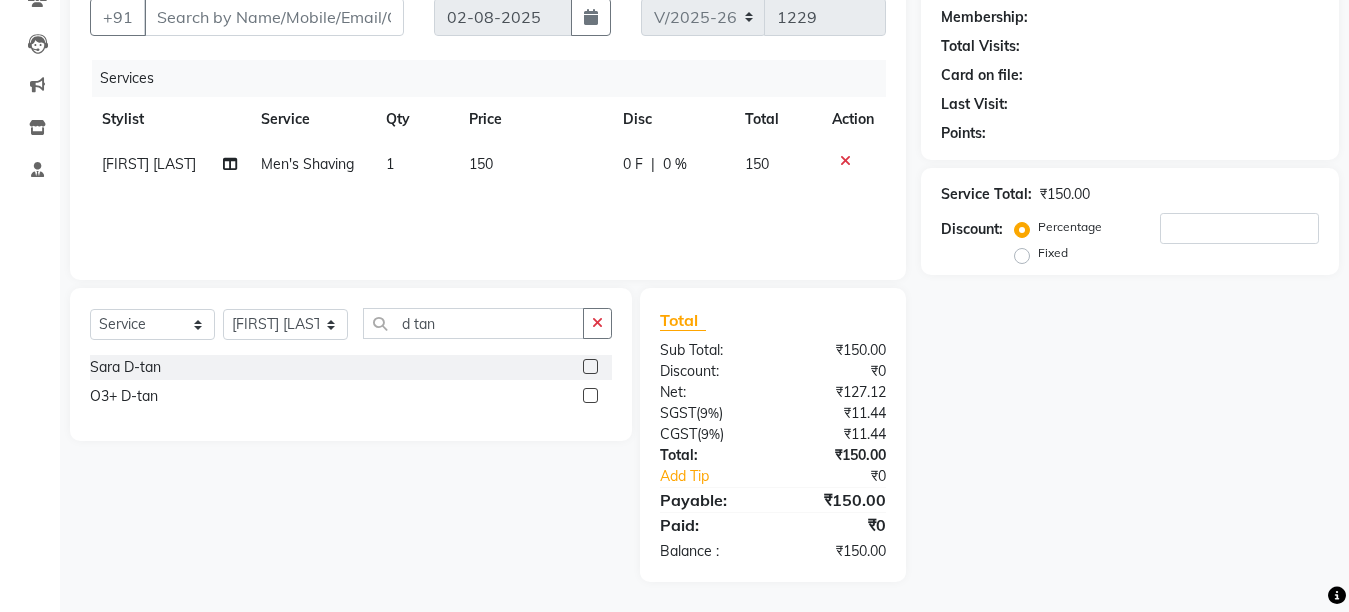 click 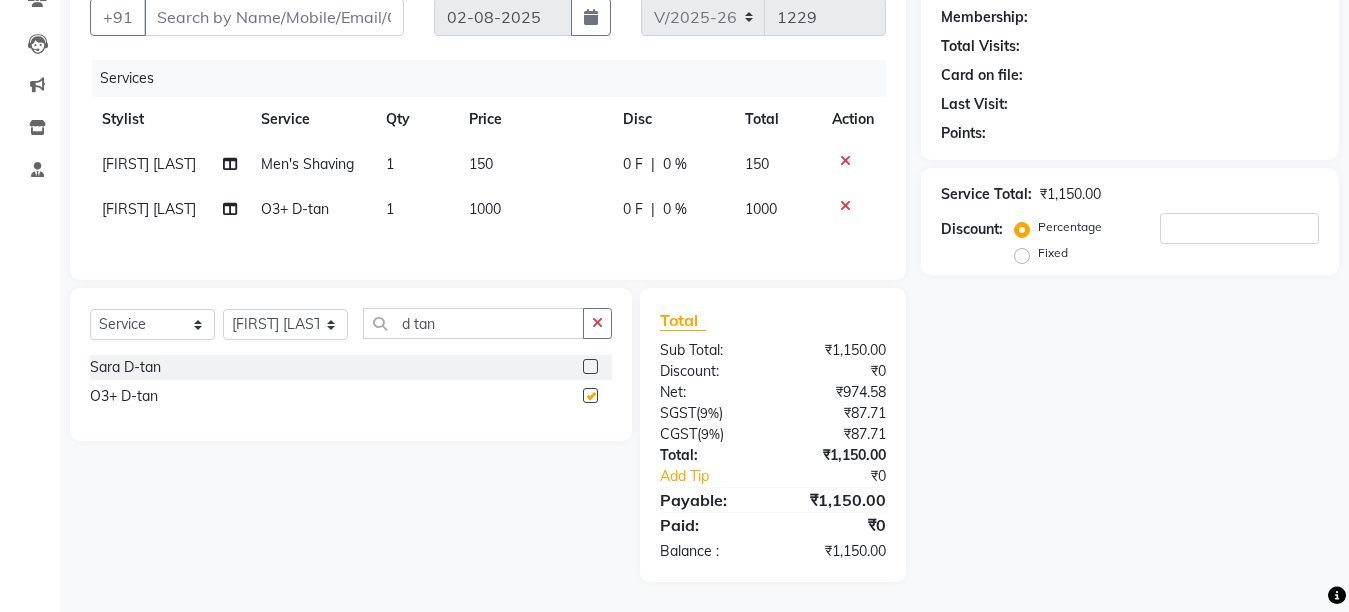 checkbox on "false" 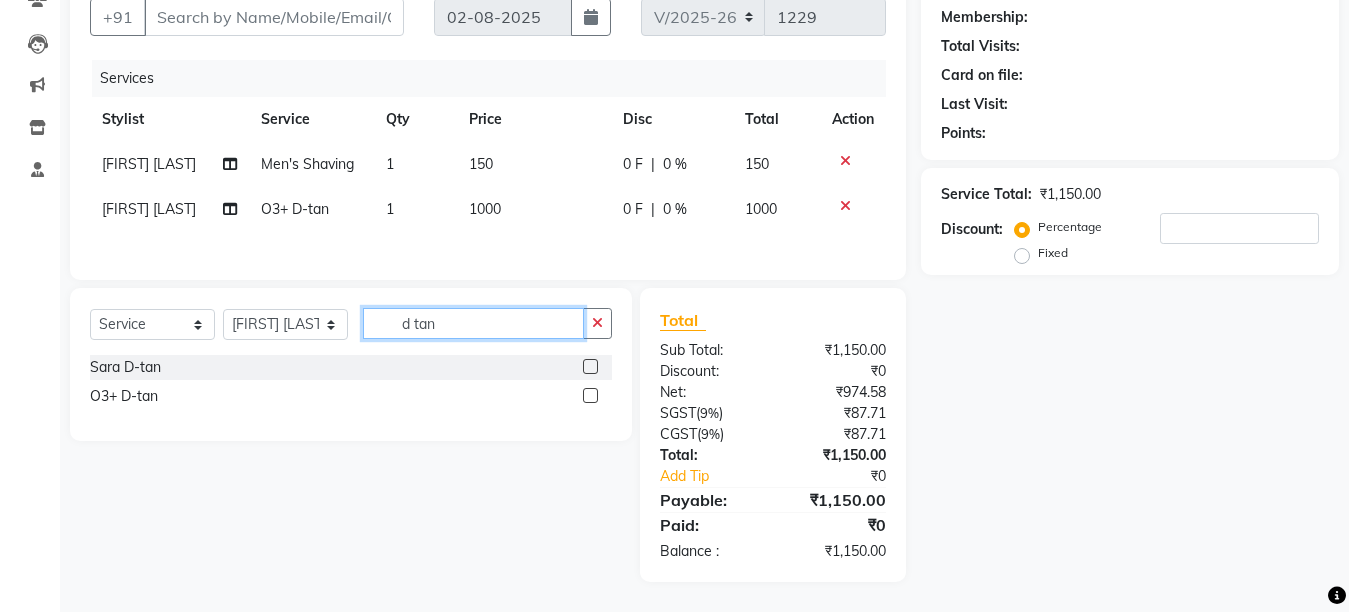 click on "d tan" 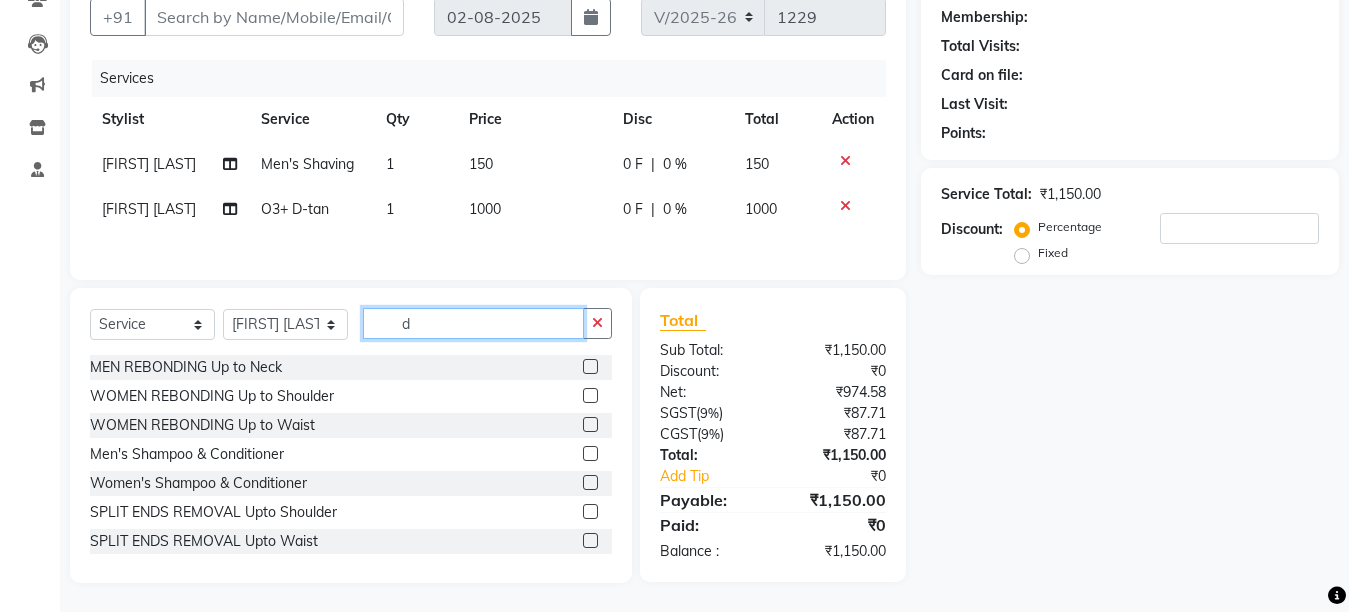 type on "d" 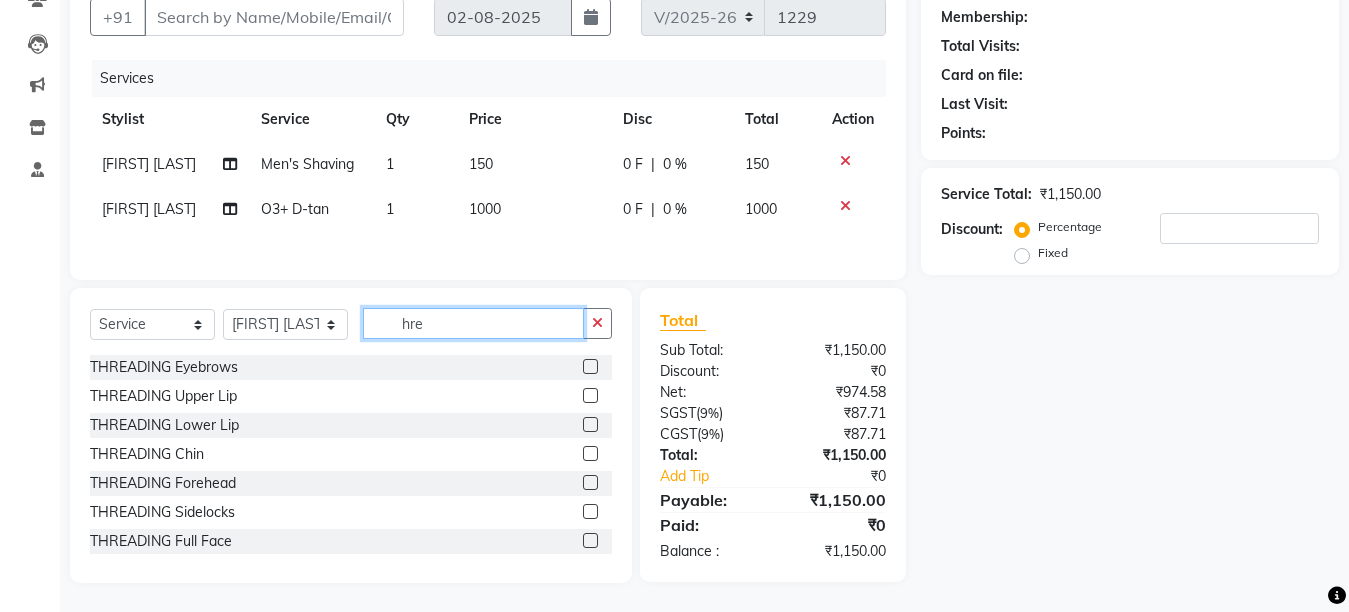 type on "hre" 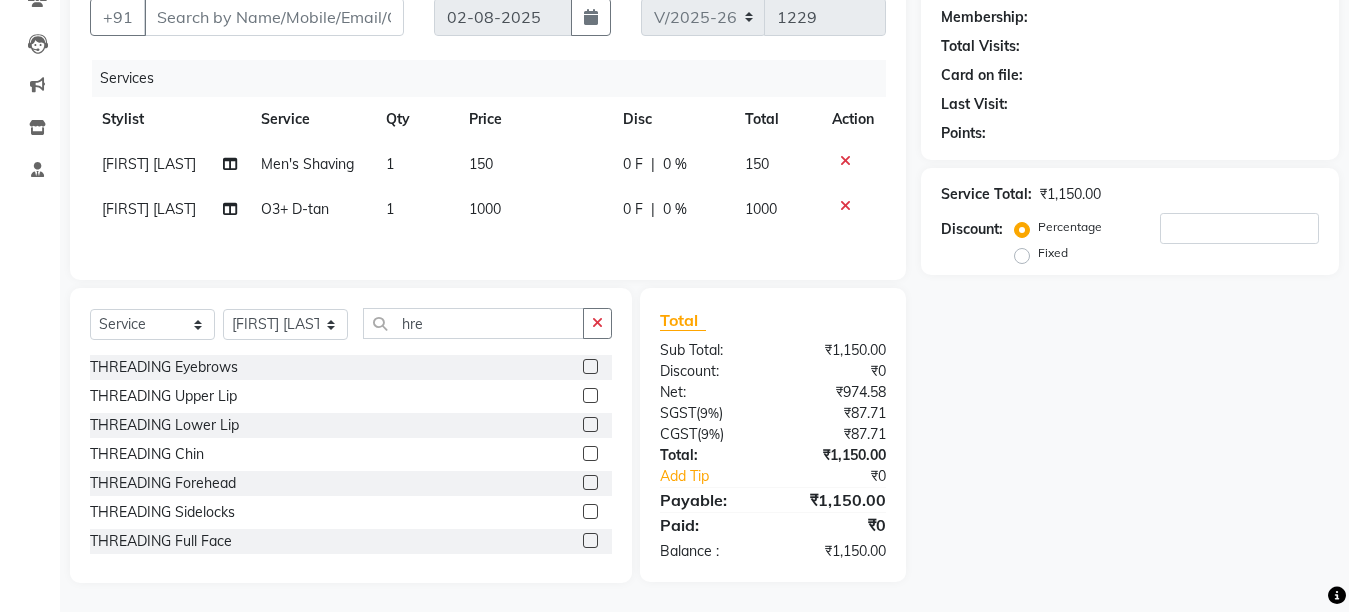 click 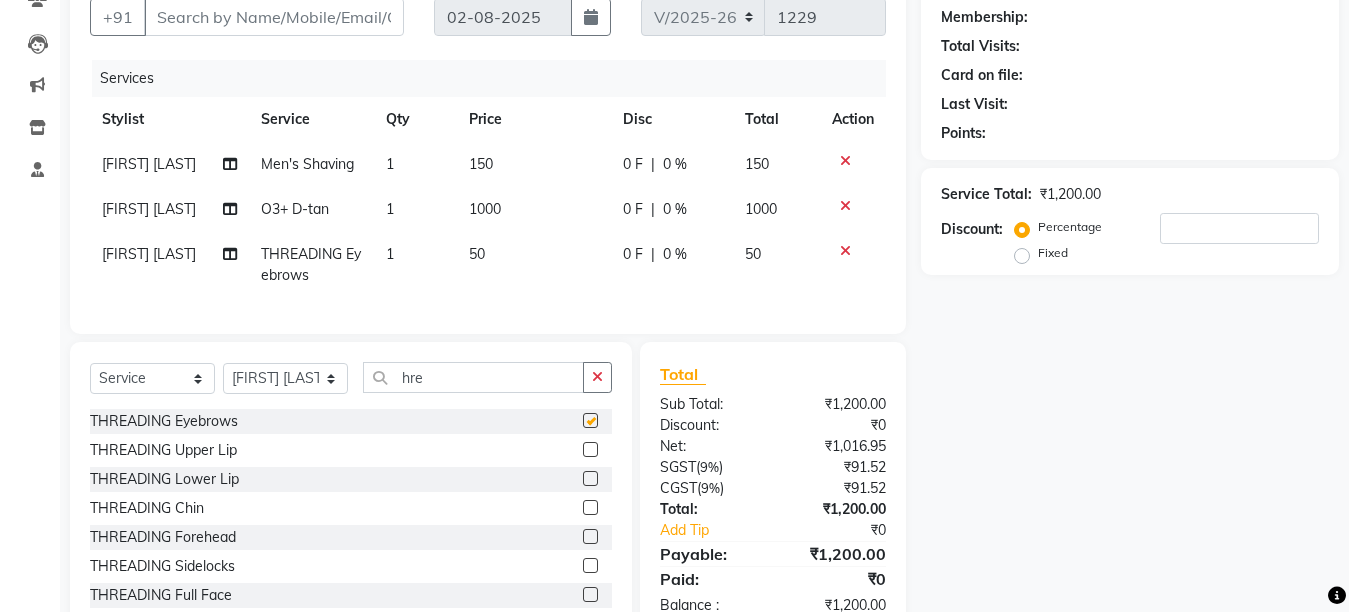checkbox on "false" 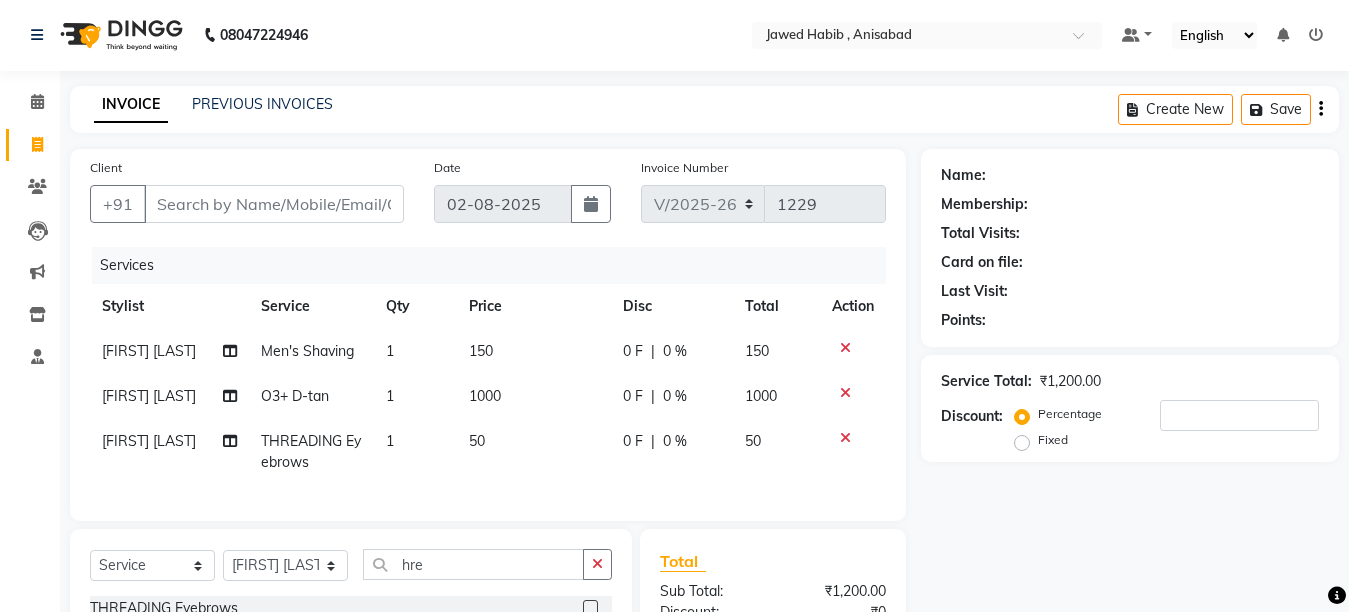 scroll, scrollTop: 0, scrollLeft: 0, axis: both 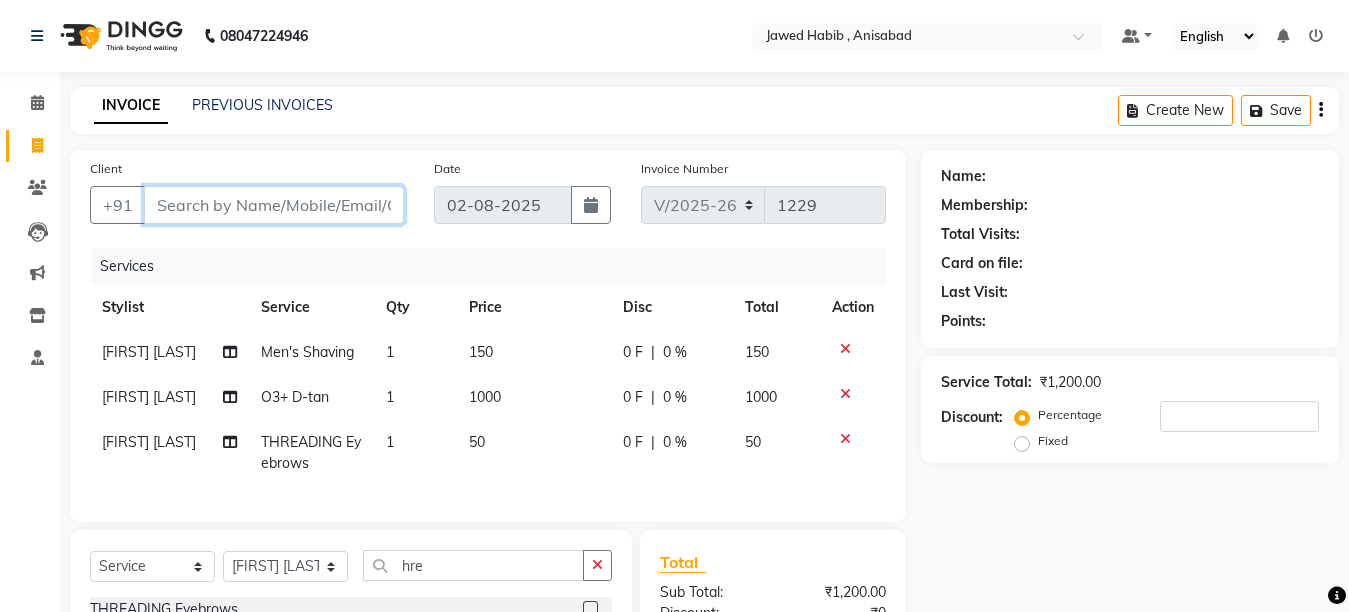 click on "Client" at bounding box center [274, 205] 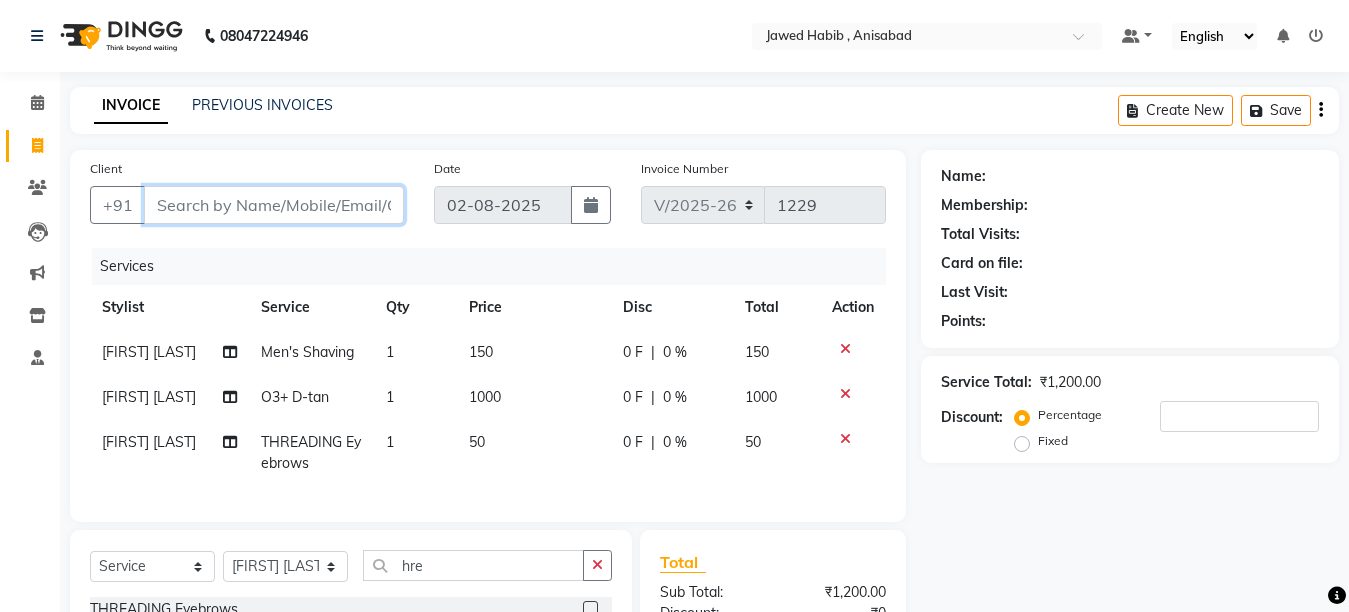type on "8" 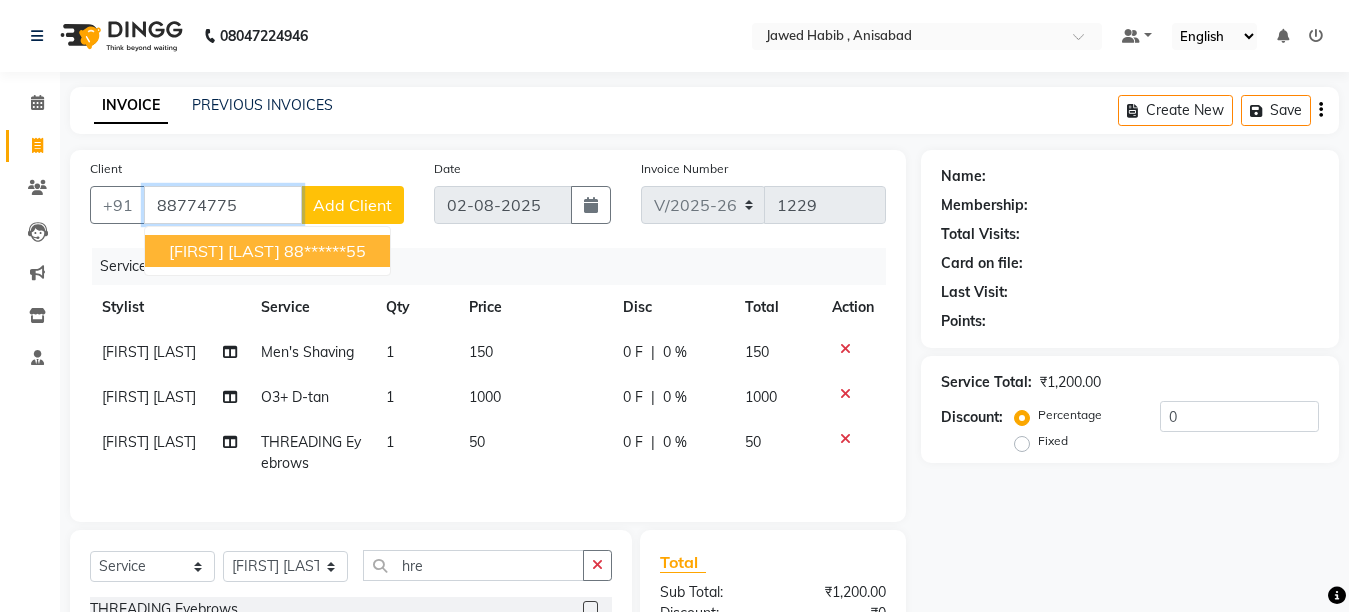 click on "88******55" at bounding box center (325, 251) 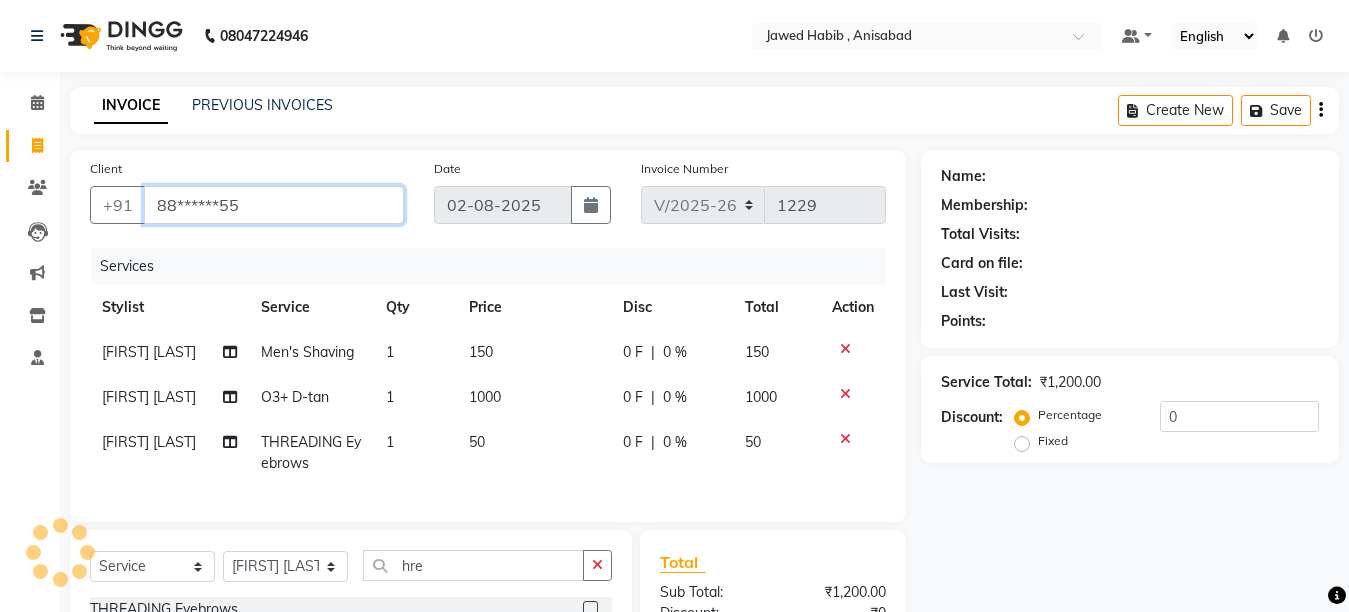 type on "88******55" 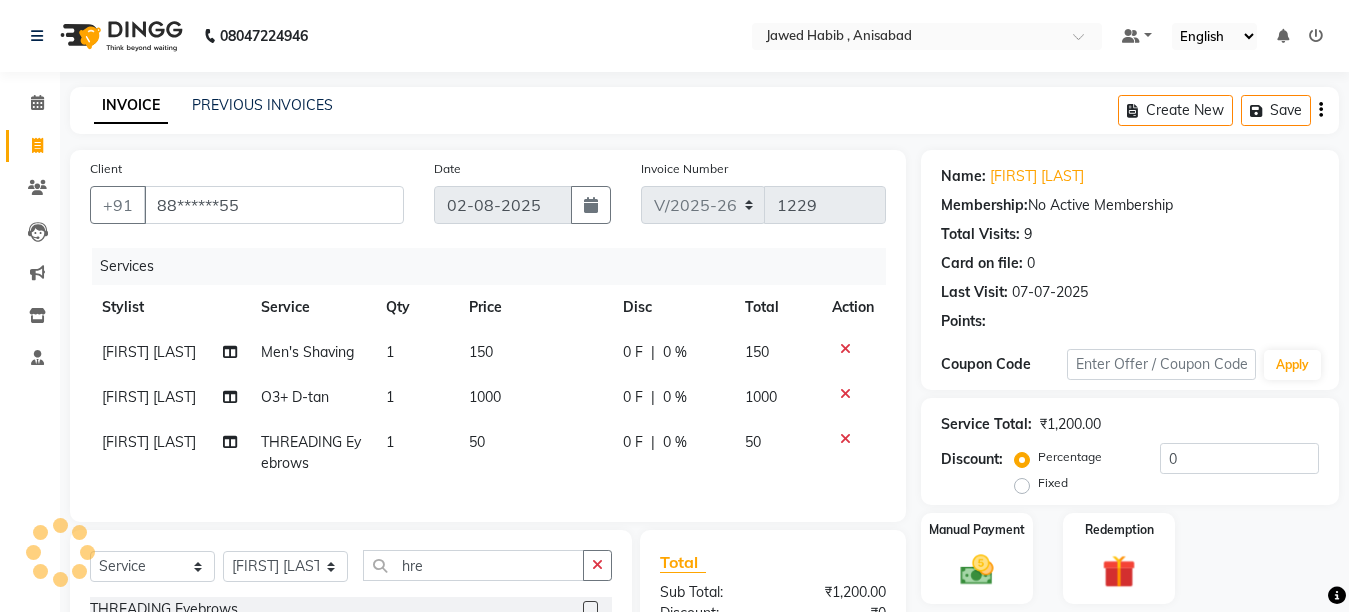 scroll, scrollTop: 260, scrollLeft: 0, axis: vertical 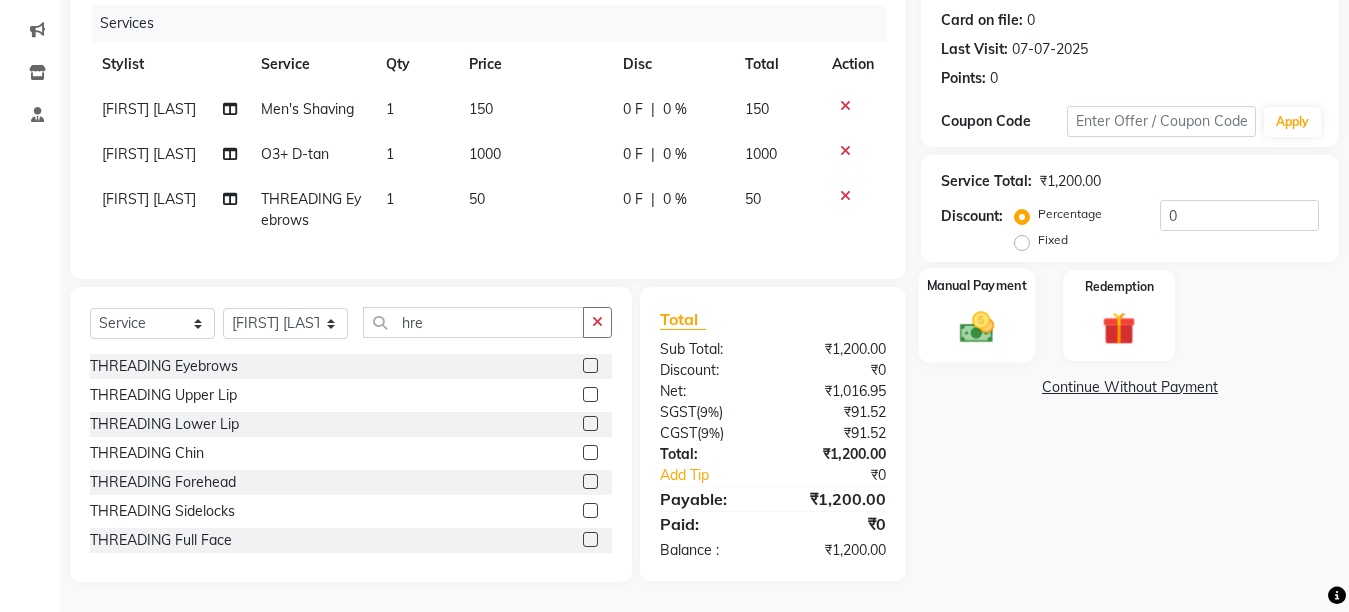 click 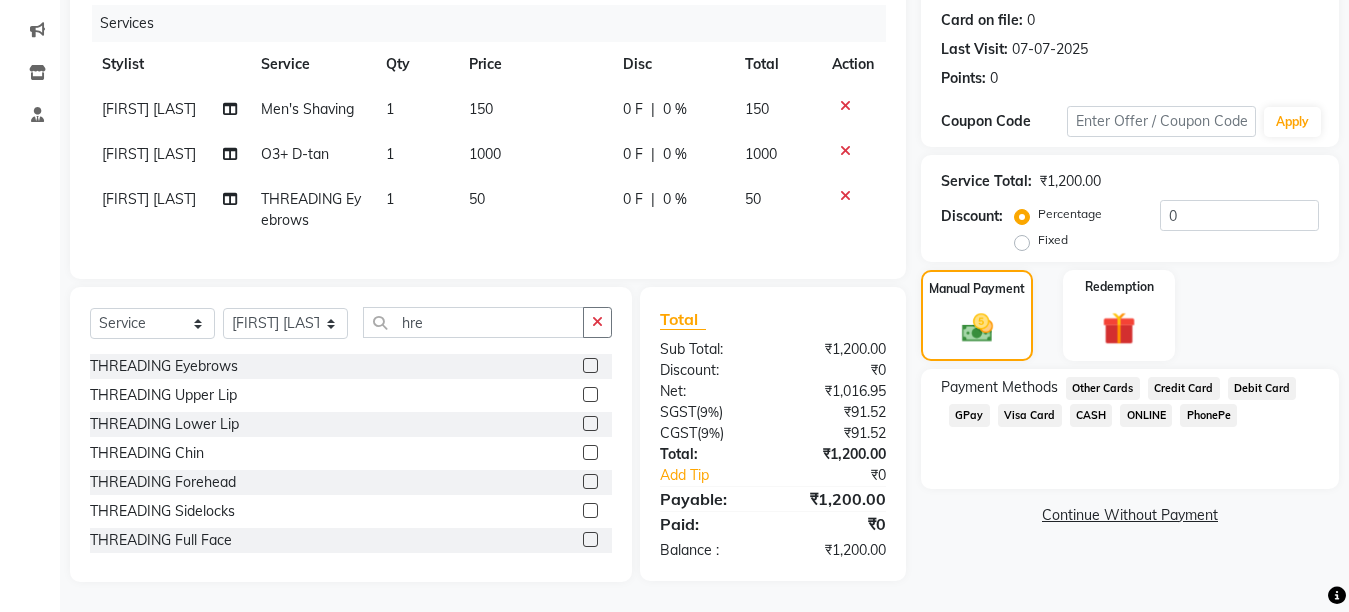 click on "GPay" 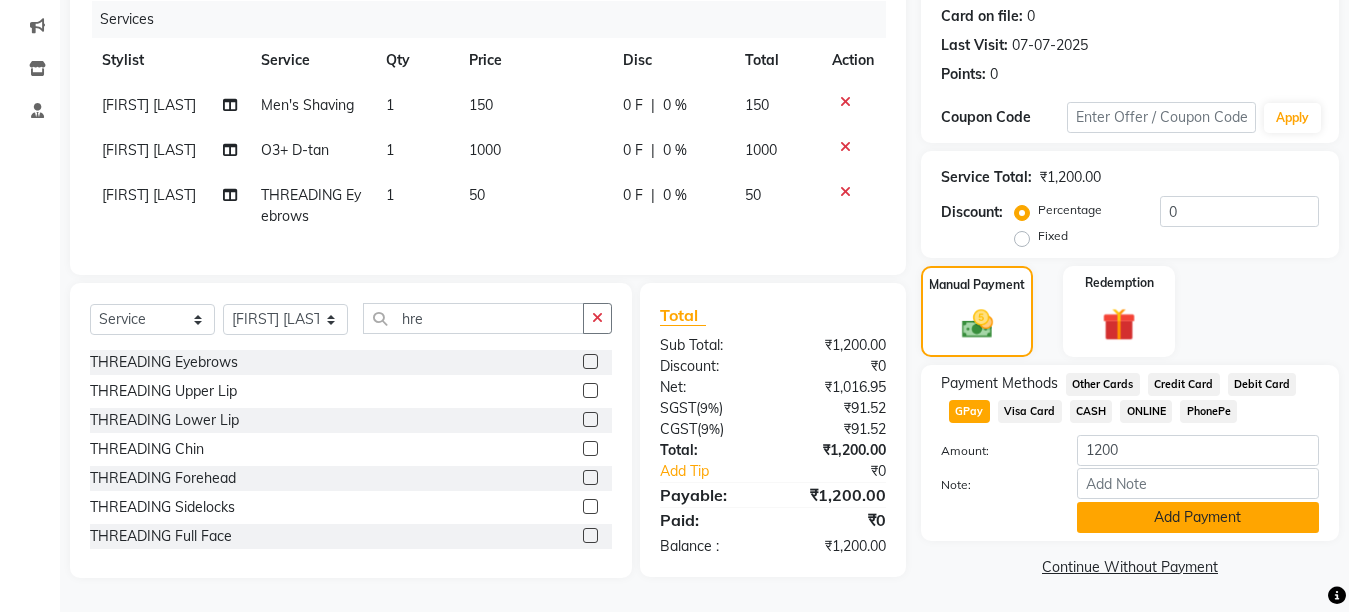 click on "Add Payment" 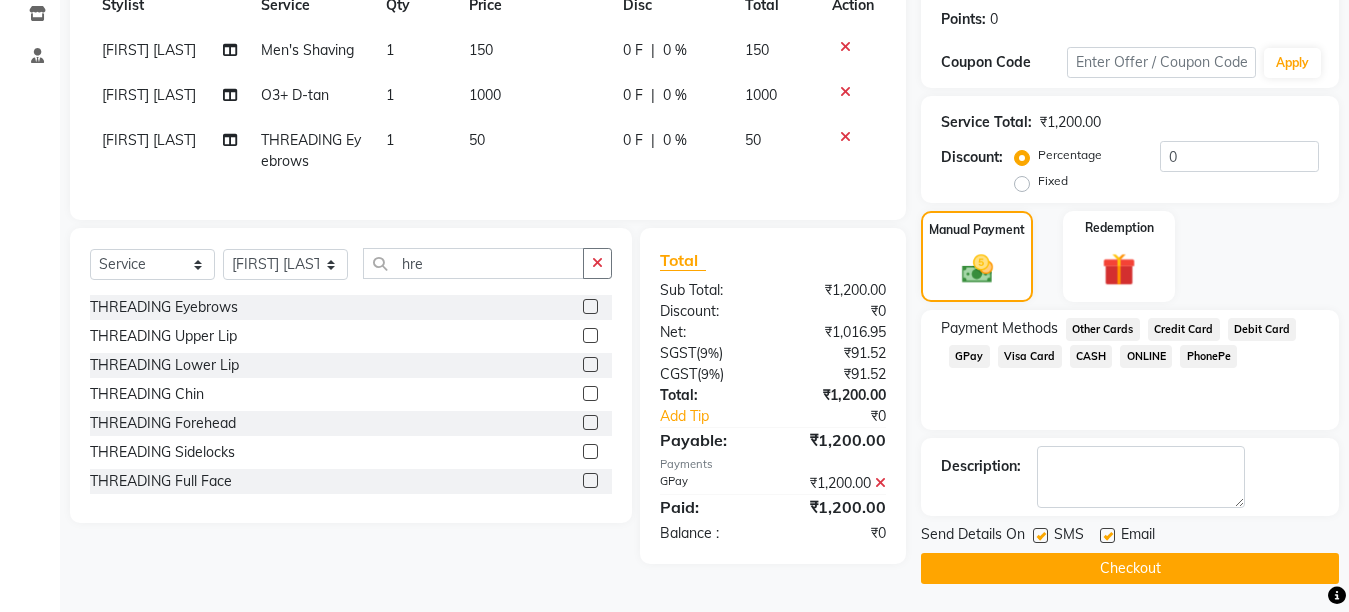 scroll, scrollTop: 304, scrollLeft: 0, axis: vertical 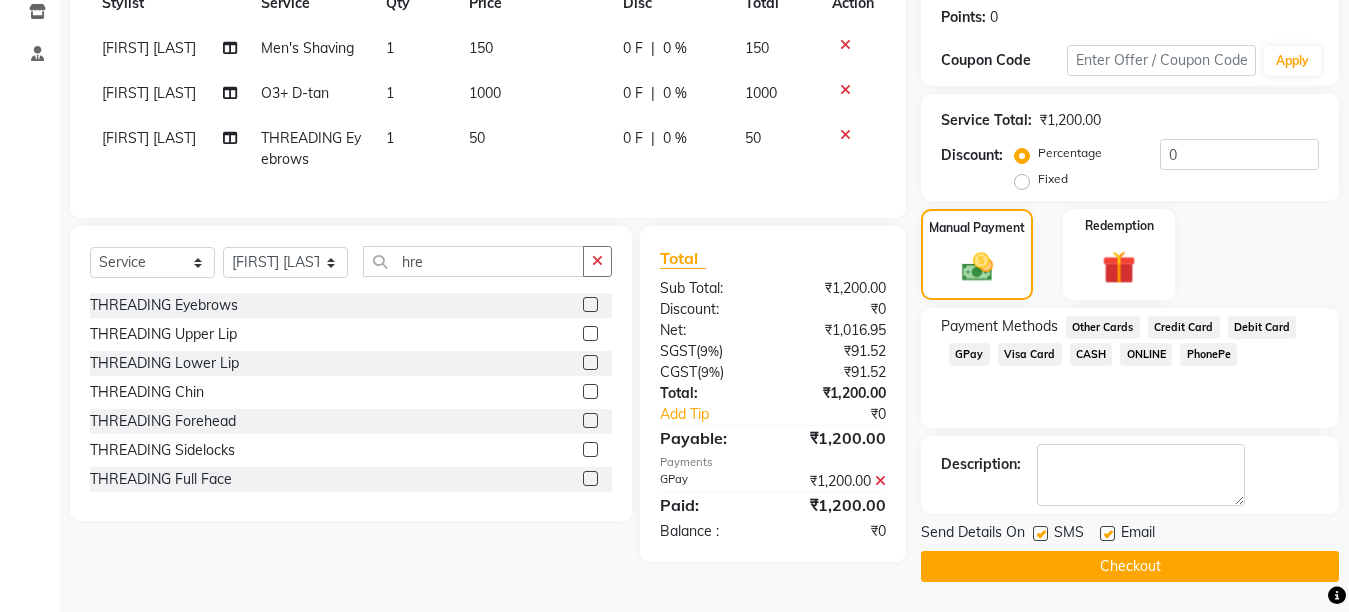 click on "Checkout" 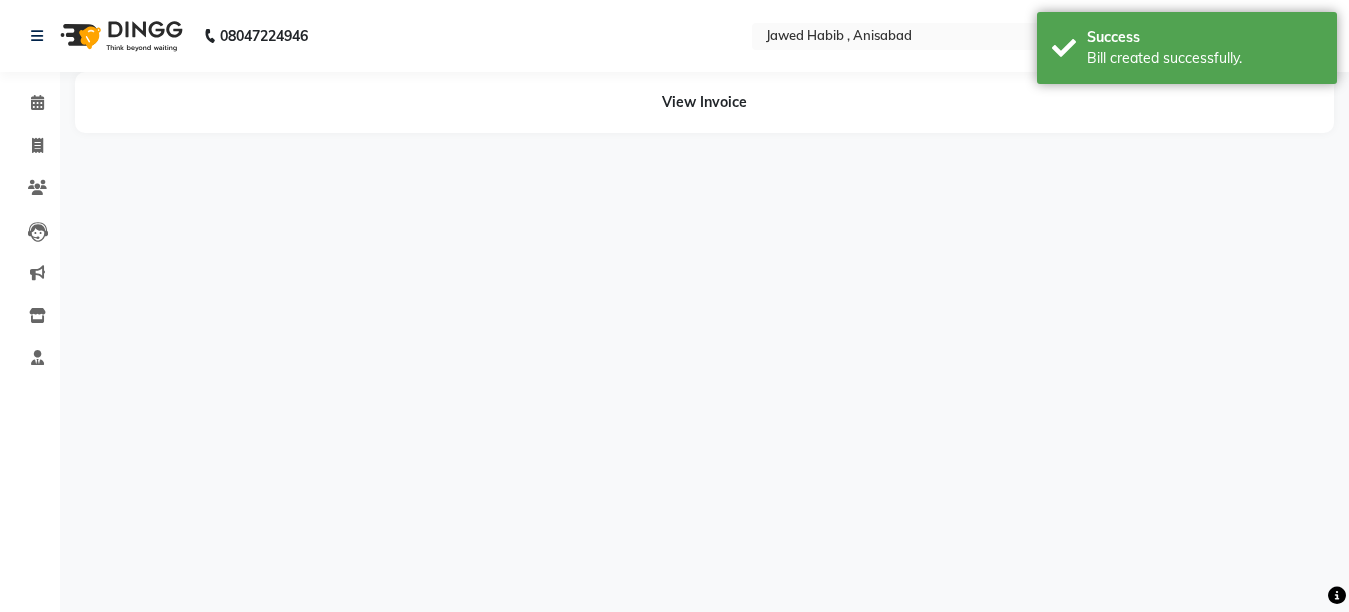 scroll, scrollTop: 0, scrollLeft: 0, axis: both 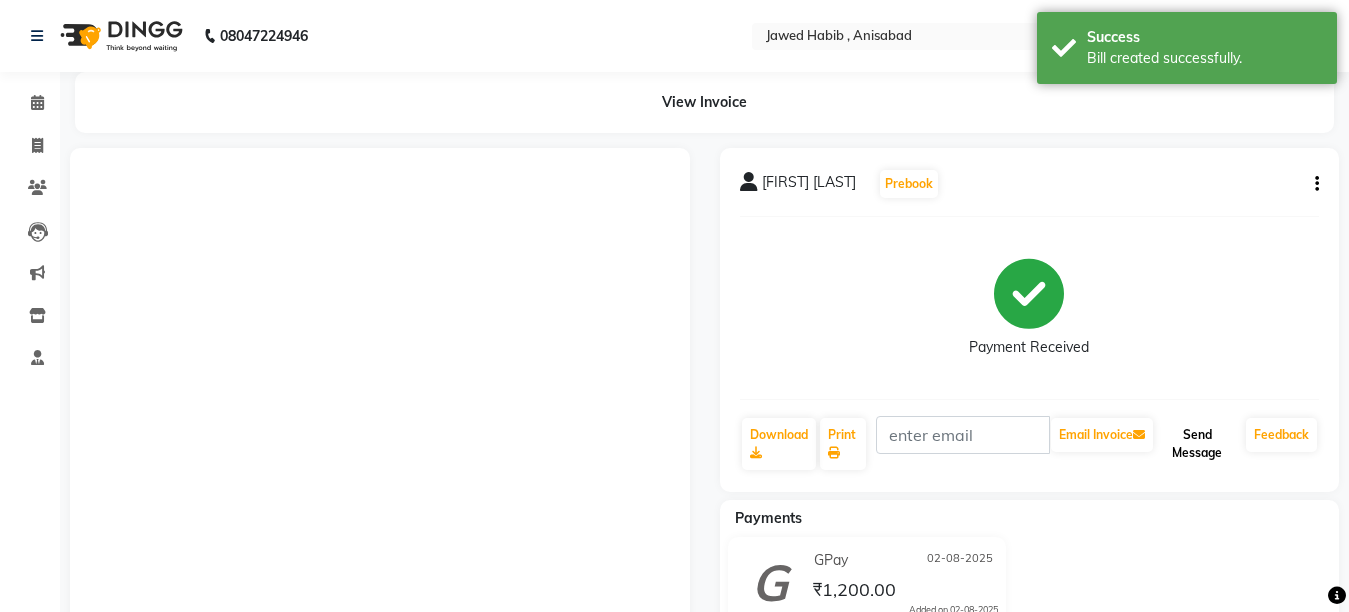 click on "Send Message" 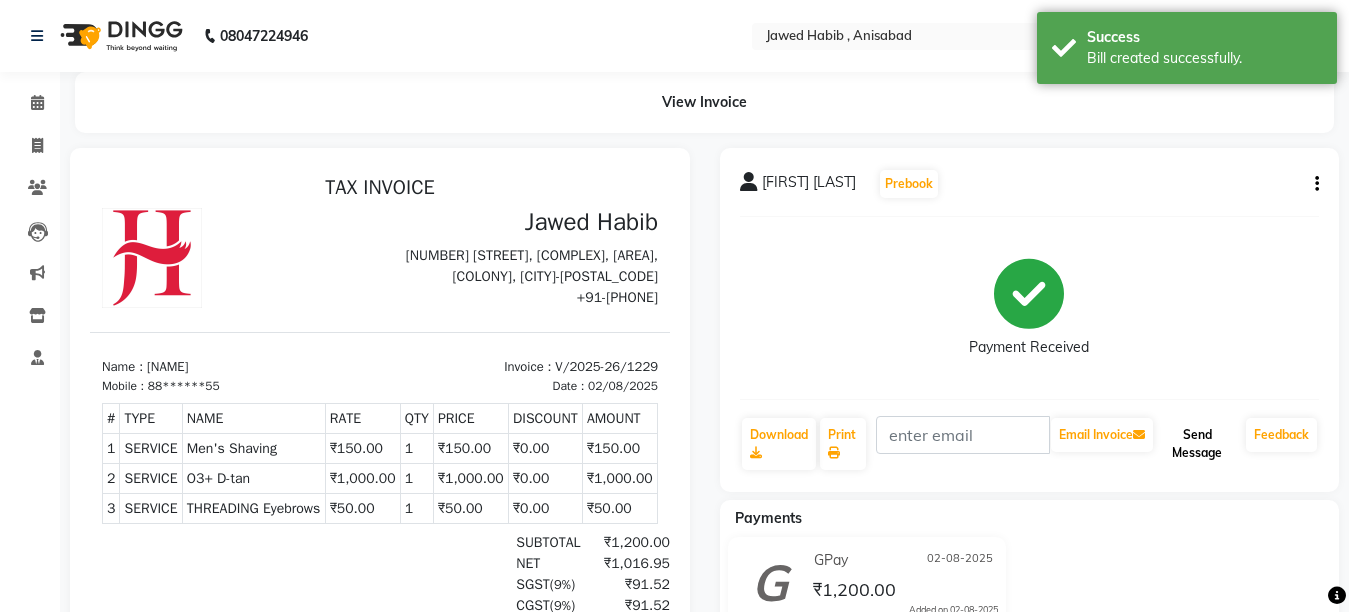 scroll, scrollTop: 0, scrollLeft: 0, axis: both 